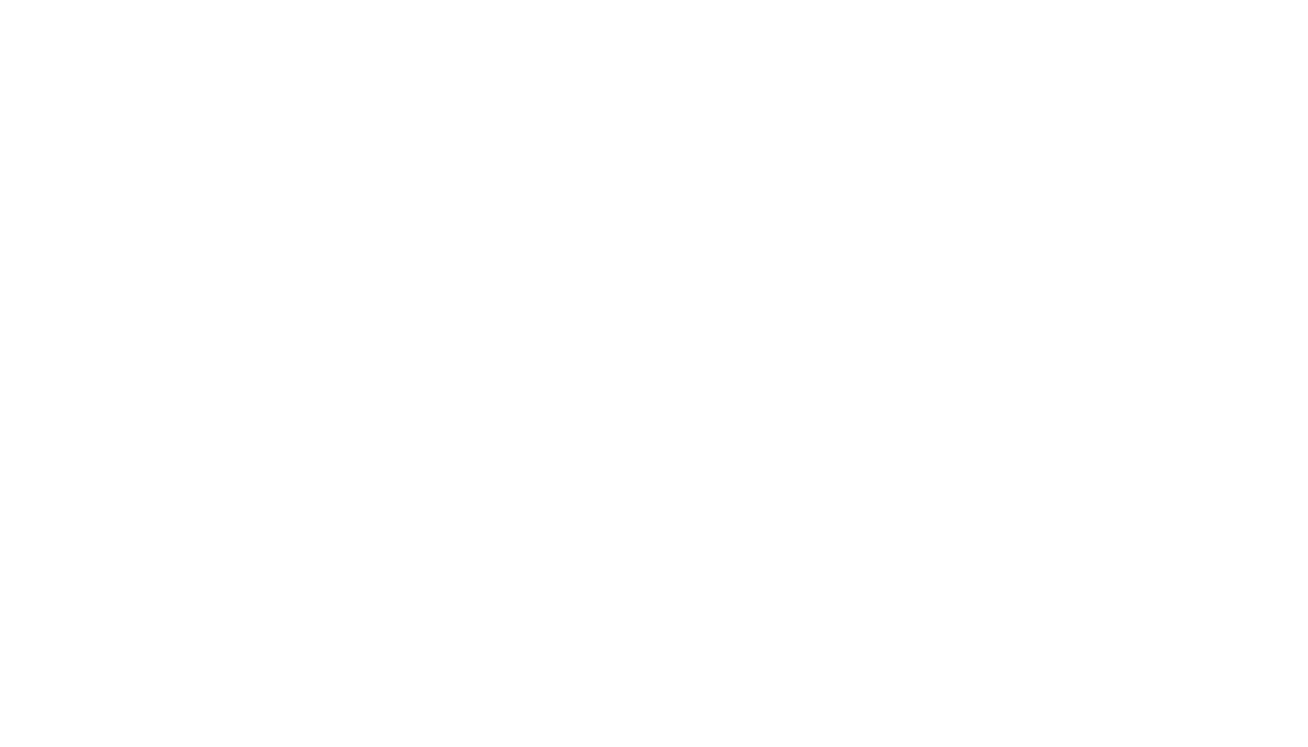 scroll, scrollTop: 0, scrollLeft: 0, axis: both 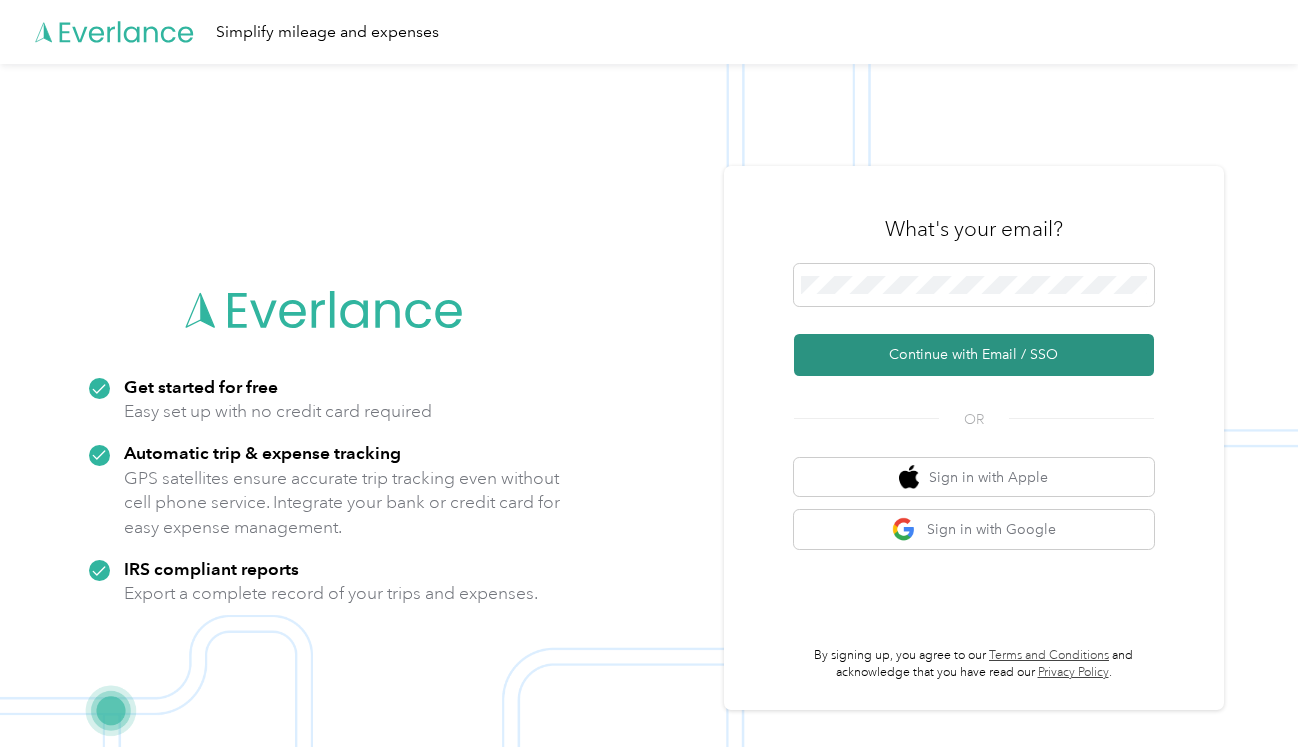 click on "Continue with Email / SSO" at bounding box center (974, 355) 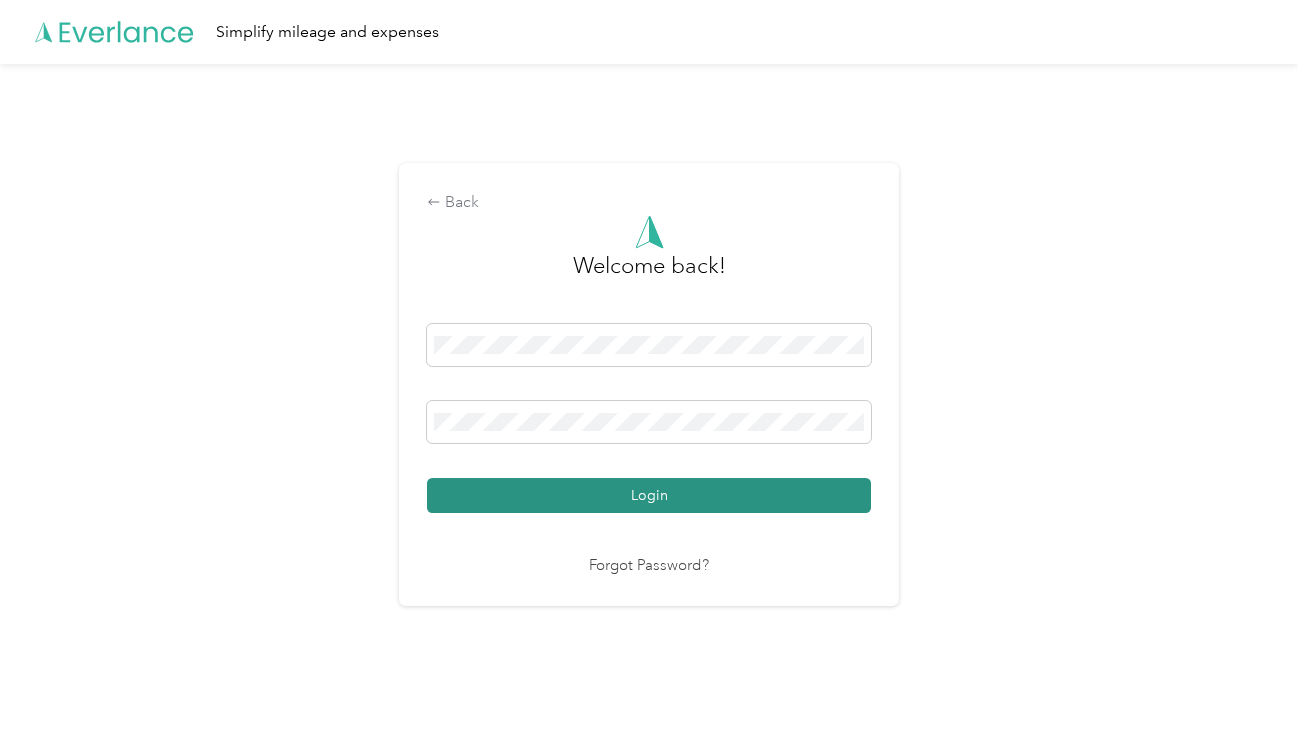 click on "Login" at bounding box center [649, 495] 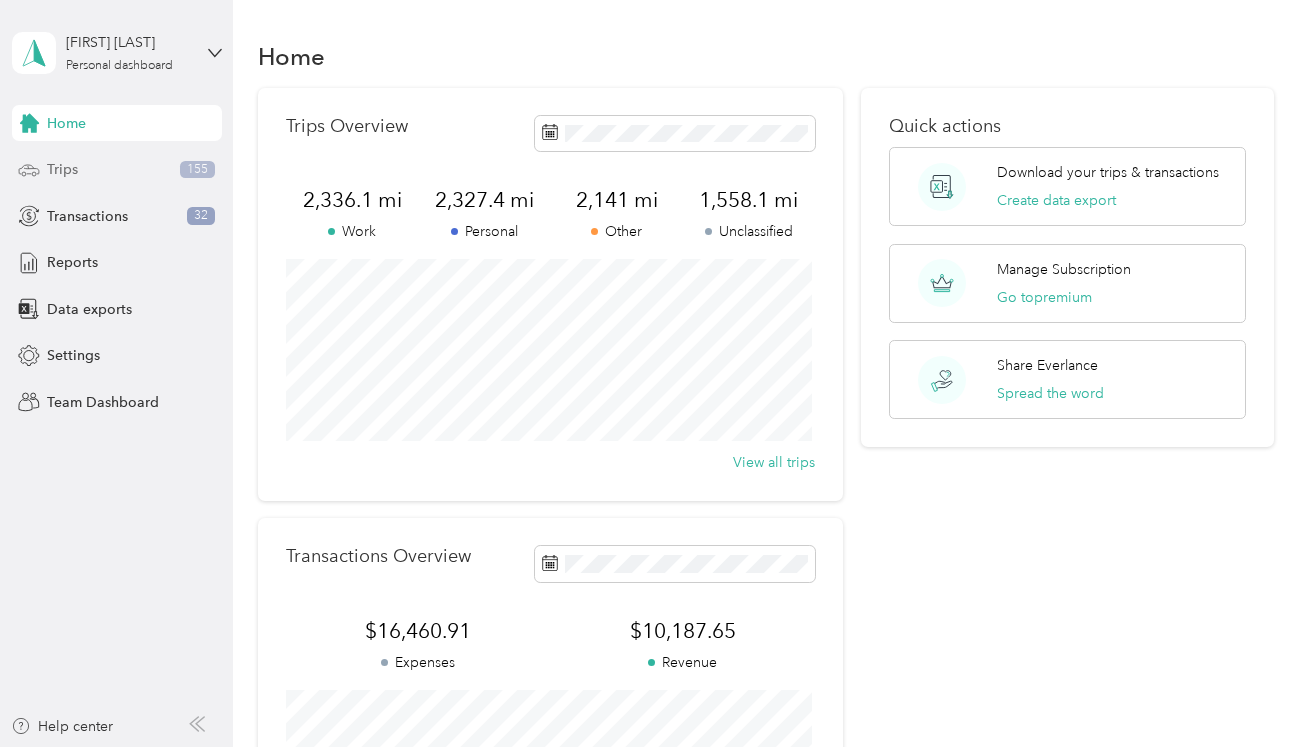 click on "Trips 155" at bounding box center [117, 170] 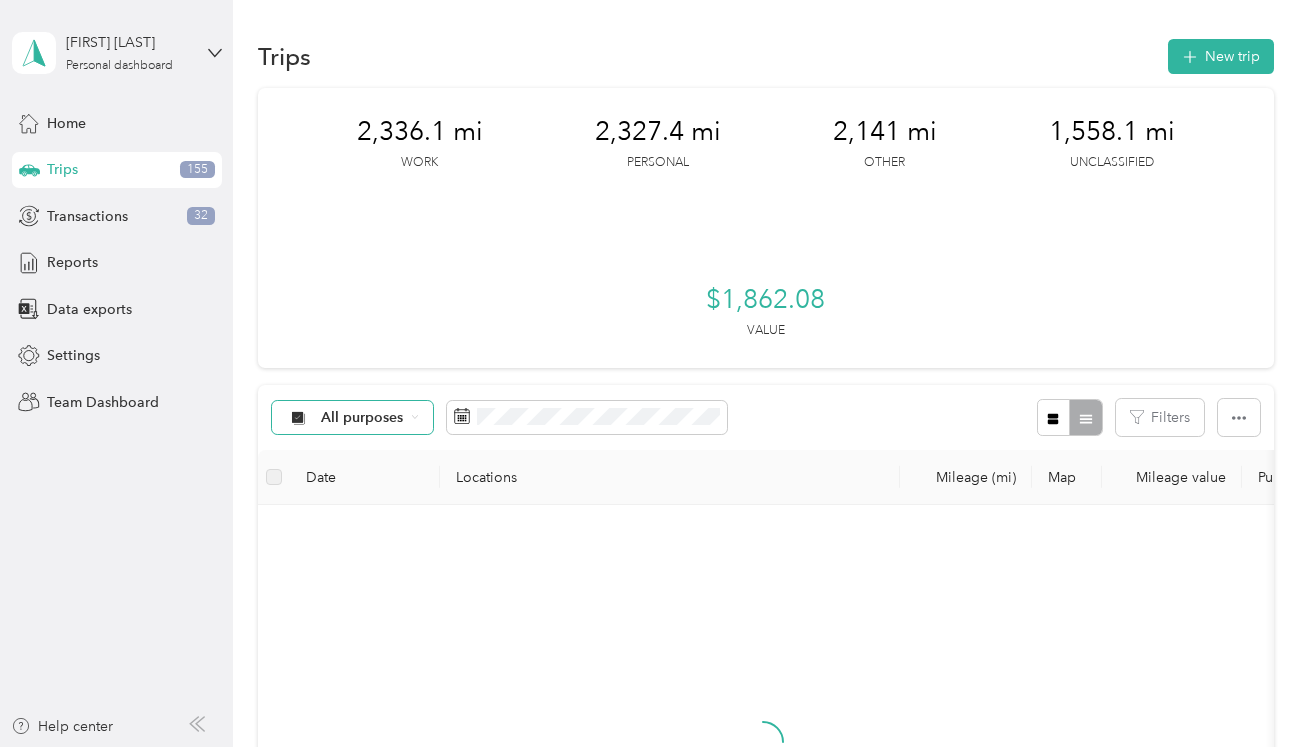 click 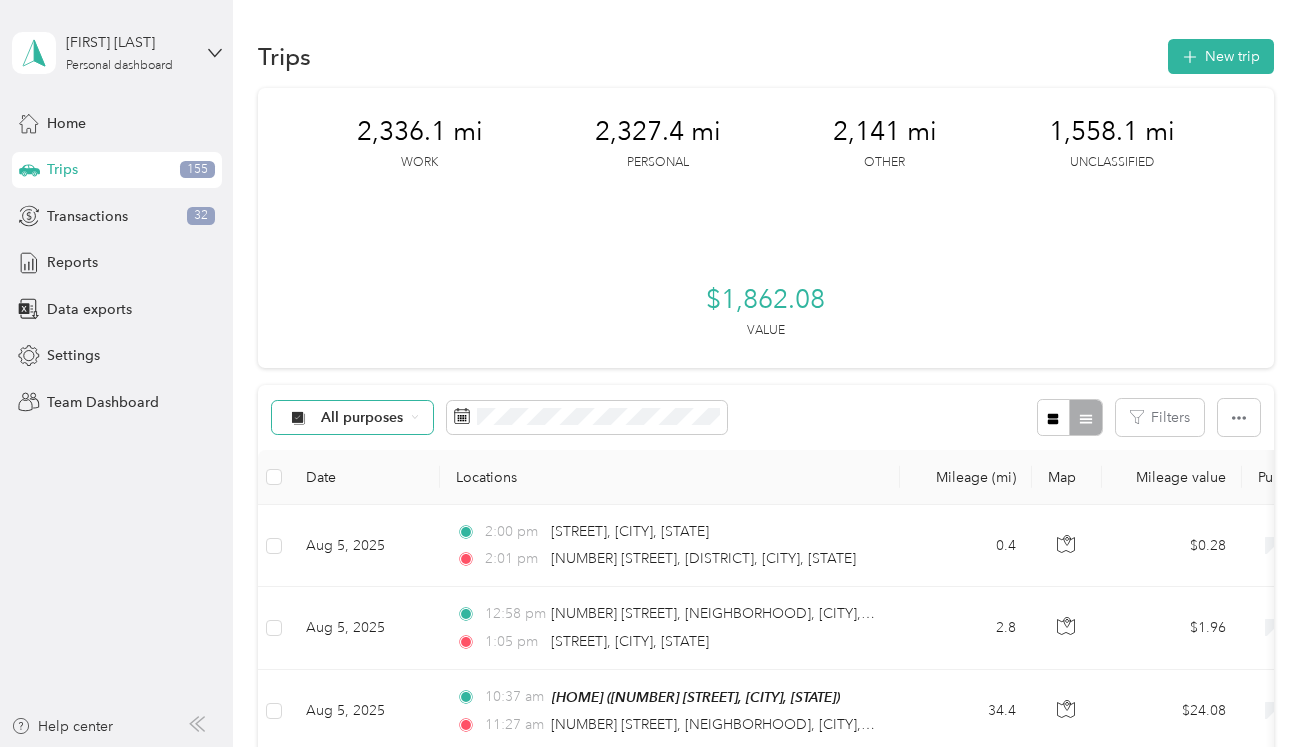 click on "Unclassified" at bounding box center (415, 488) 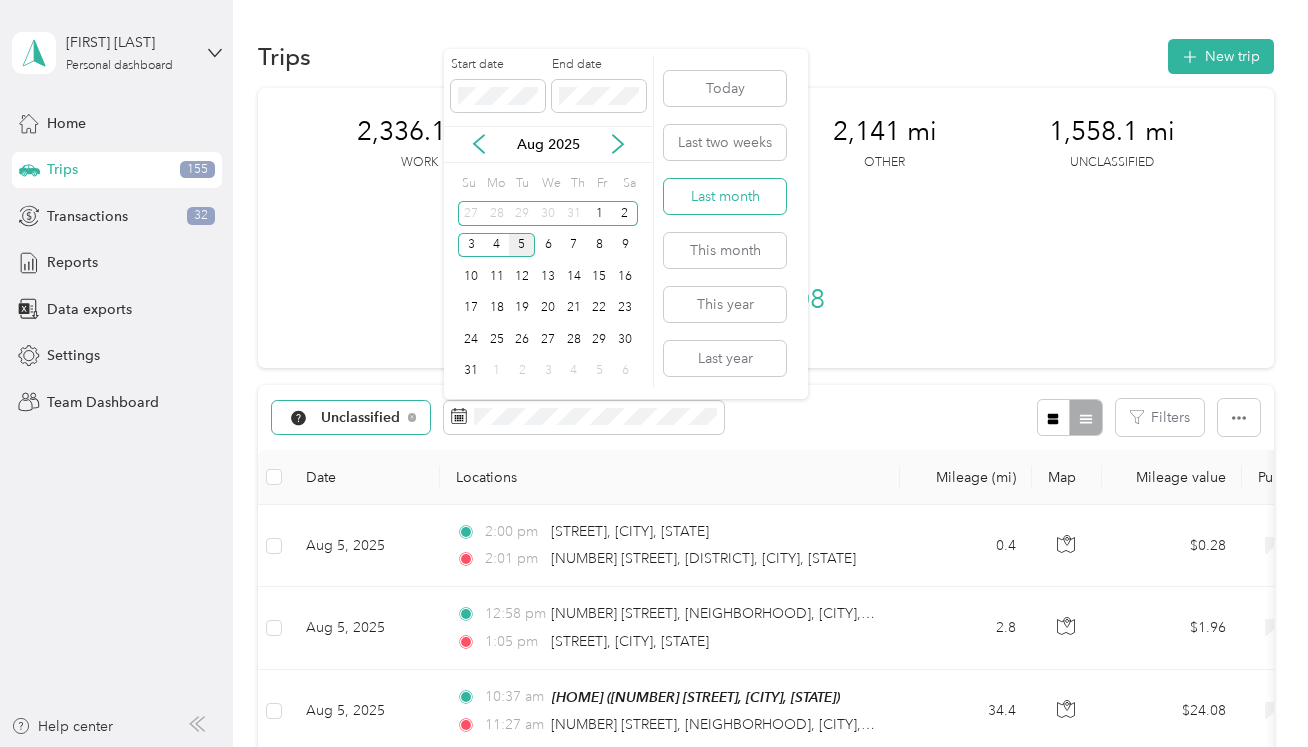 click on "Last month" at bounding box center (725, 196) 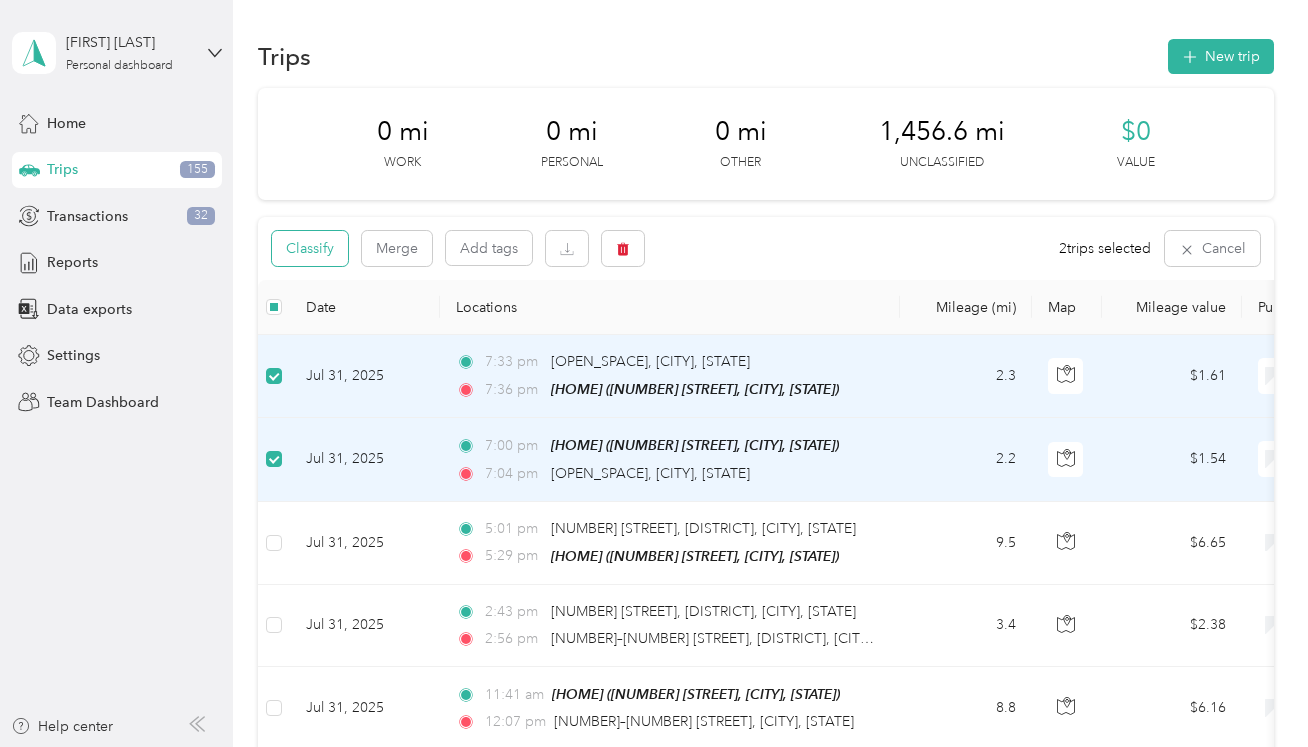 click on "Classify" at bounding box center (310, 248) 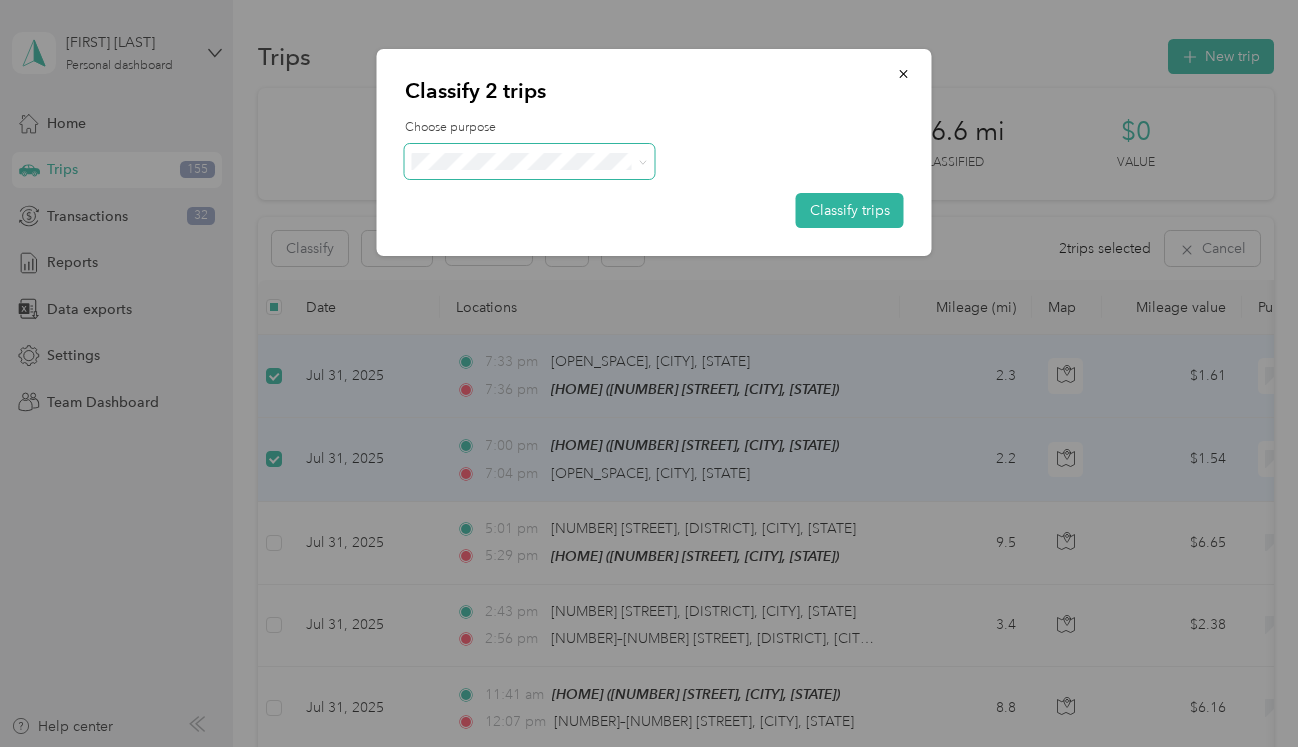 click 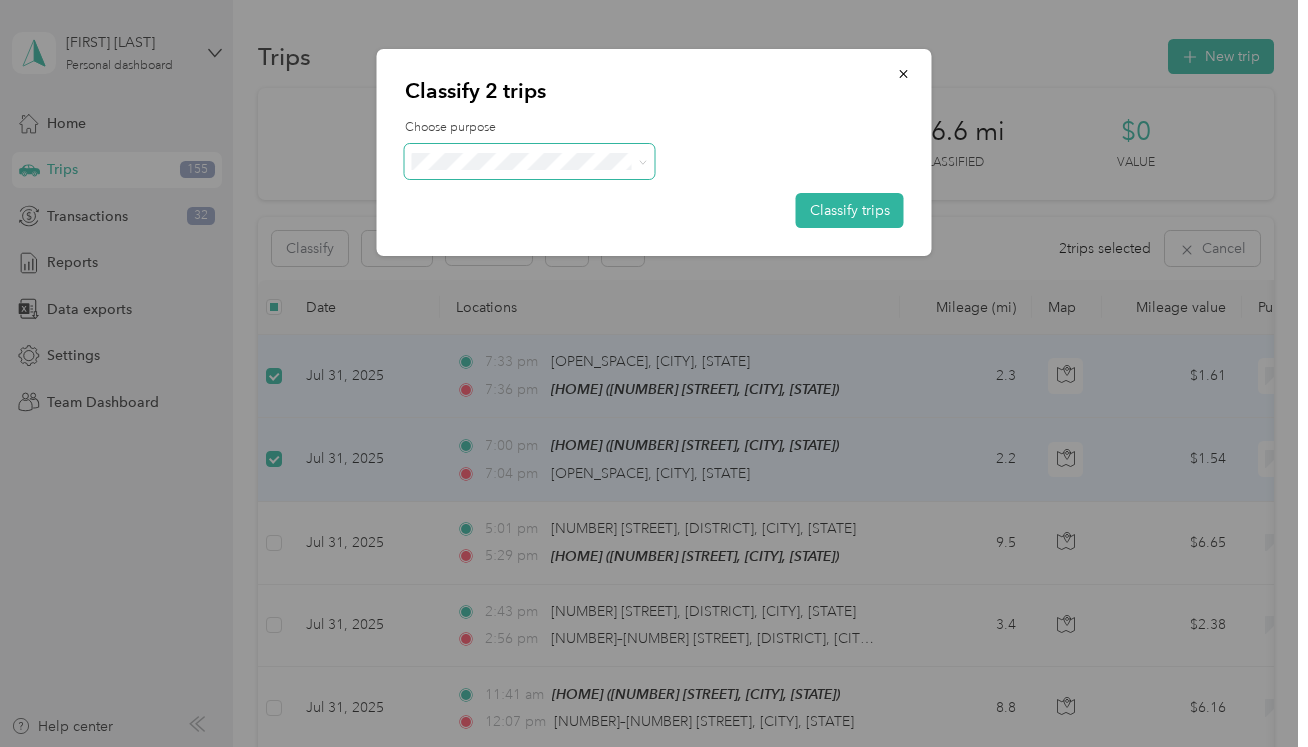 click on "[CATEGORY] [CATEGORY] [CATEGORY] [CATEGORY] [CATEGORY] [CATEGORY] [CATEGORY] [CATEGORY] [CATEGORY]" at bounding box center (530, 317) 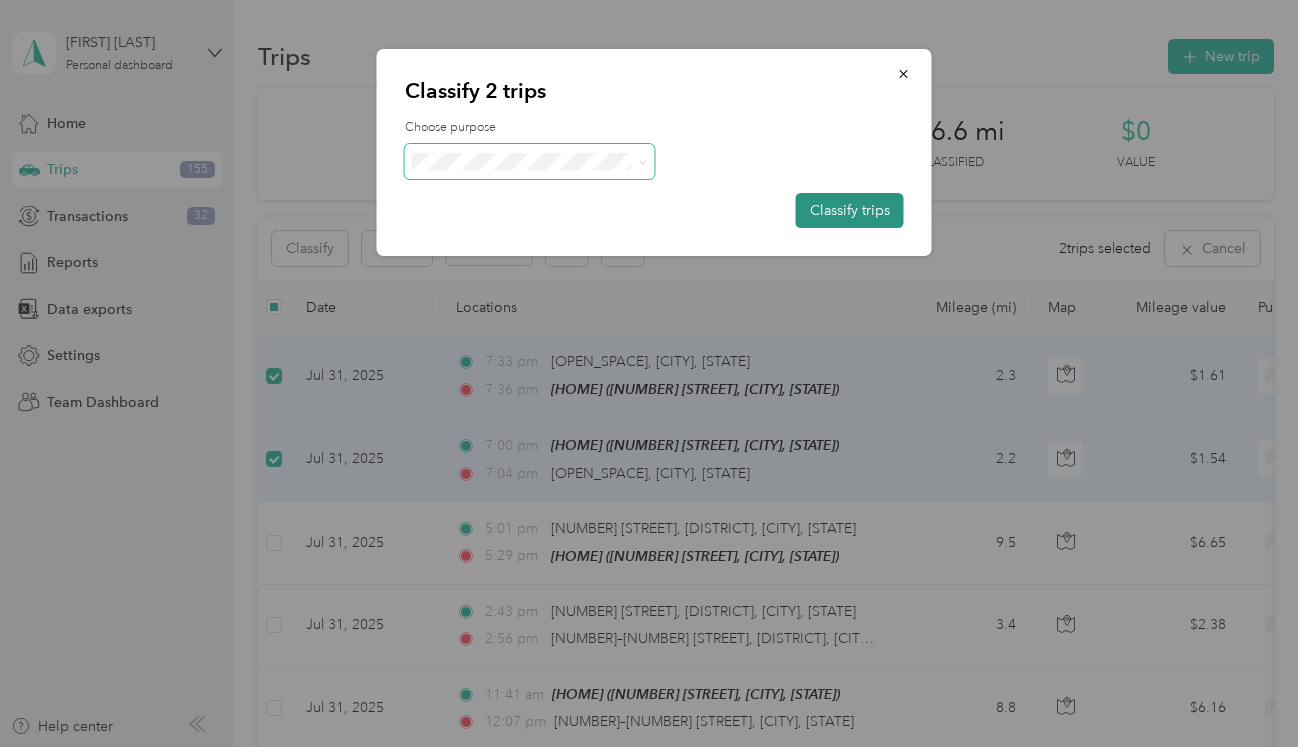 click on "Classify trips" at bounding box center [850, 210] 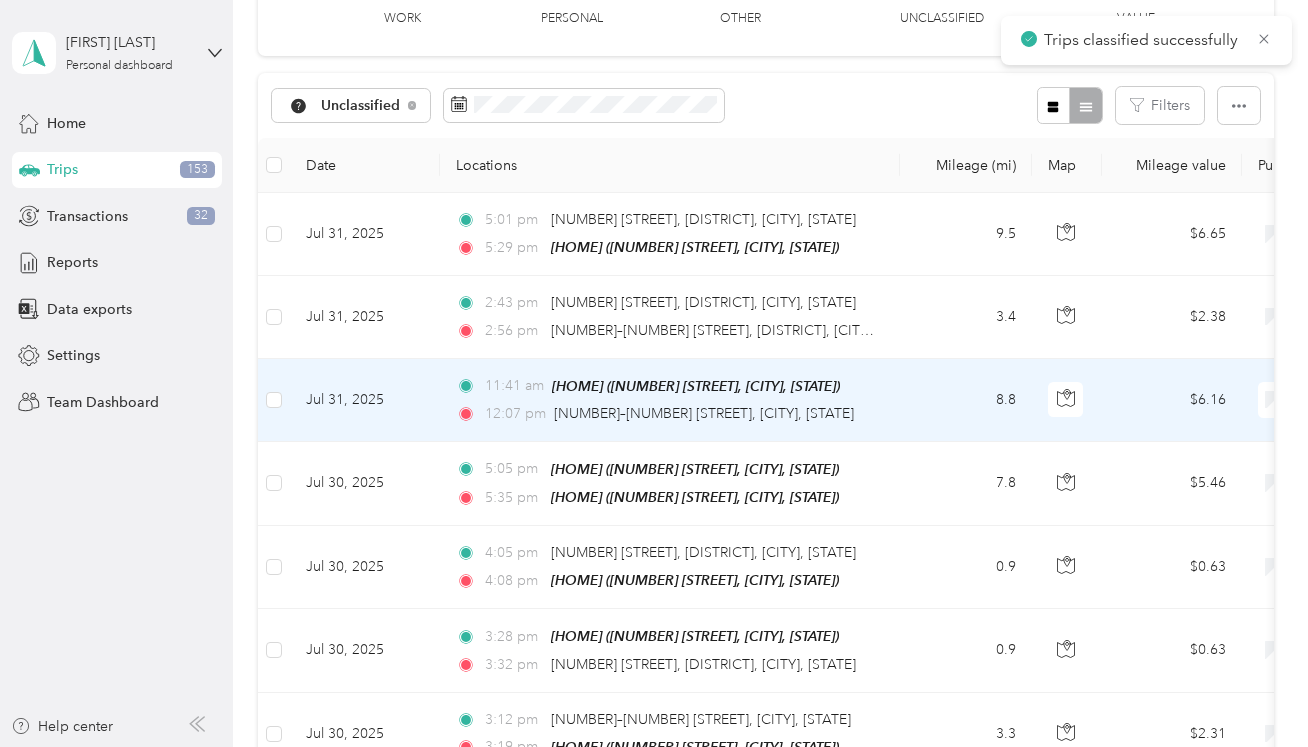 scroll, scrollTop: 151, scrollLeft: 0, axis: vertical 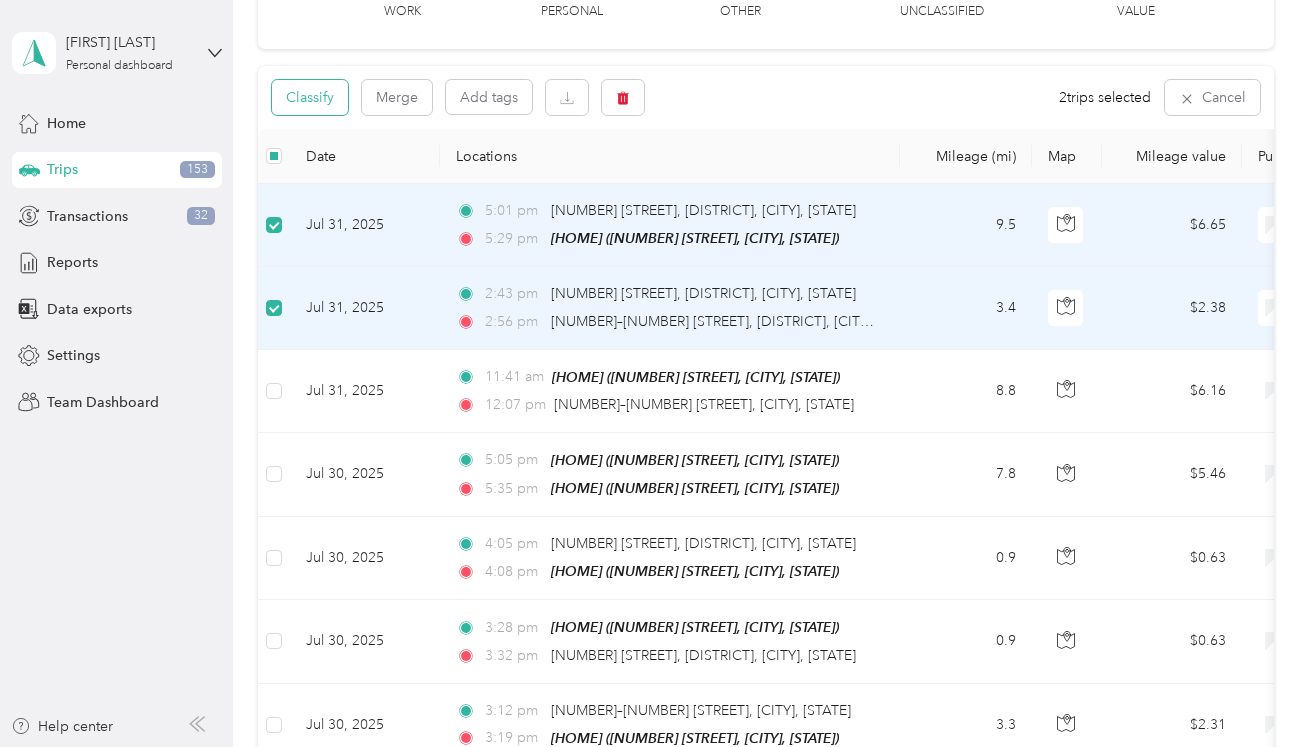 click on "Classify" at bounding box center [310, 97] 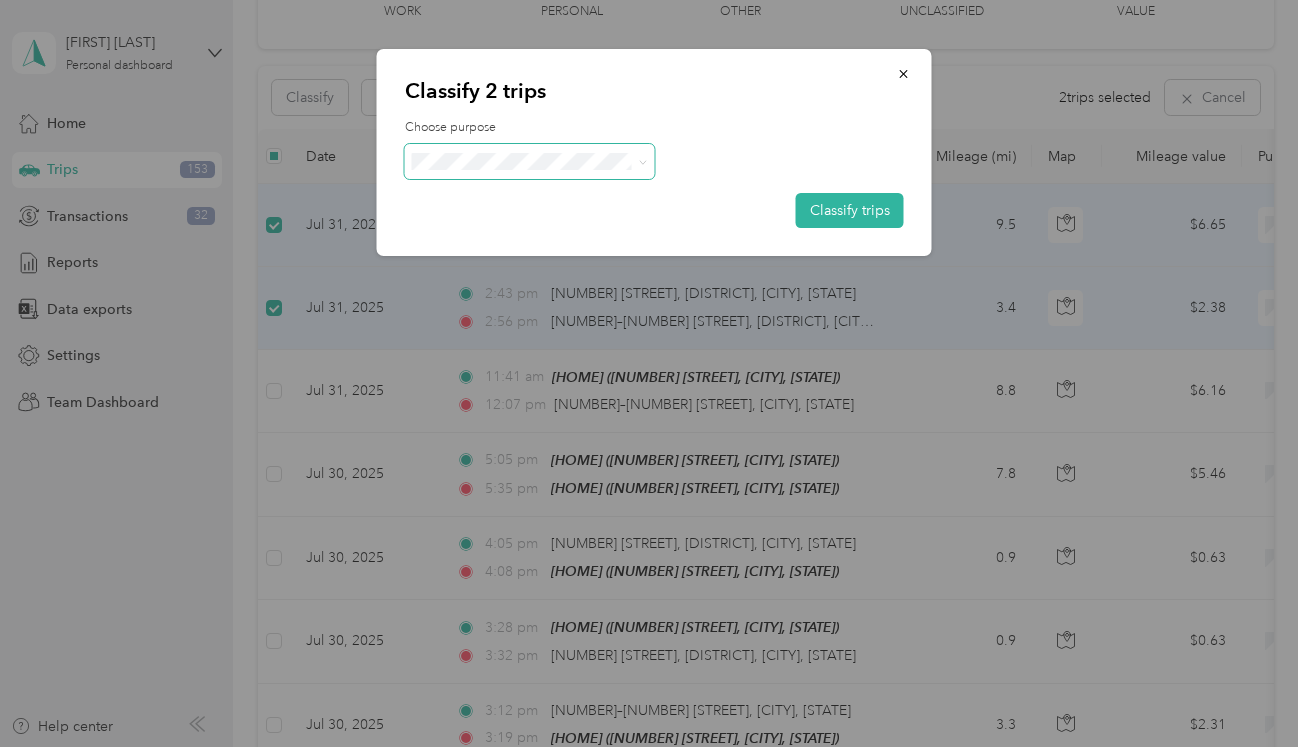 click 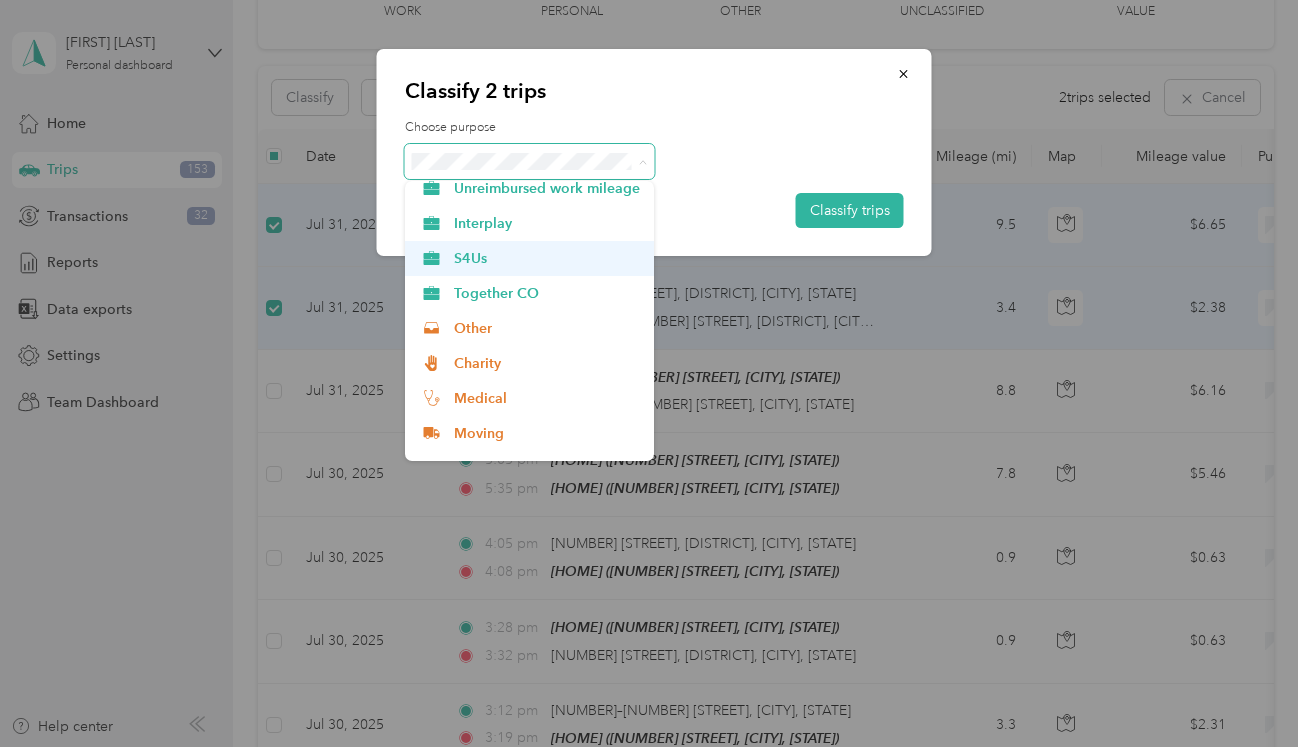 scroll, scrollTop: 105, scrollLeft: 0, axis: vertical 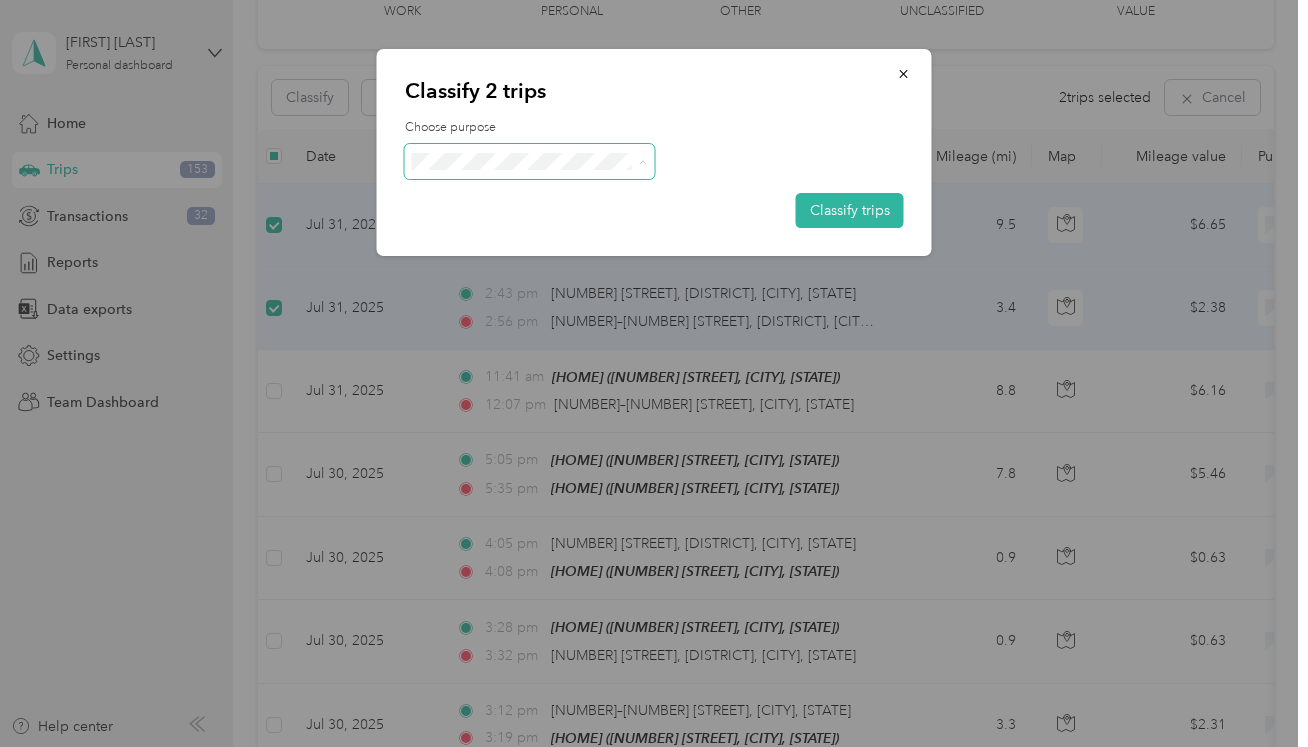 click on "Medical" at bounding box center [547, 373] 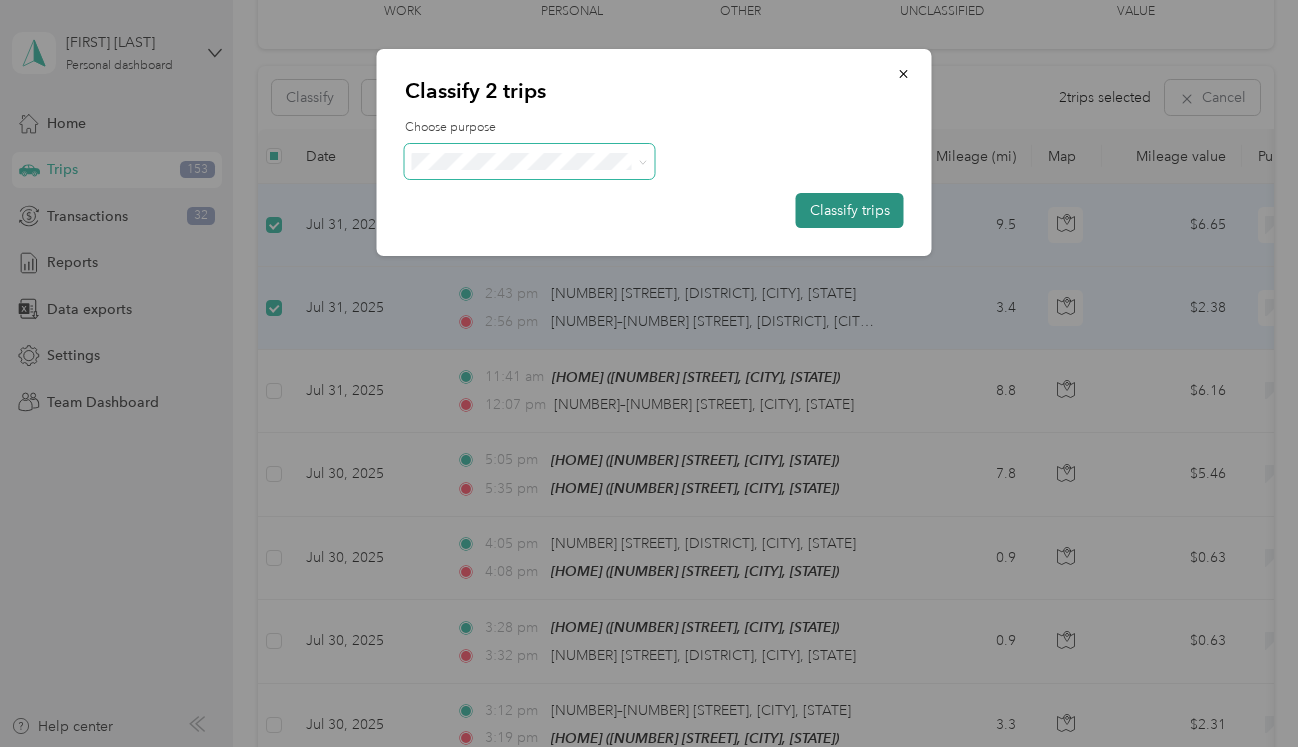 click on "Classify trips" at bounding box center (850, 210) 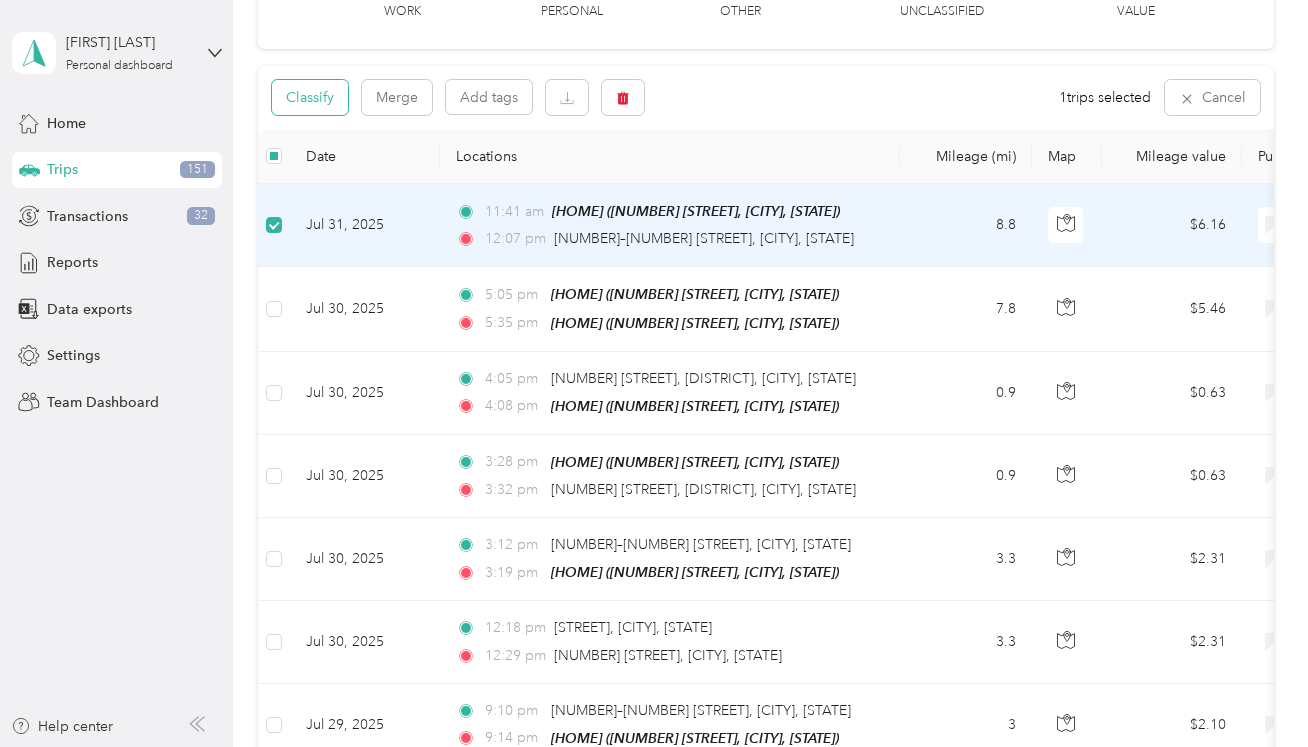 click on "Classify" at bounding box center (310, 97) 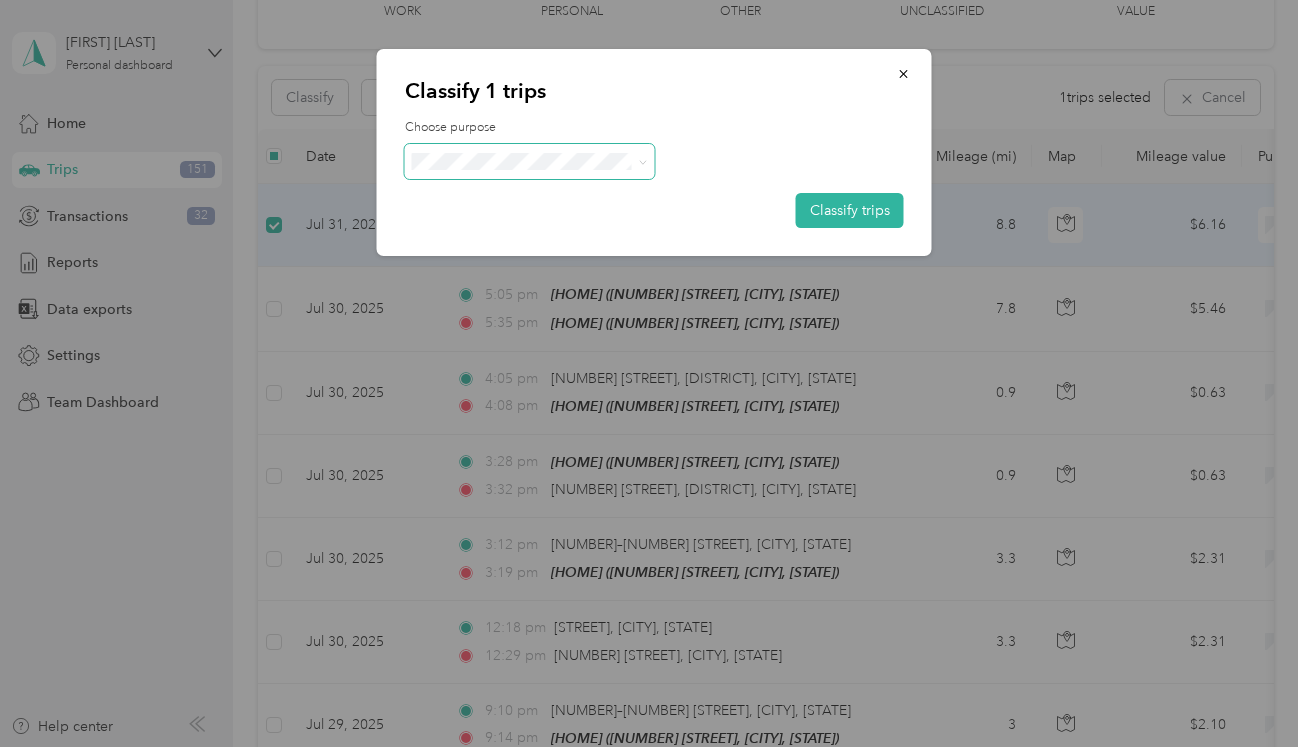 click 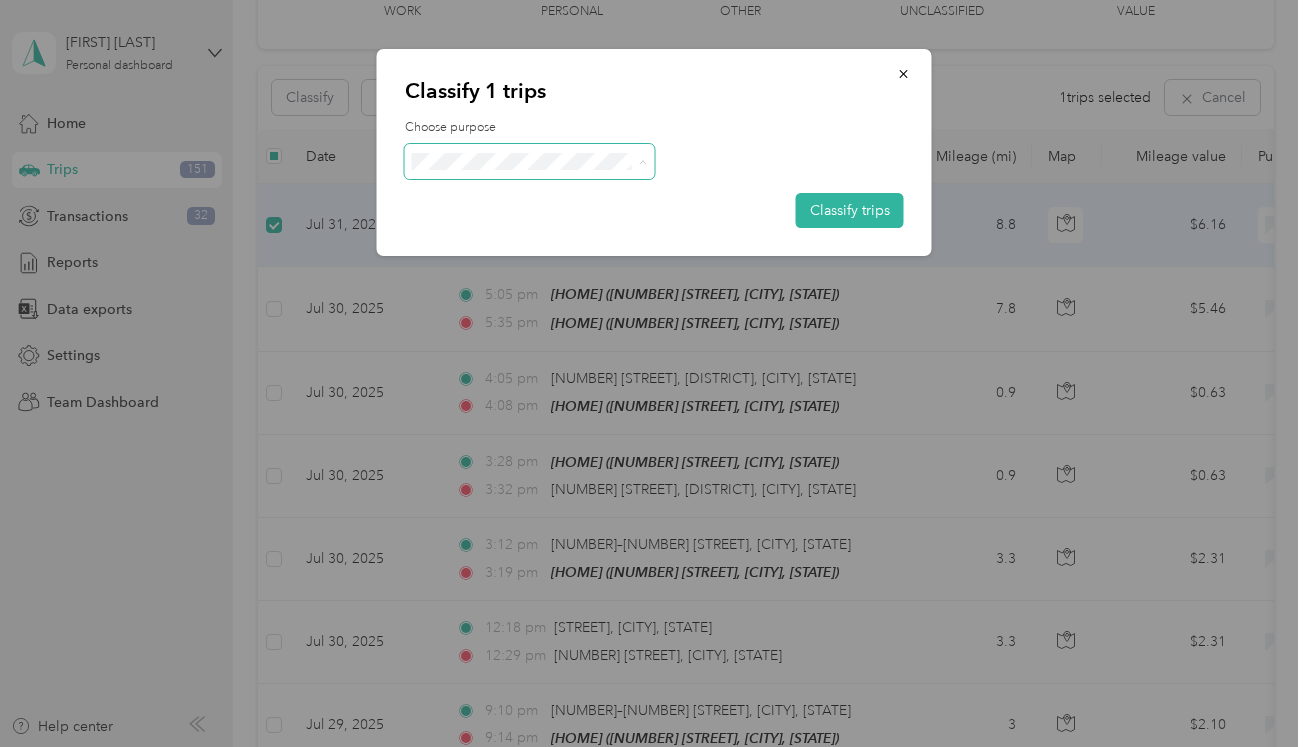click on "Personal" at bounding box center (547, 233) 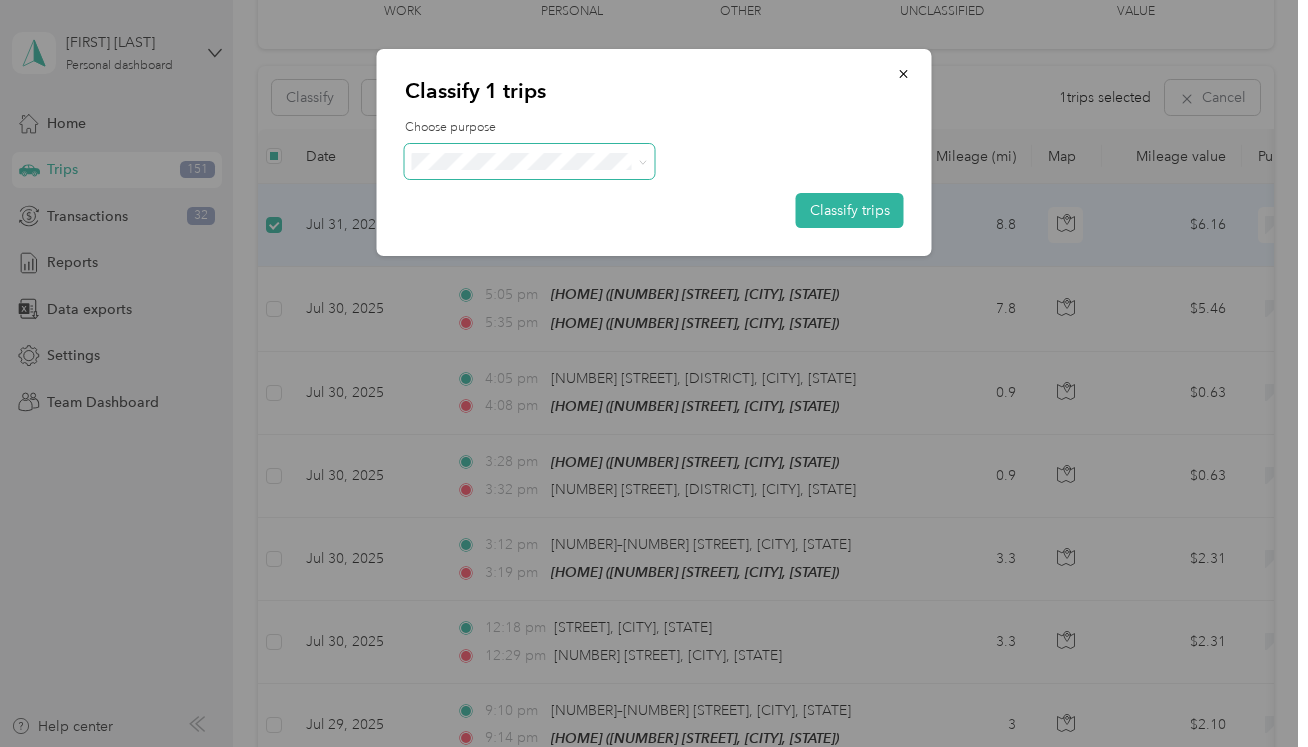 click 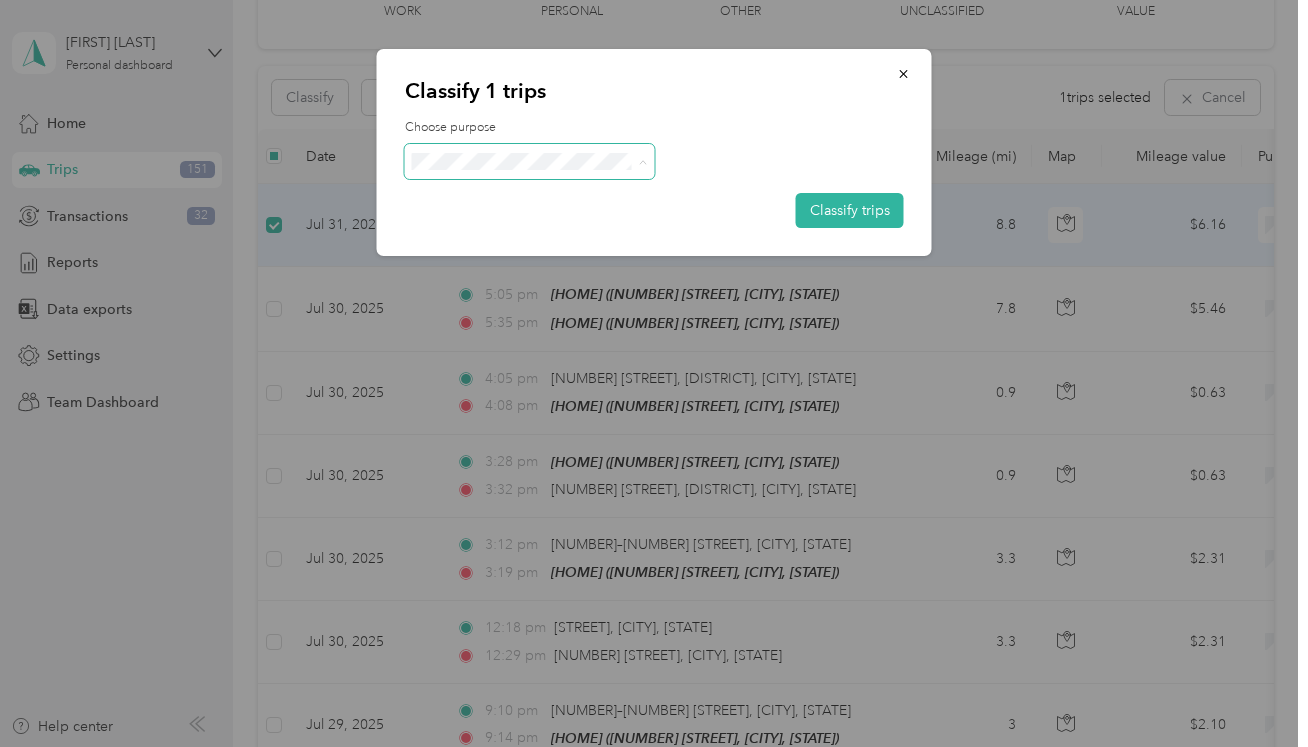 click on "Unreimbursed work mileage" at bounding box center (530, 268) 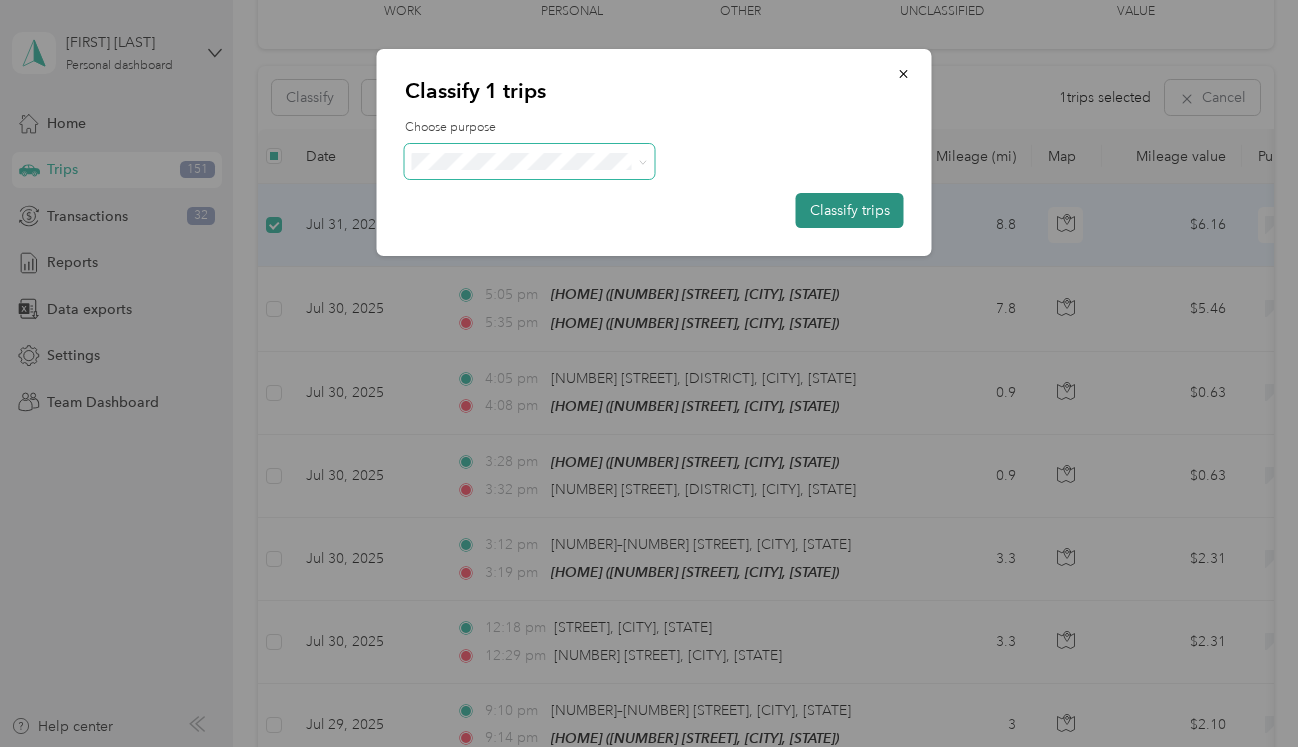 click on "Classify trips" at bounding box center [850, 210] 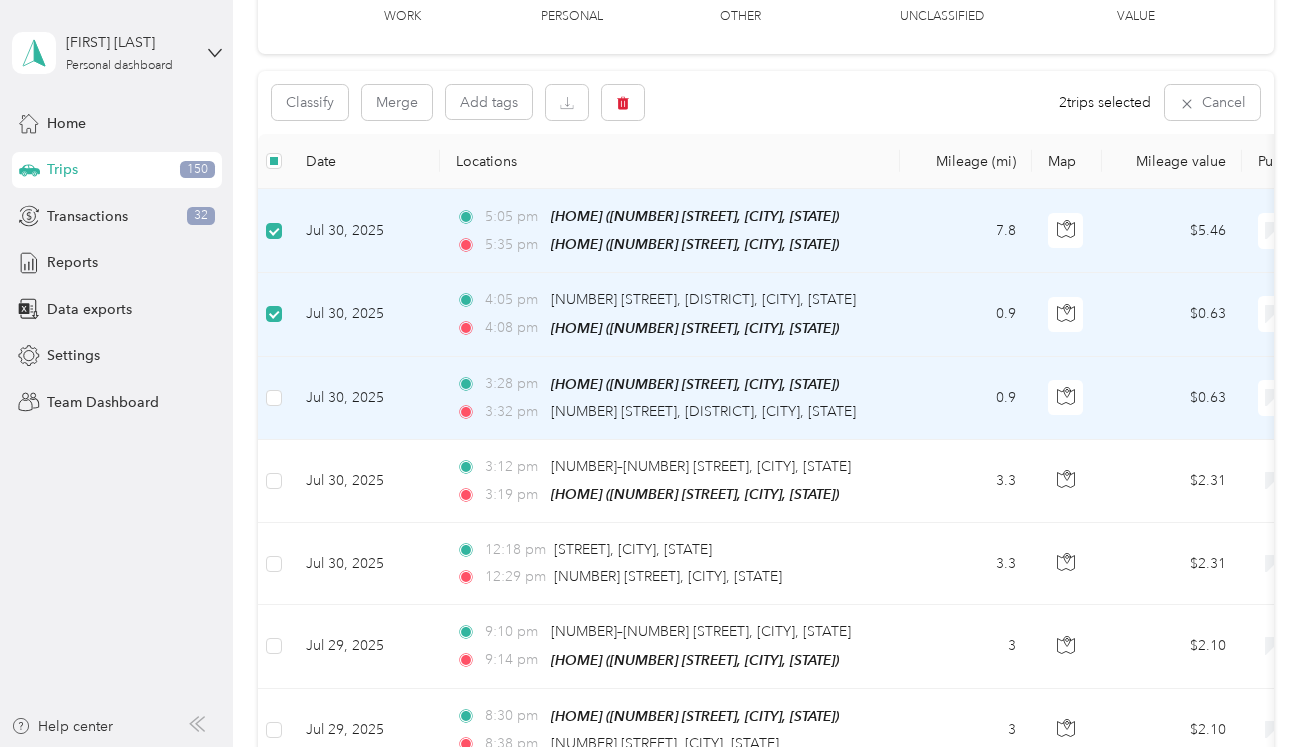 scroll, scrollTop: 144, scrollLeft: 0, axis: vertical 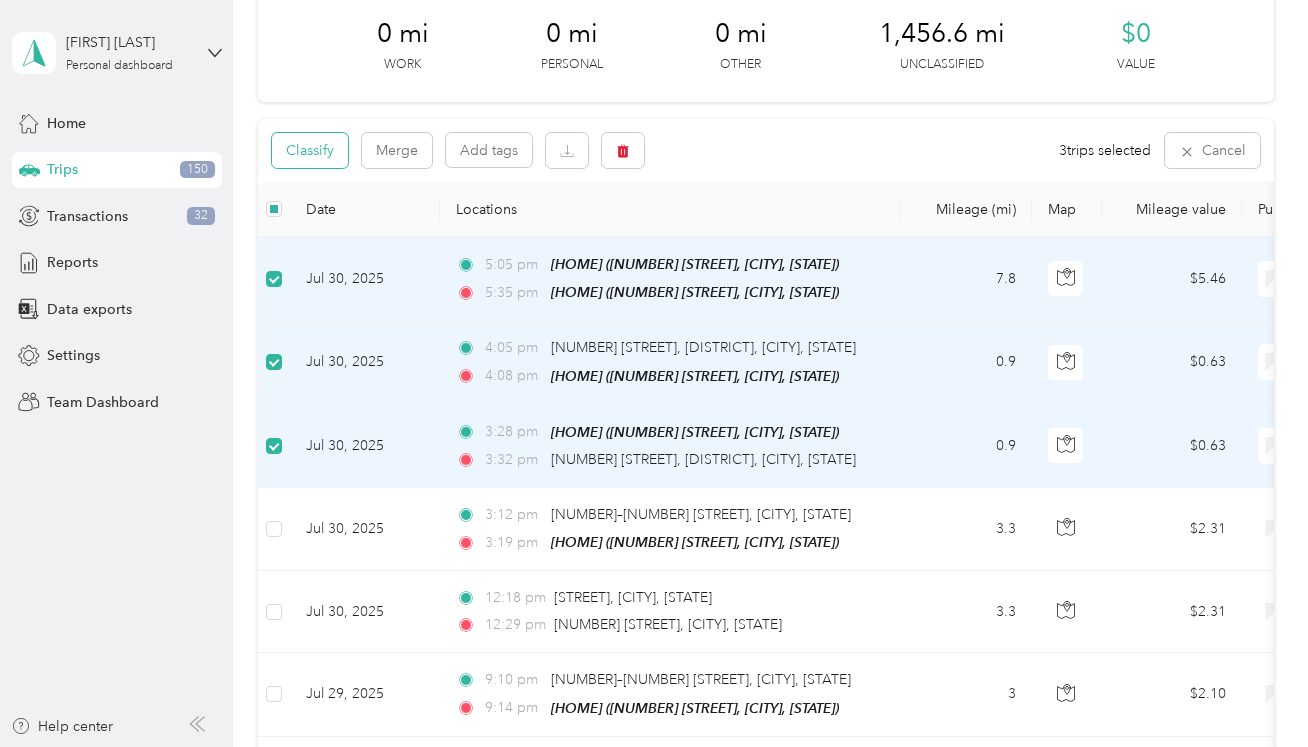 click on "Classify" at bounding box center [310, 150] 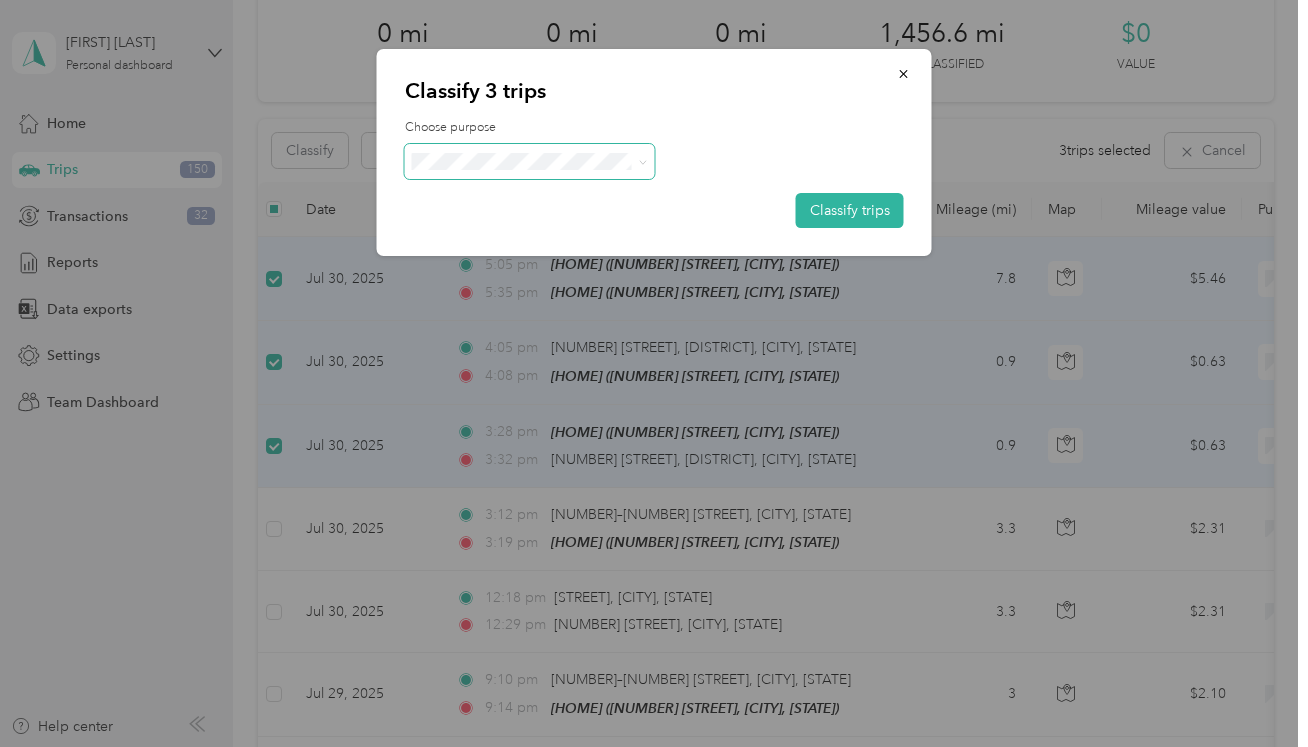 click 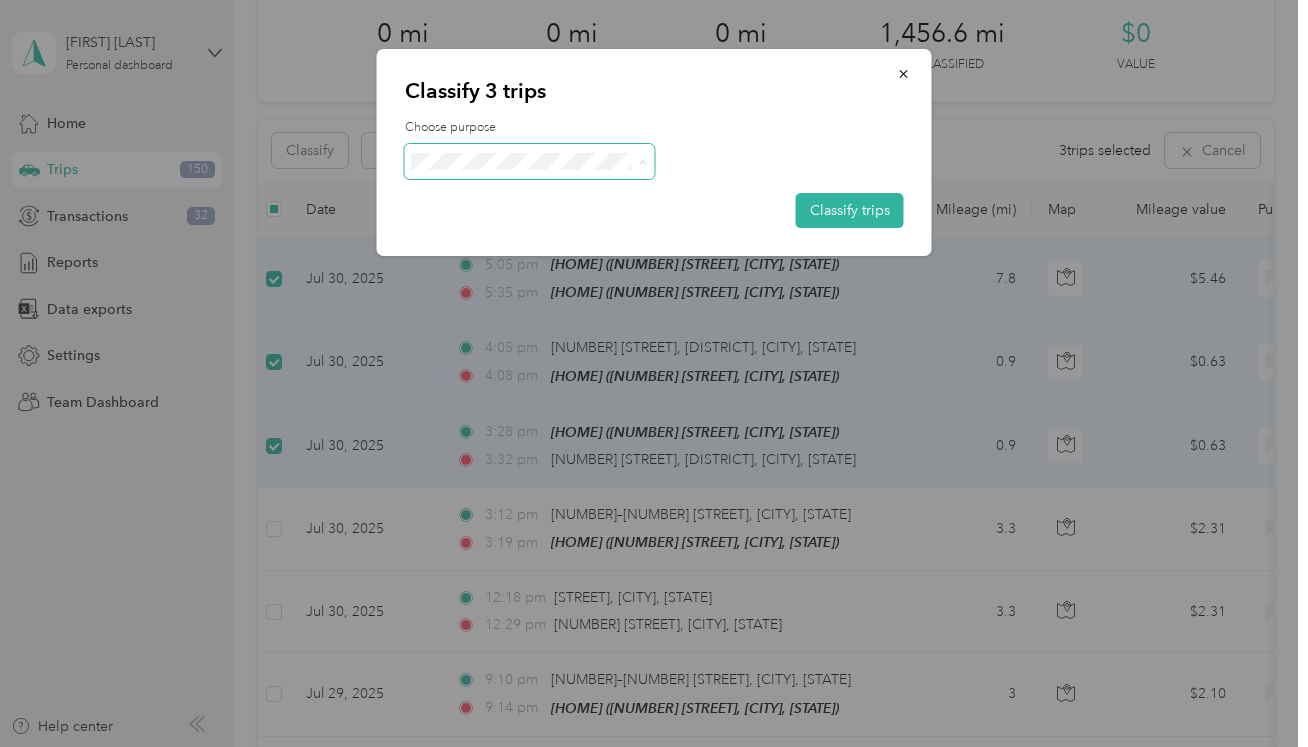 click on "Personal" at bounding box center [559, 233] 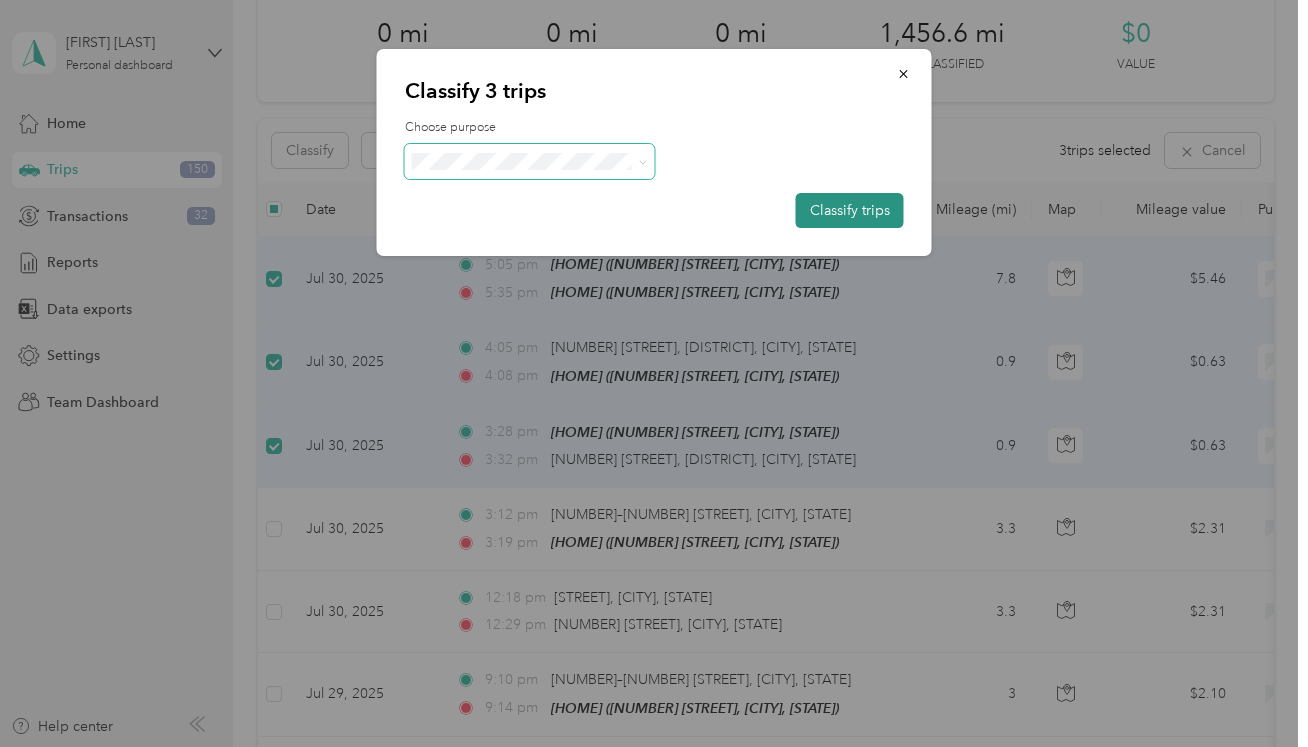 click on "Classify trips" at bounding box center [850, 210] 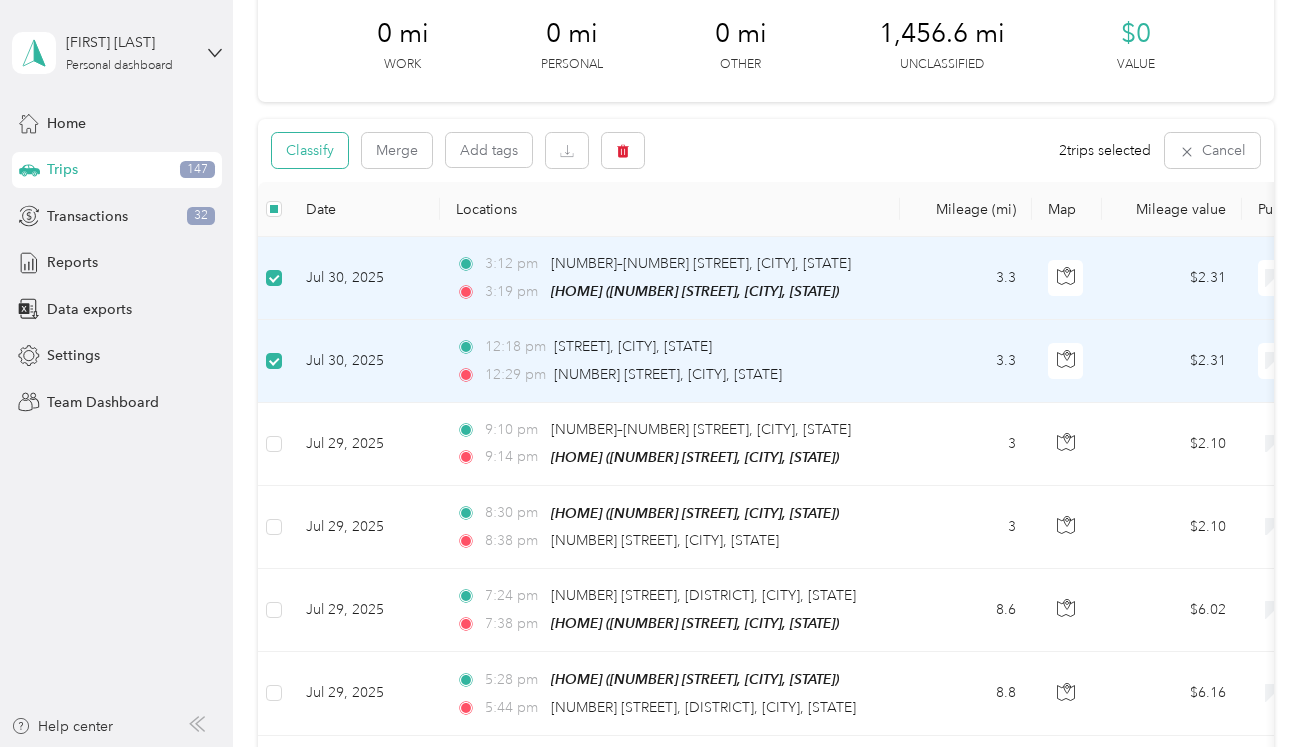 click on "Classify" at bounding box center [310, 150] 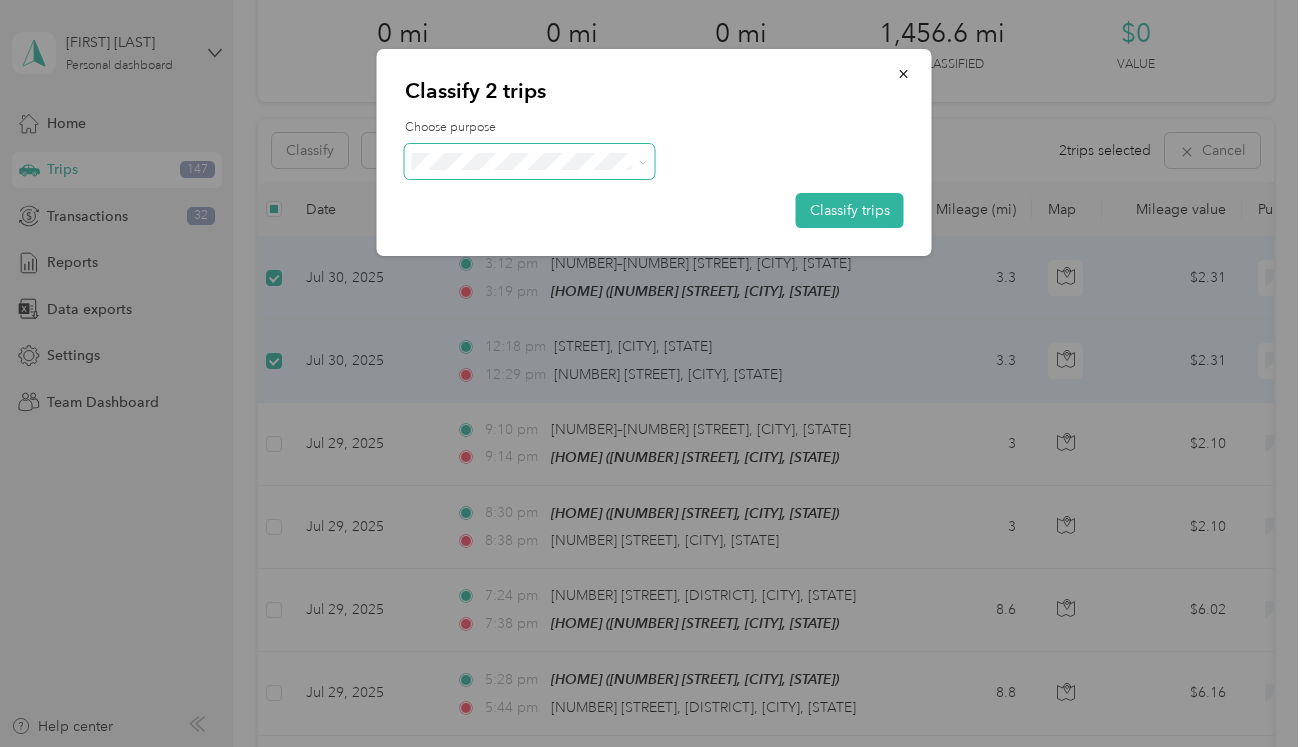 click 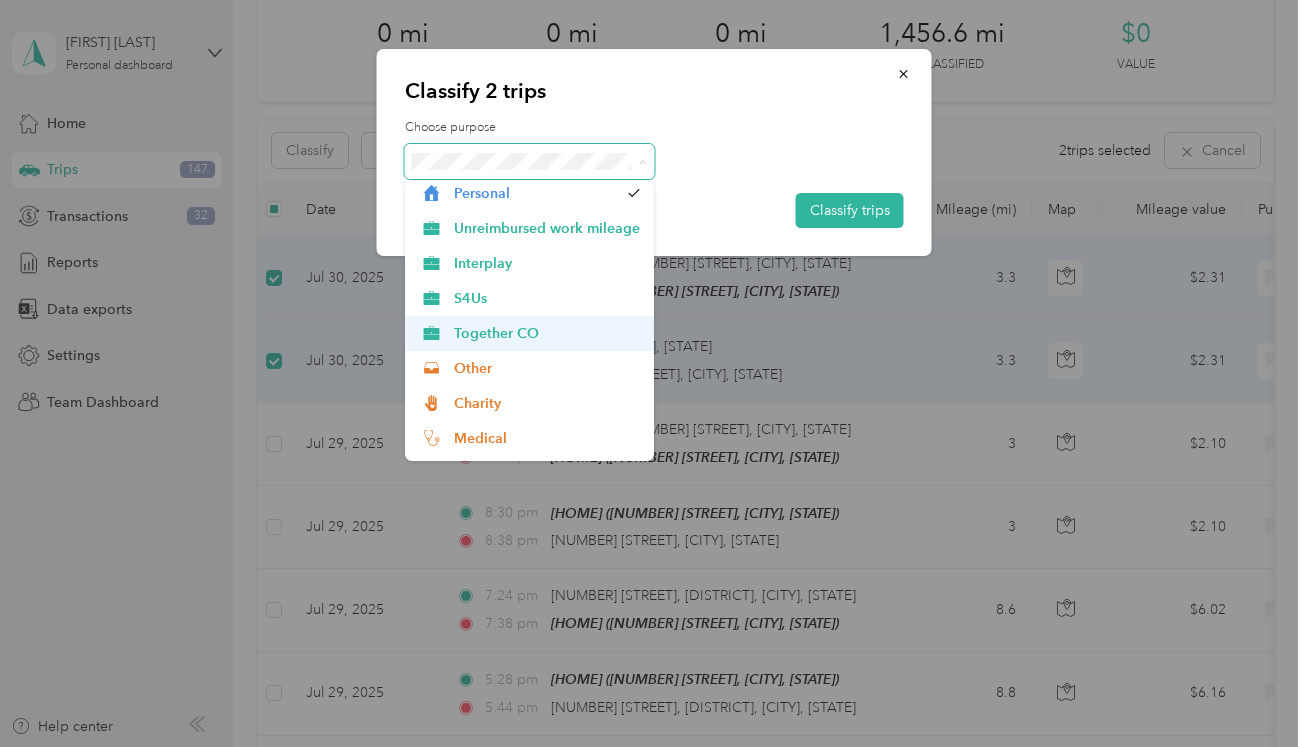 scroll, scrollTop: 105, scrollLeft: 0, axis: vertical 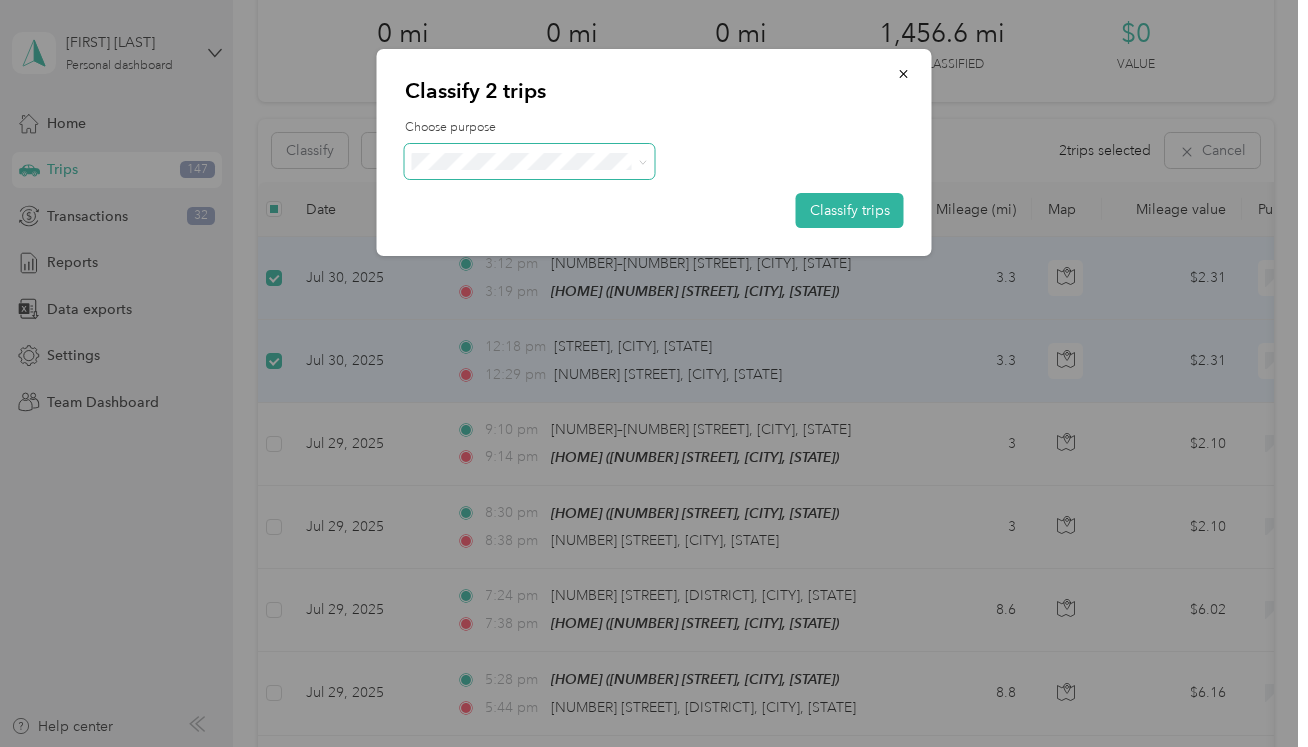 click on "Medical" at bounding box center (547, 371) 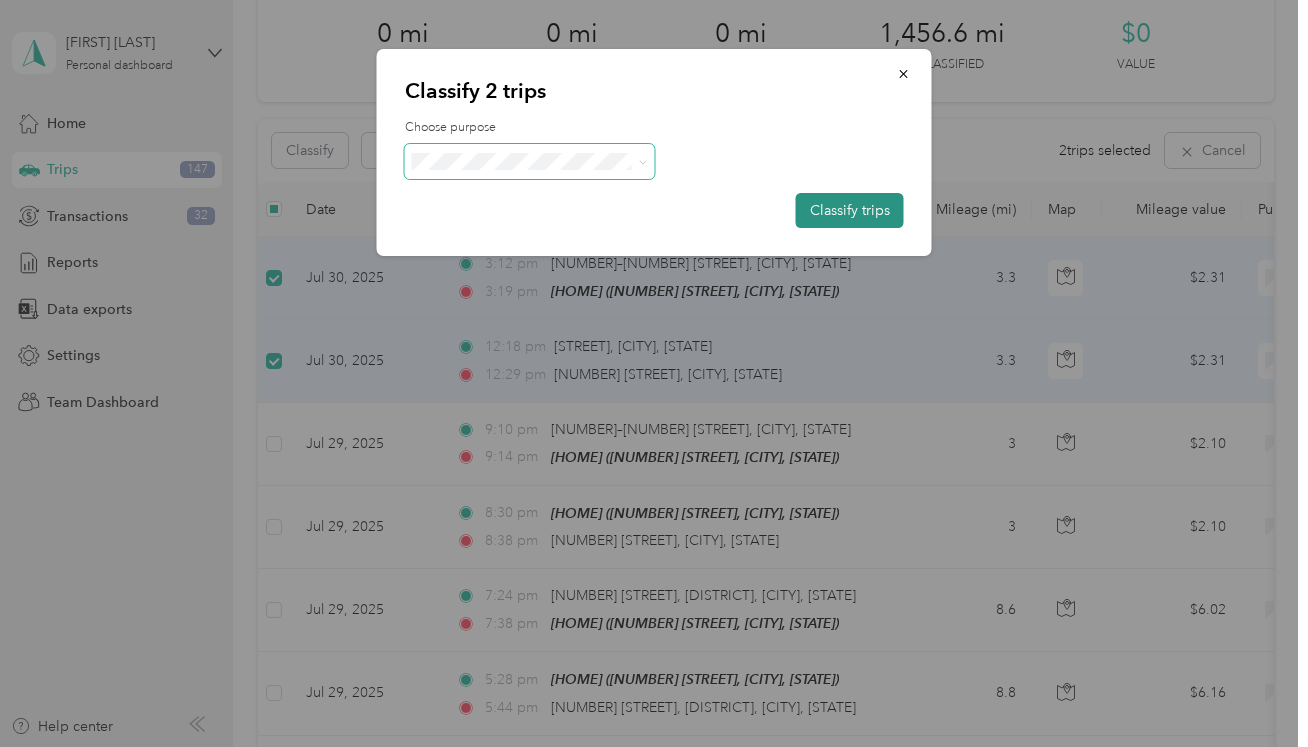 click on "Classify trips" at bounding box center [850, 210] 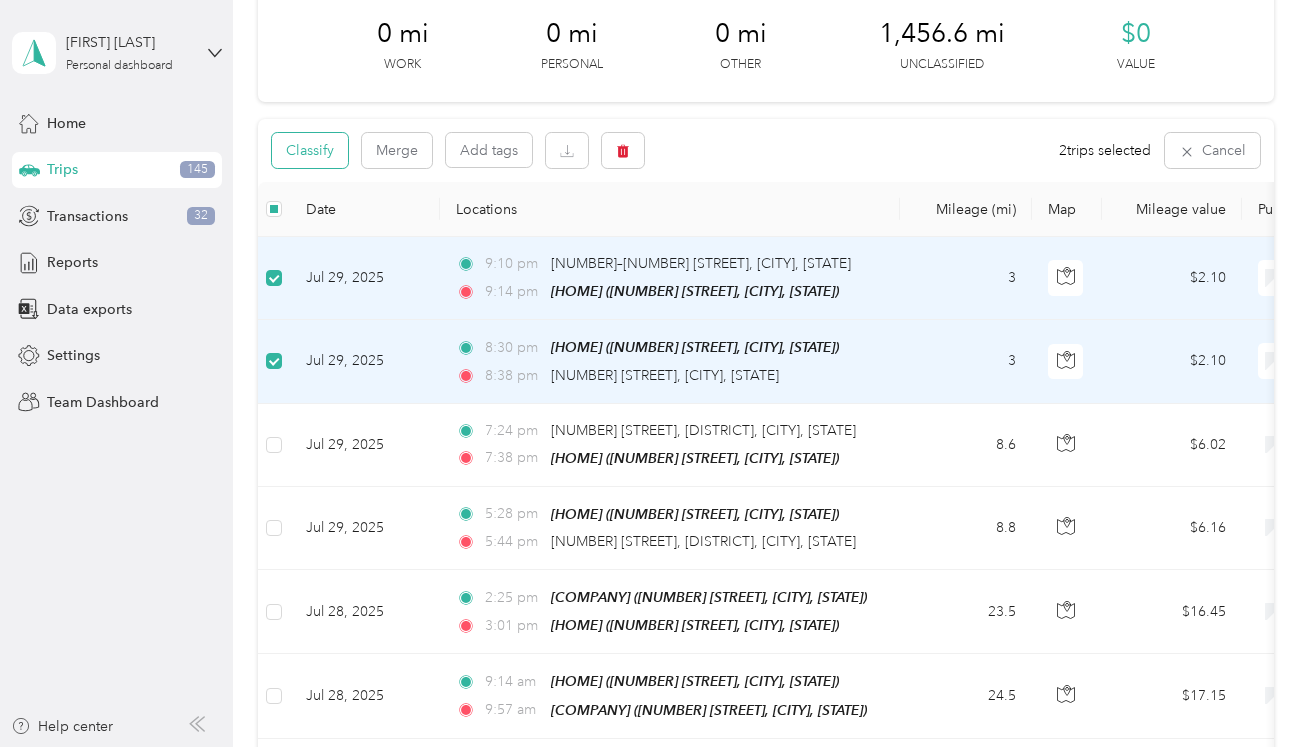 click on "Classify" at bounding box center [310, 150] 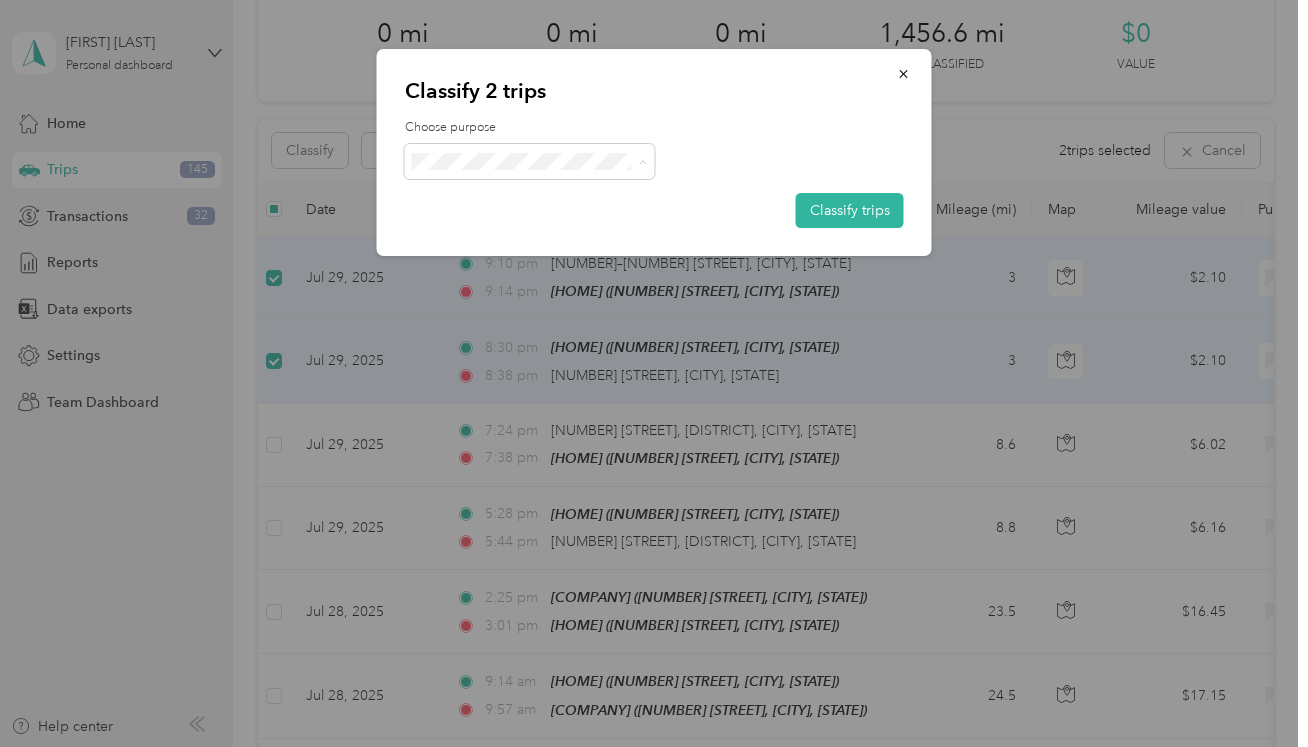 click on "Personal" at bounding box center (547, 233) 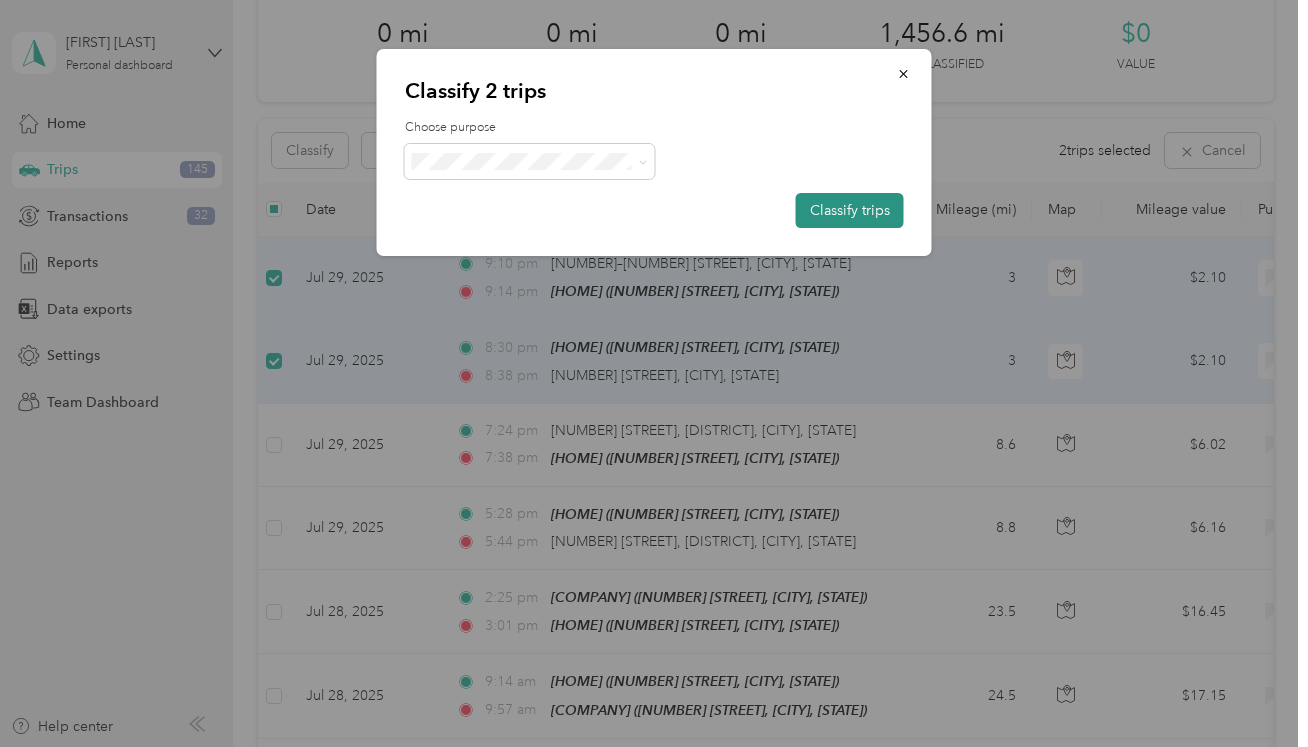 click on "Classify trips" at bounding box center (850, 210) 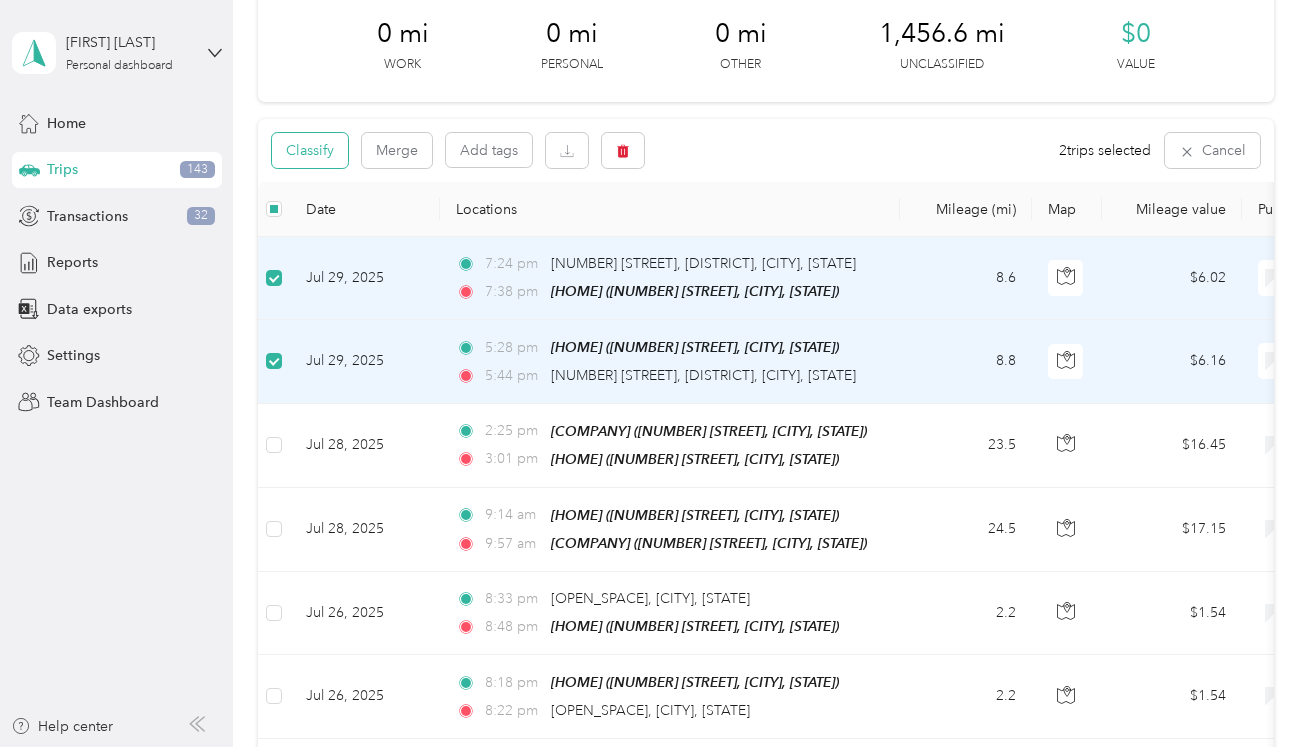 click on "Classify" at bounding box center (310, 150) 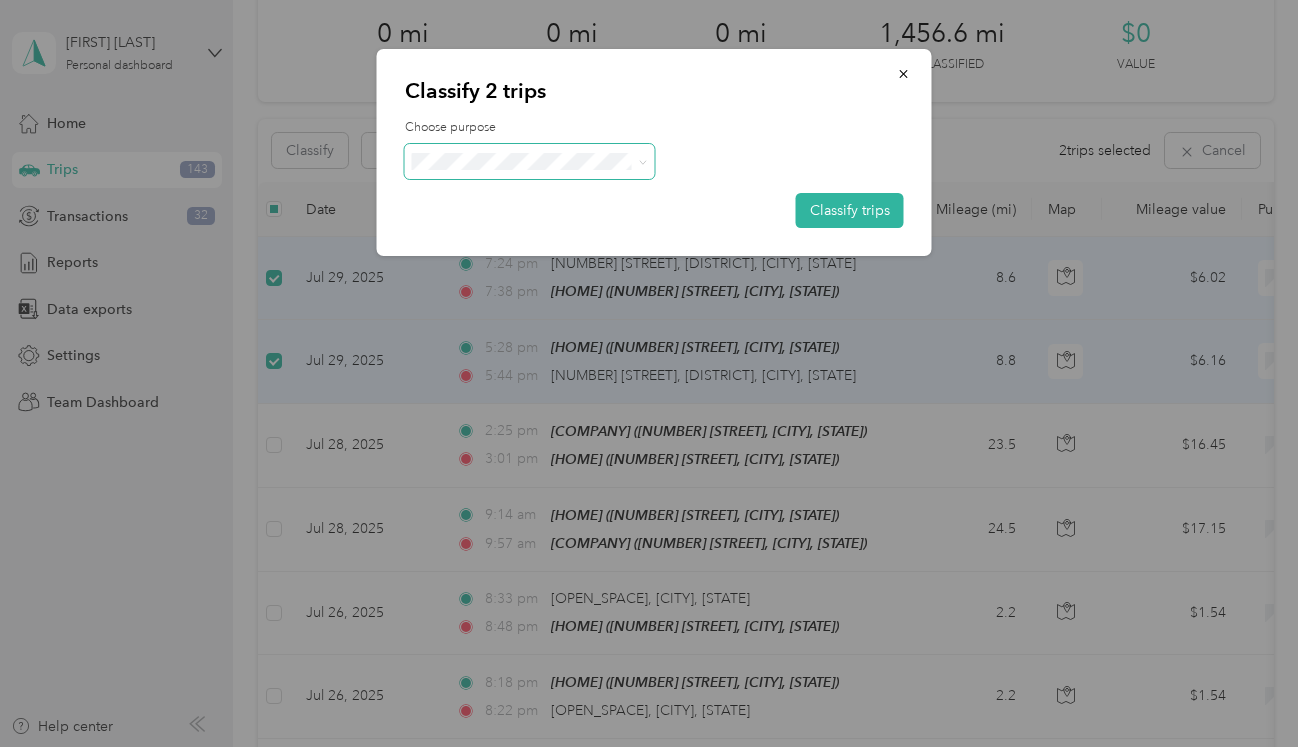 click 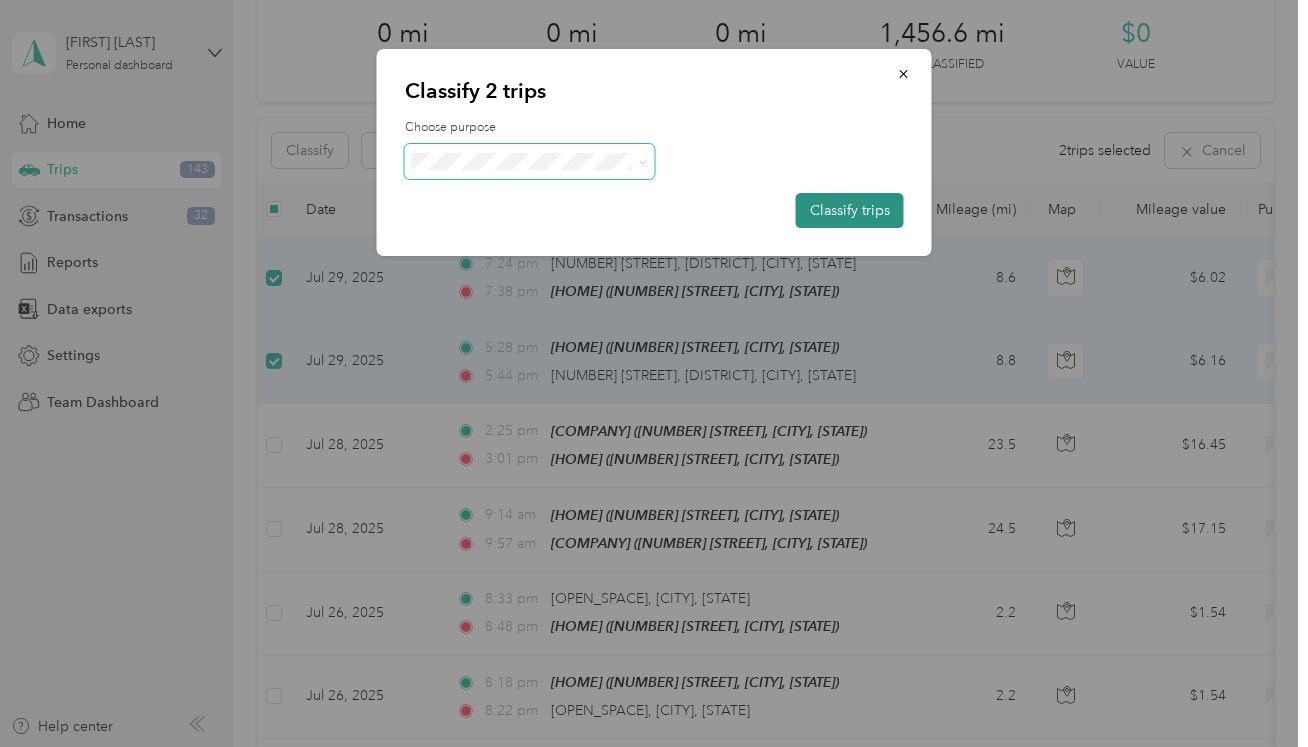 click on "Classify trips" at bounding box center [850, 210] 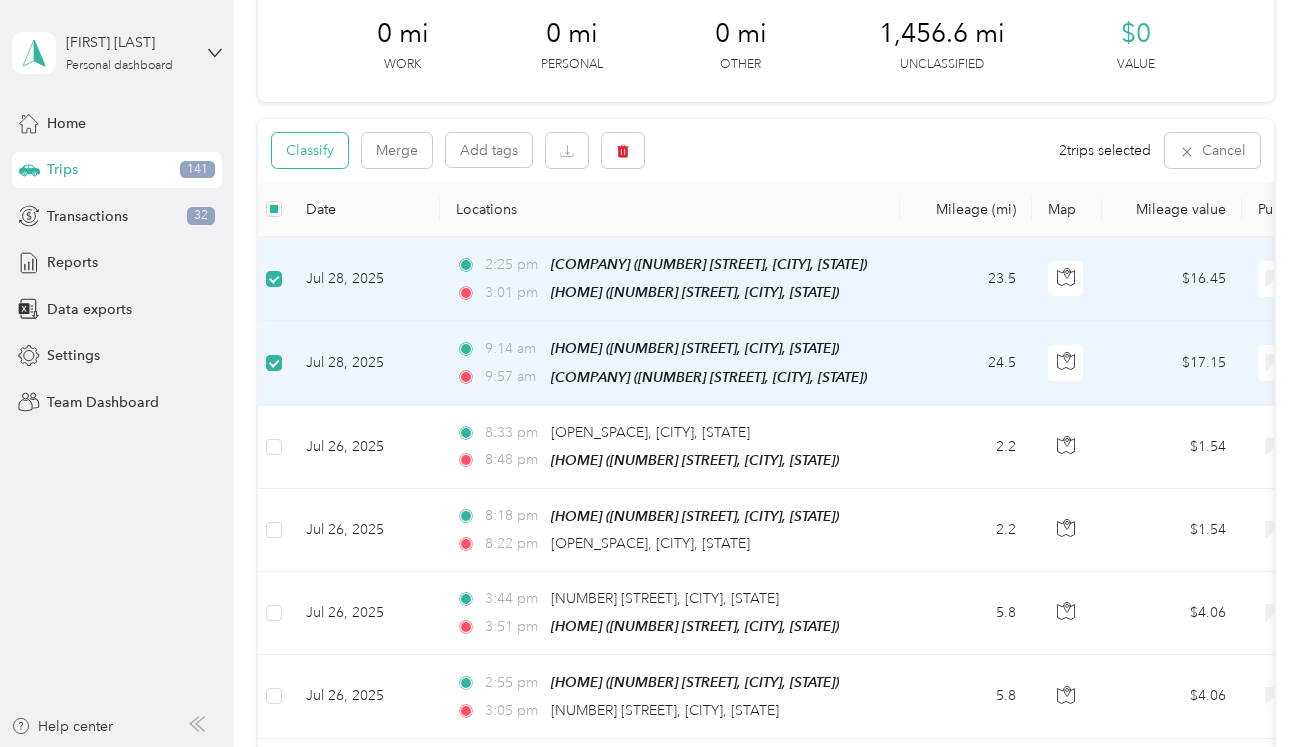 click on "Classify" at bounding box center (310, 150) 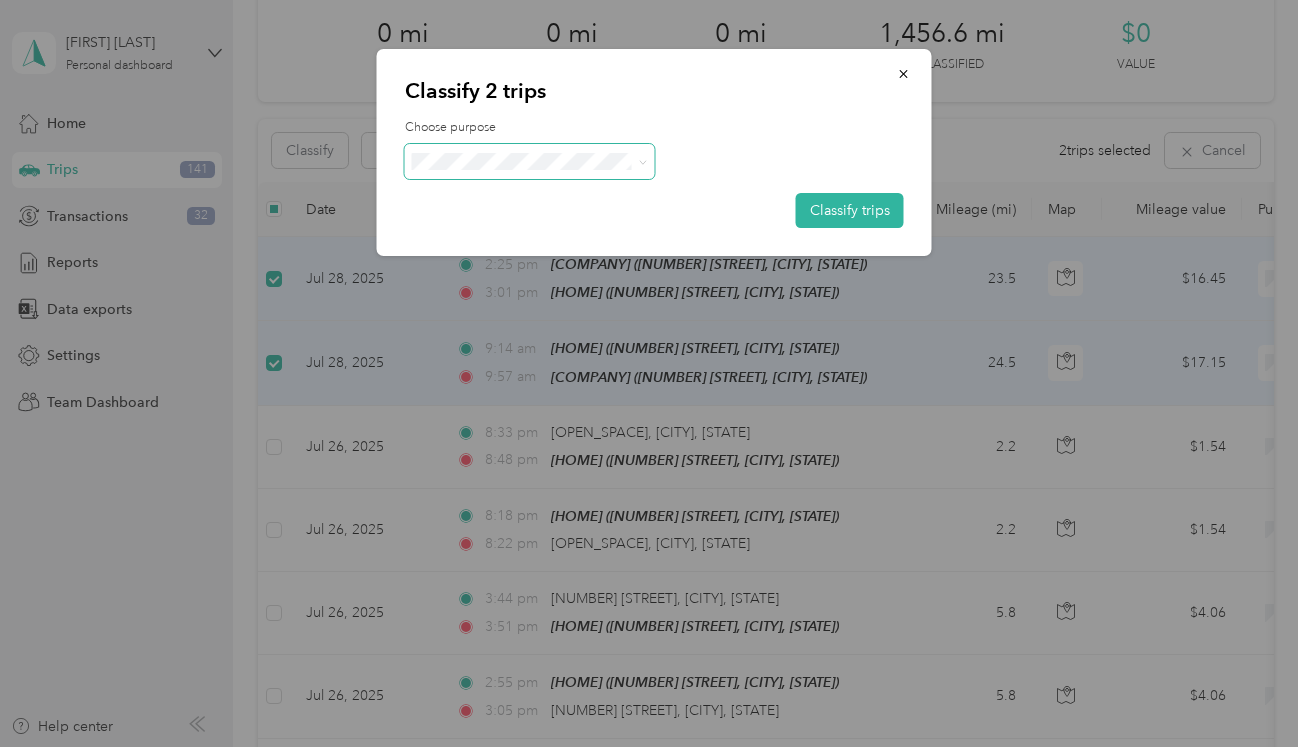 click 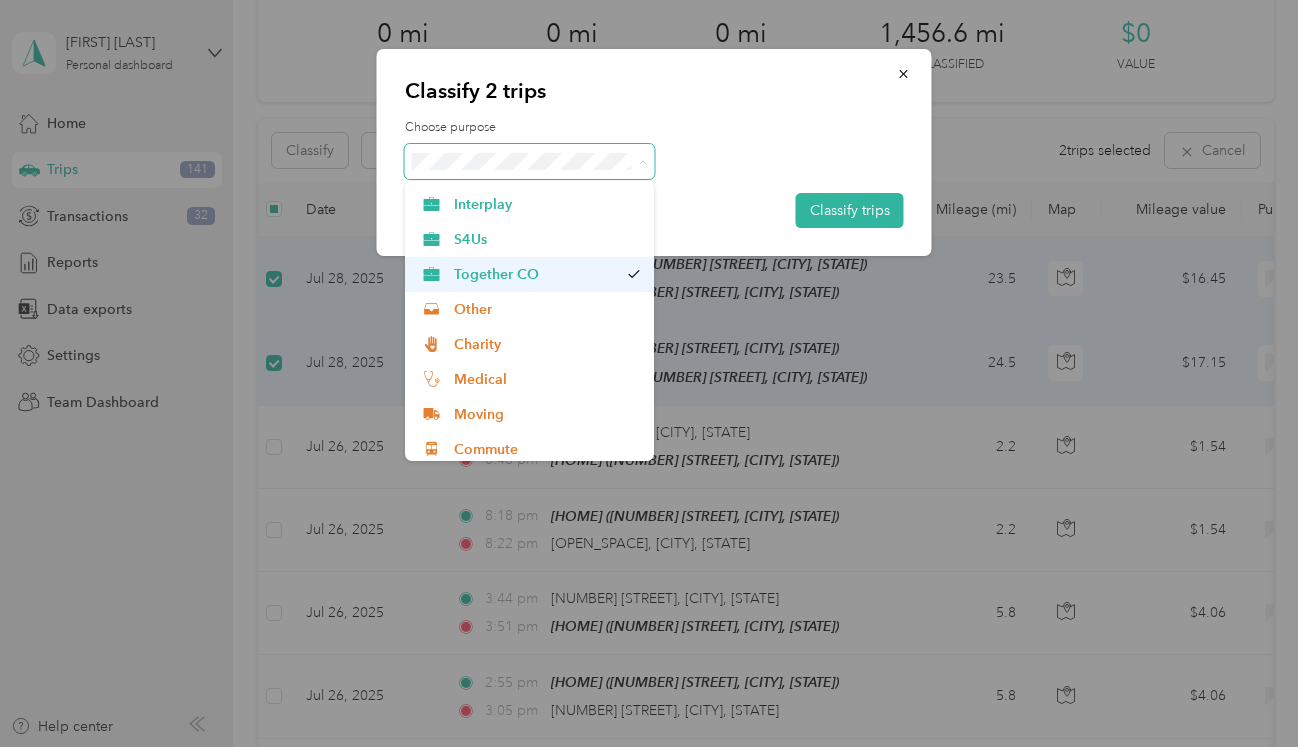 scroll, scrollTop: 105, scrollLeft: 0, axis: vertical 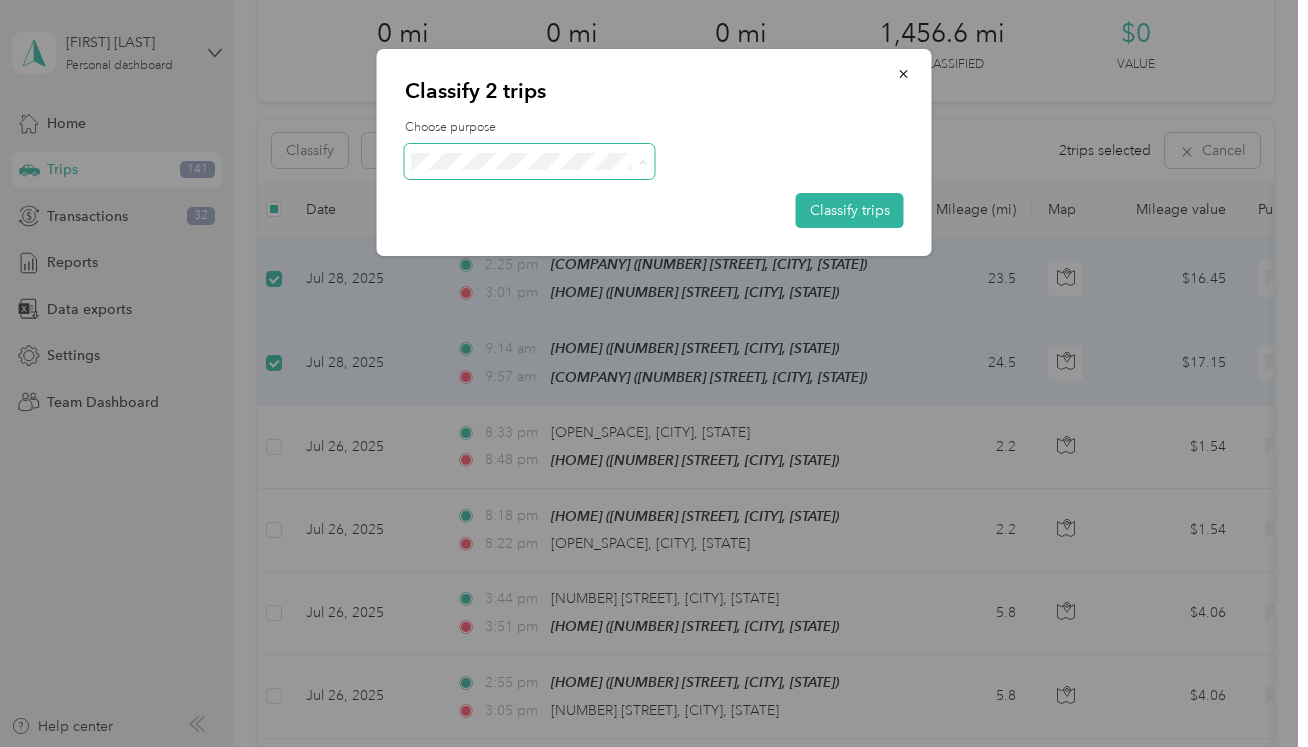 click on "Commute" at bounding box center [547, 443] 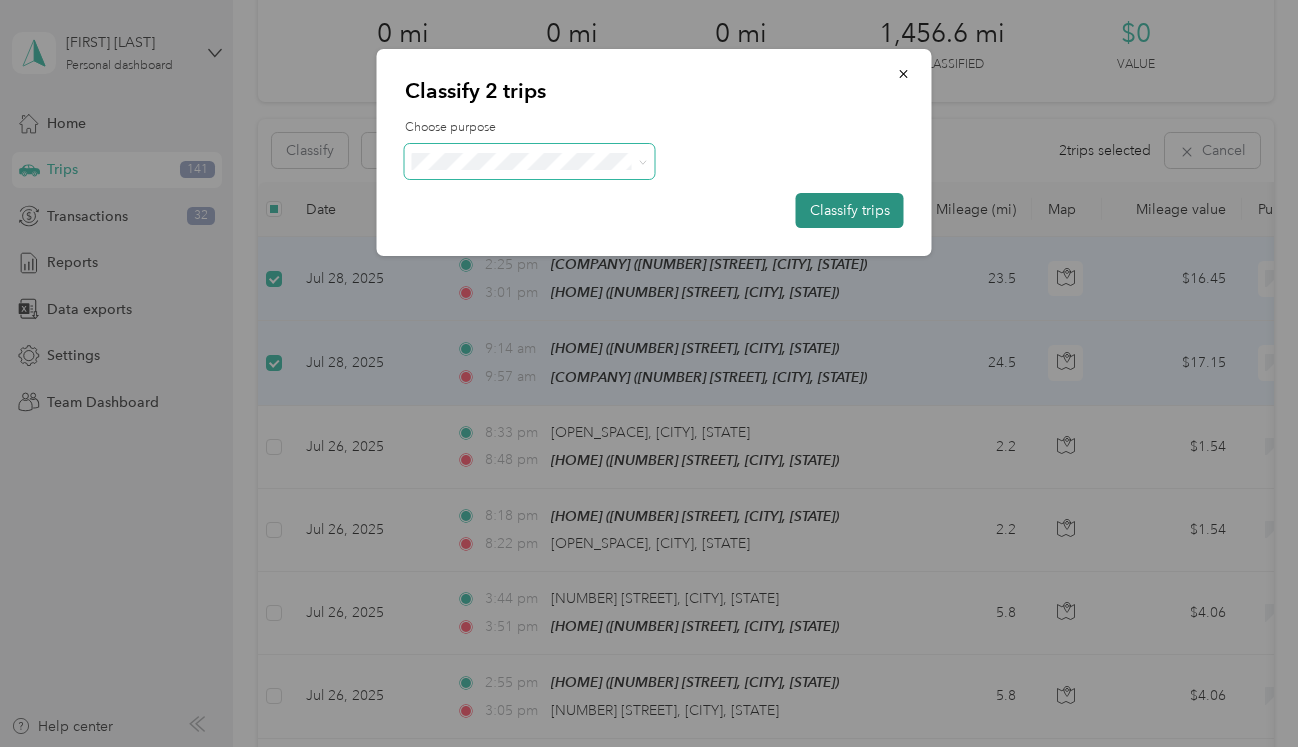 click on "Classify trips" at bounding box center [850, 210] 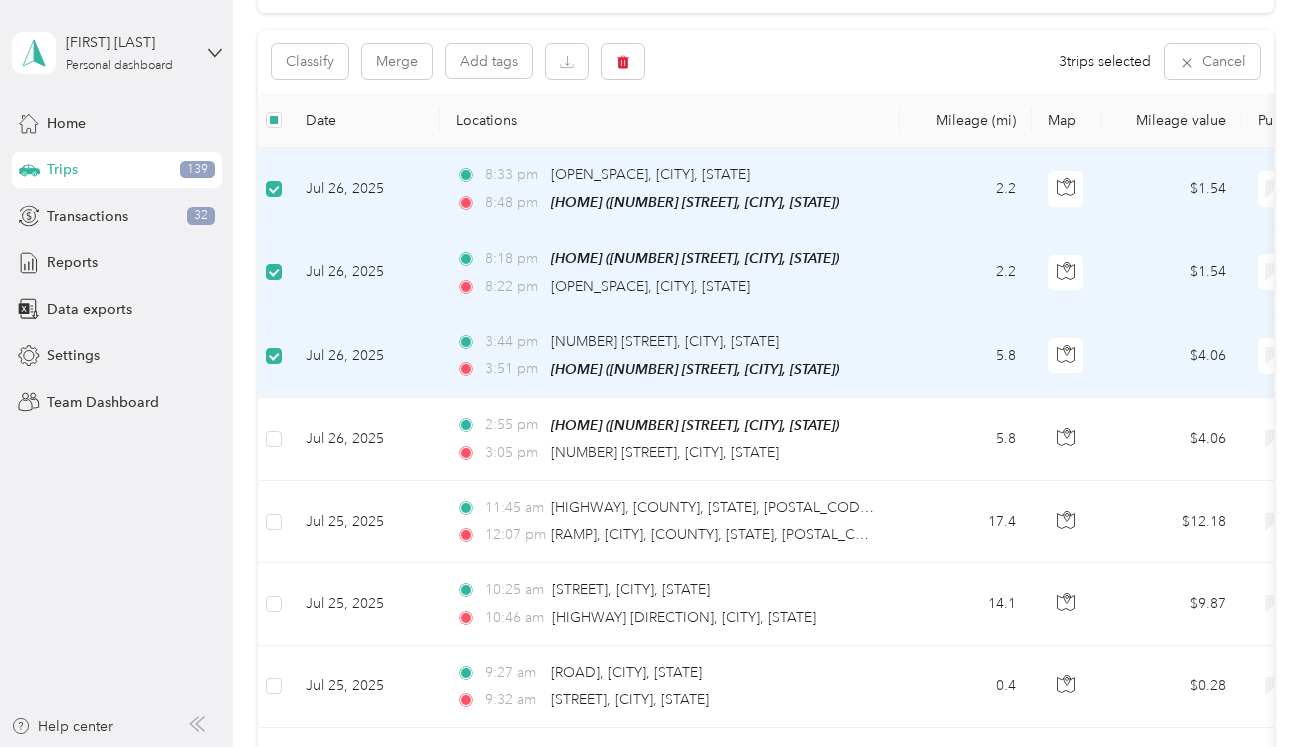 scroll, scrollTop: 191, scrollLeft: 0, axis: vertical 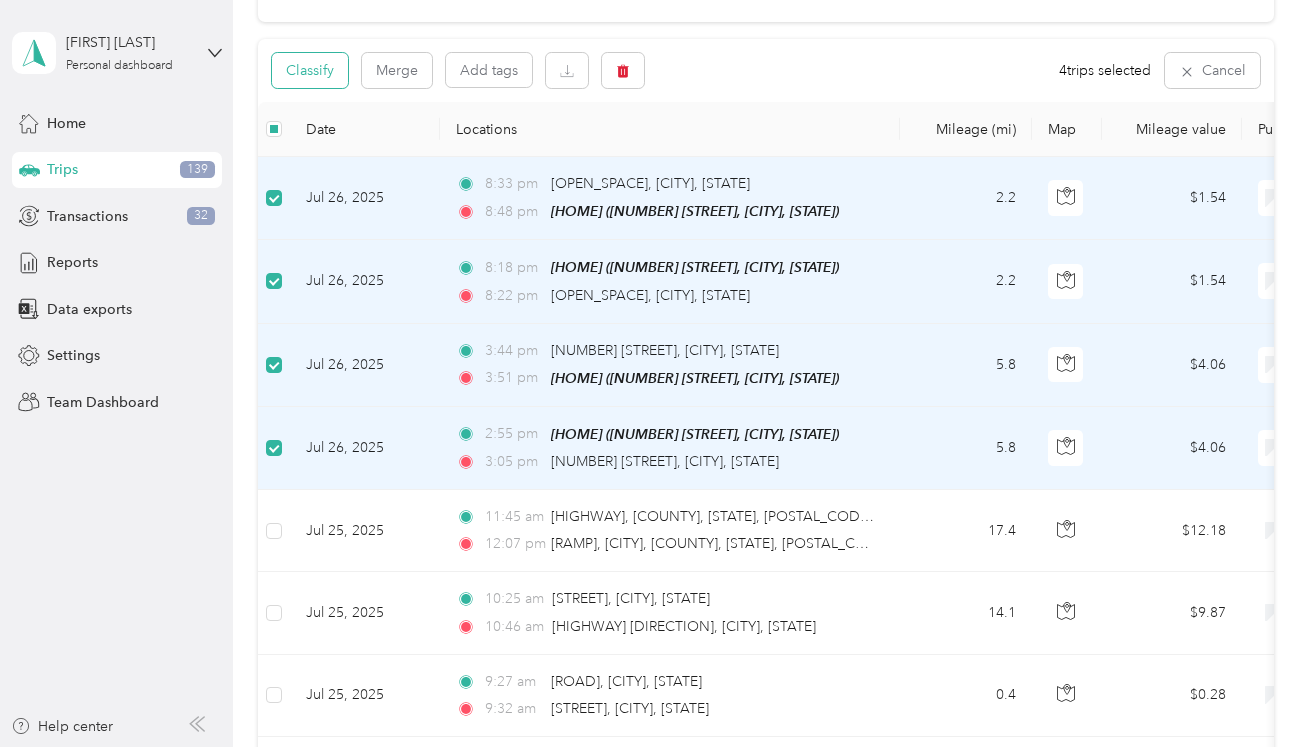 click on "Classify" at bounding box center (310, 70) 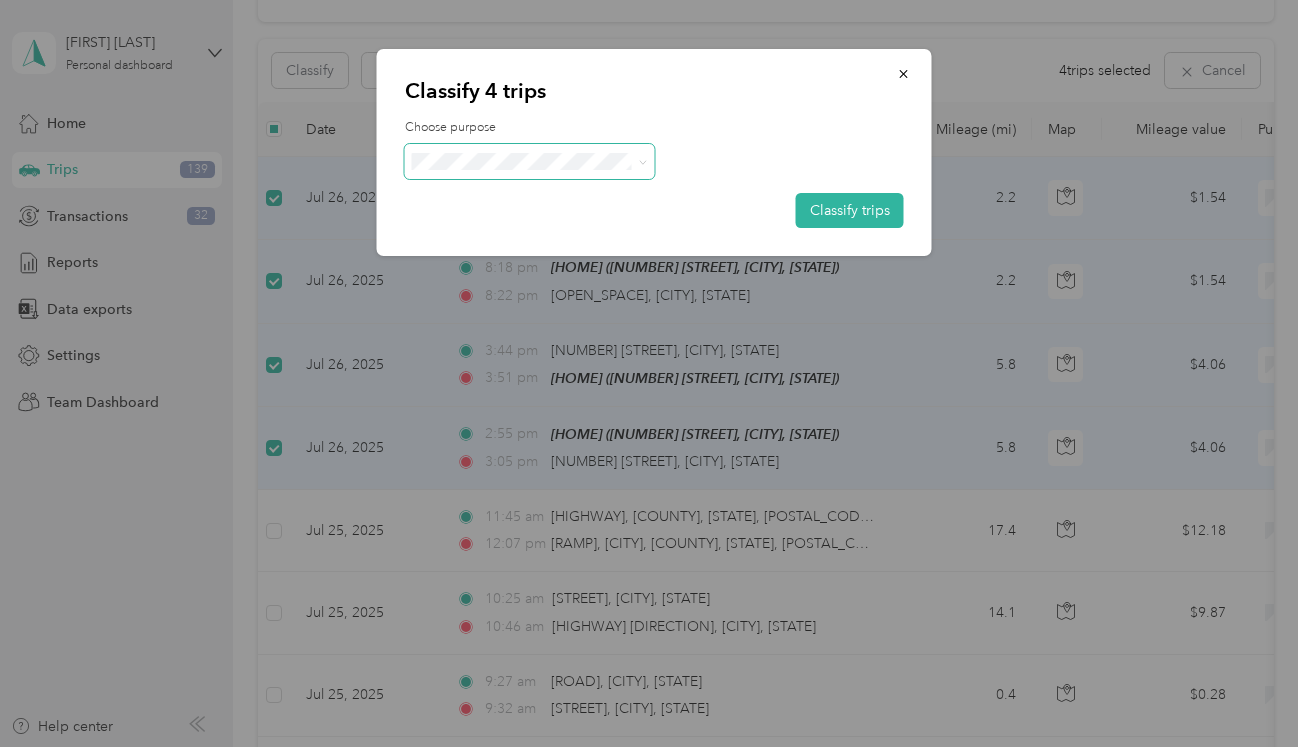 click 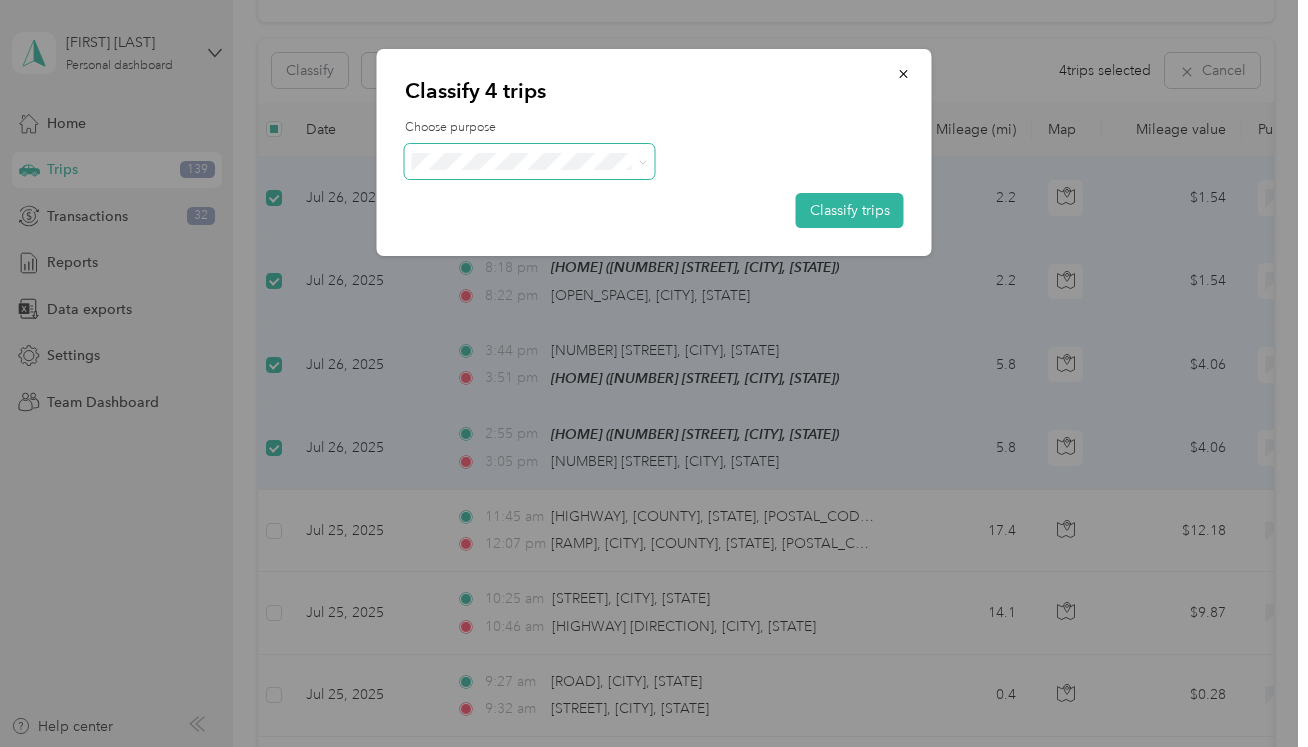 click on "Personal" at bounding box center (547, 229) 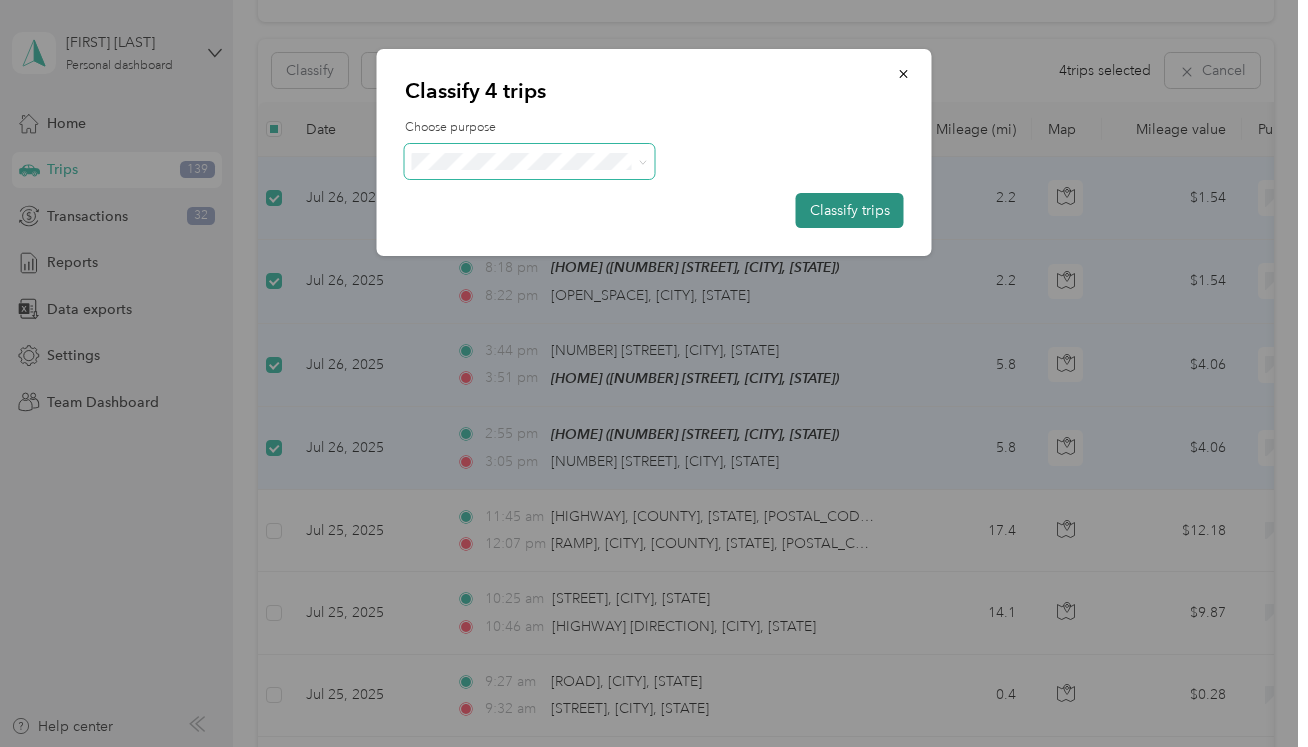click on "Classify trips" at bounding box center [850, 210] 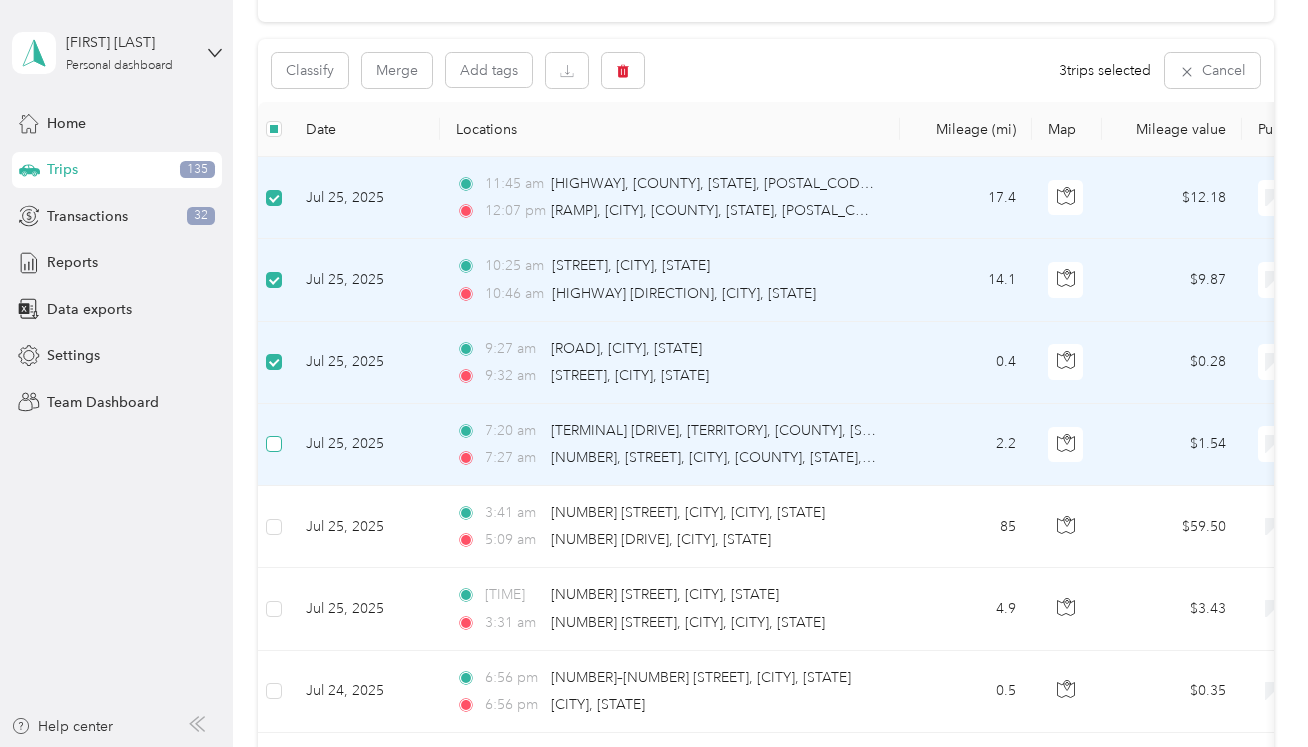 click at bounding box center (274, 444) 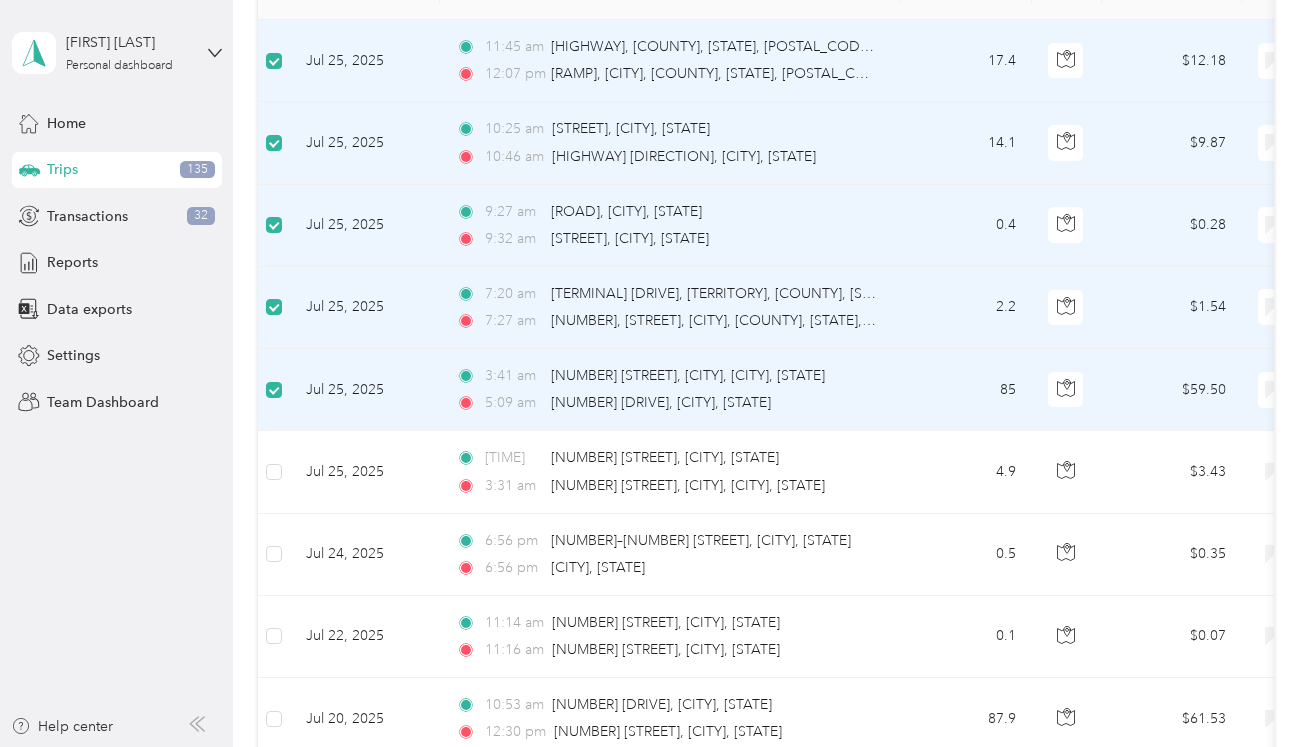 scroll, scrollTop: 344, scrollLeft: 0, axis: vertical 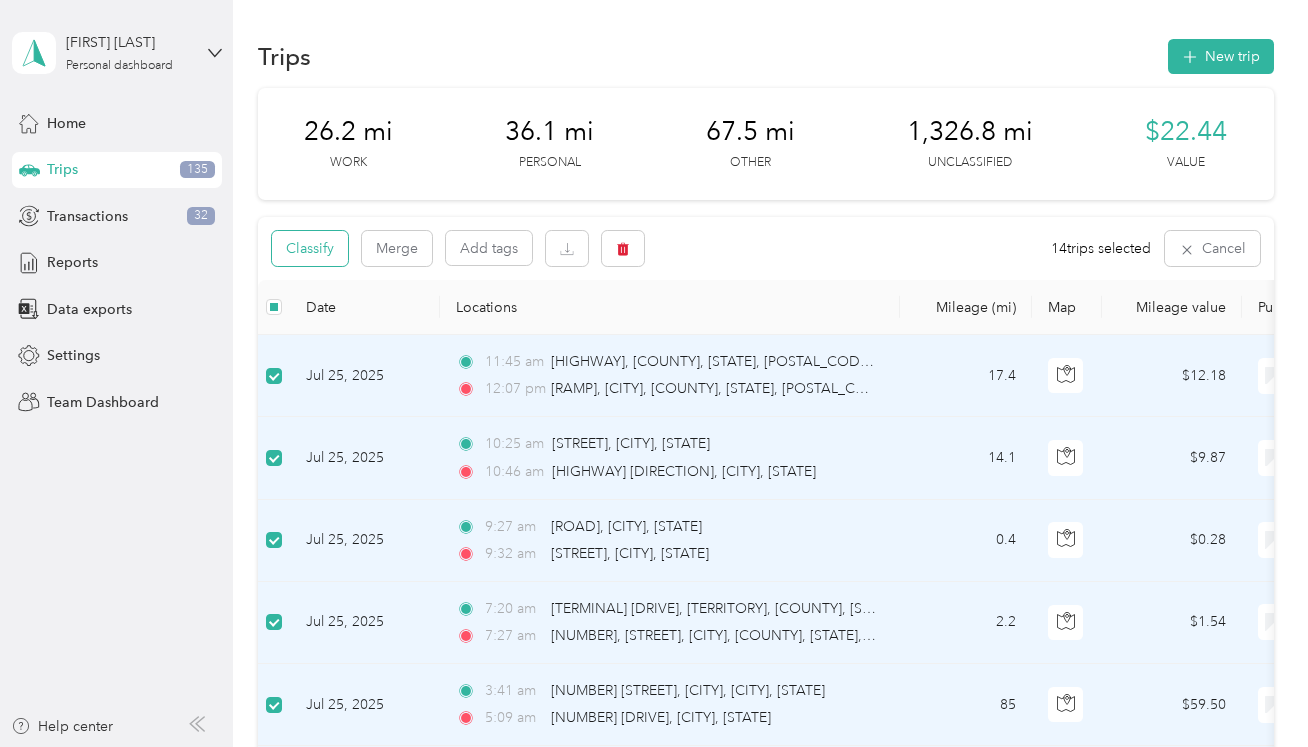 click on "Classify" at bounding box center [310, 248] 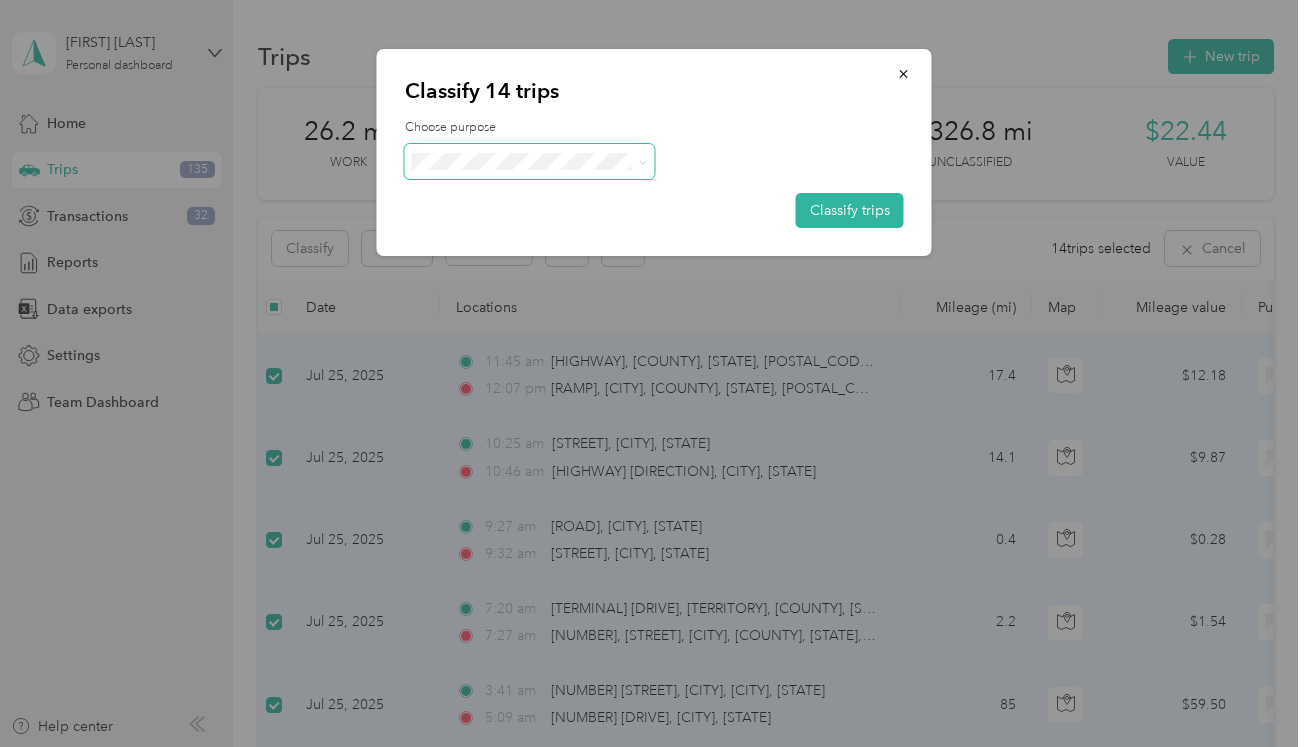 click 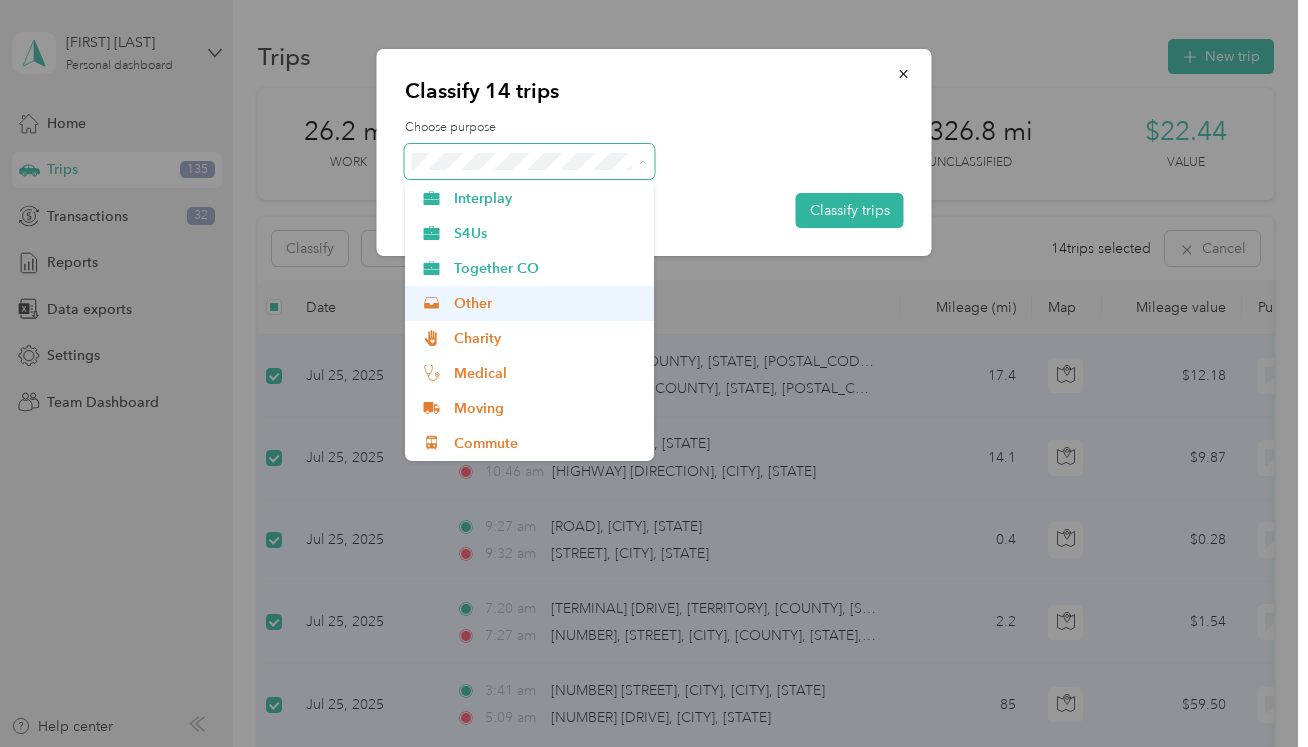 scroll, scrollTop: 0, scrollLeft: 0, axis: both 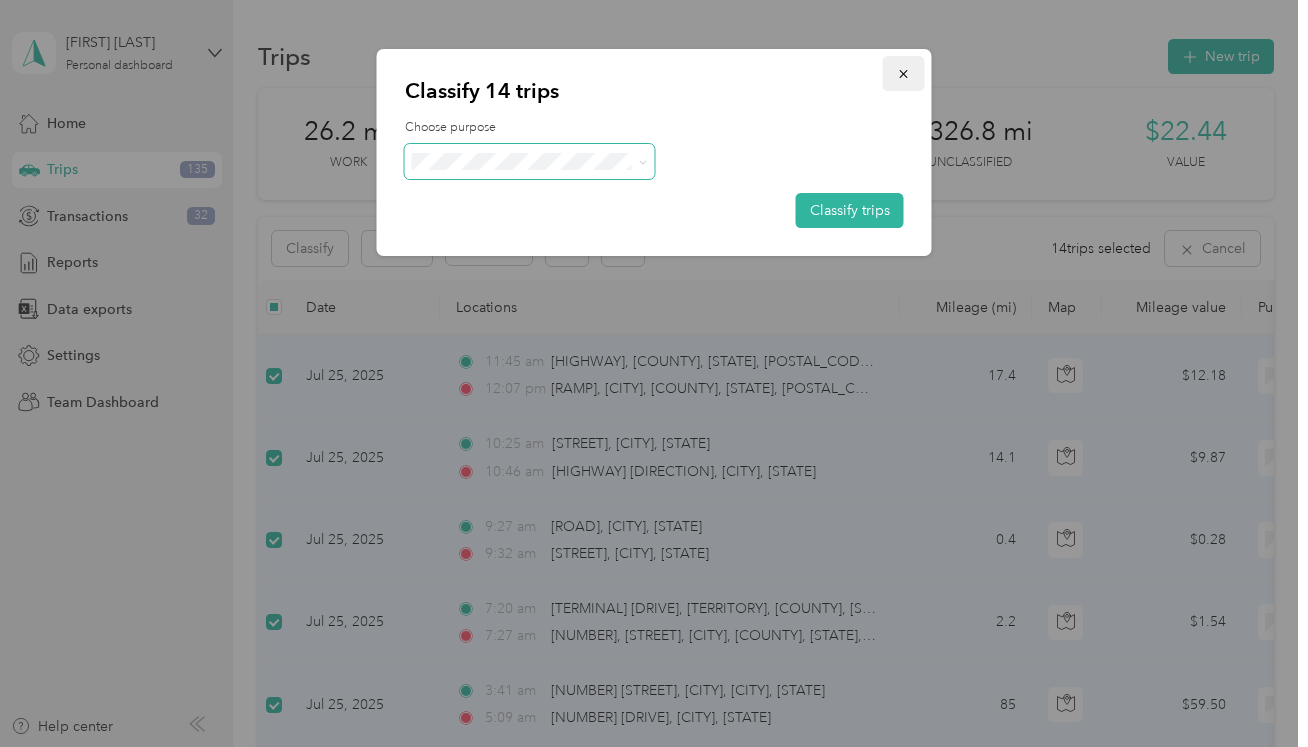click 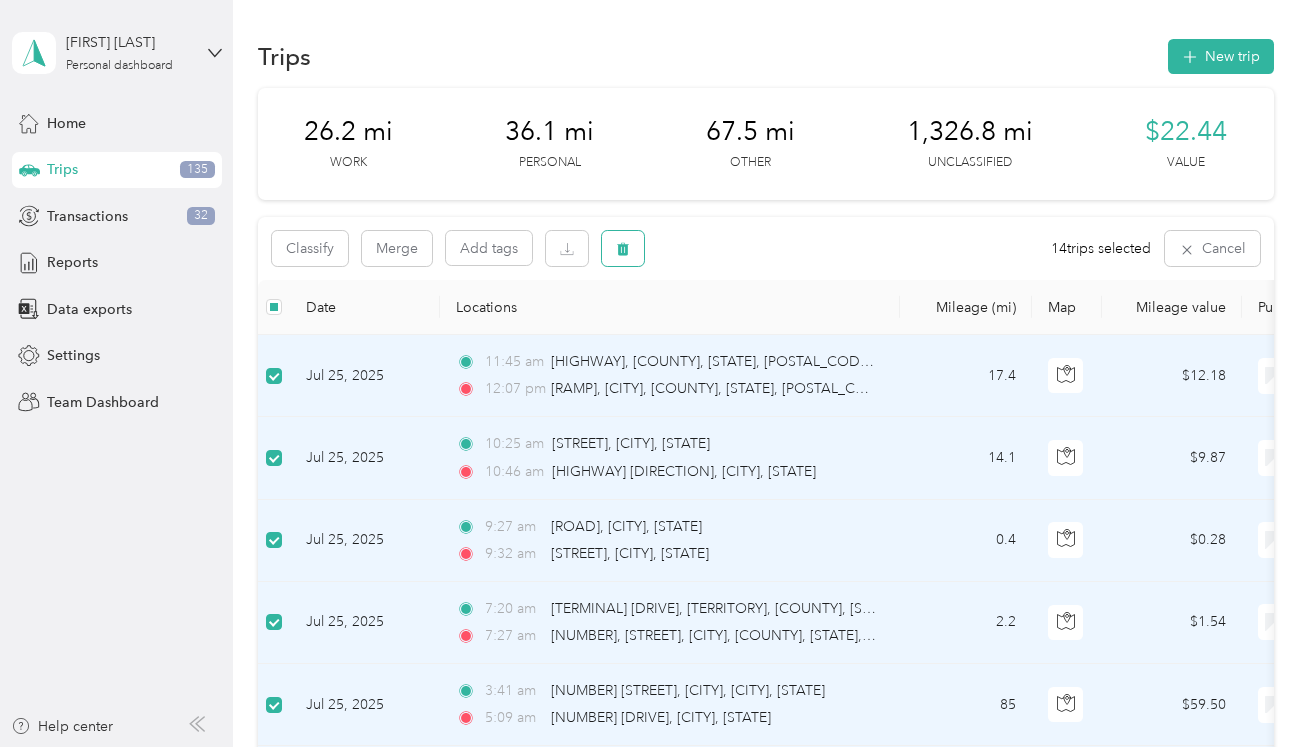 click 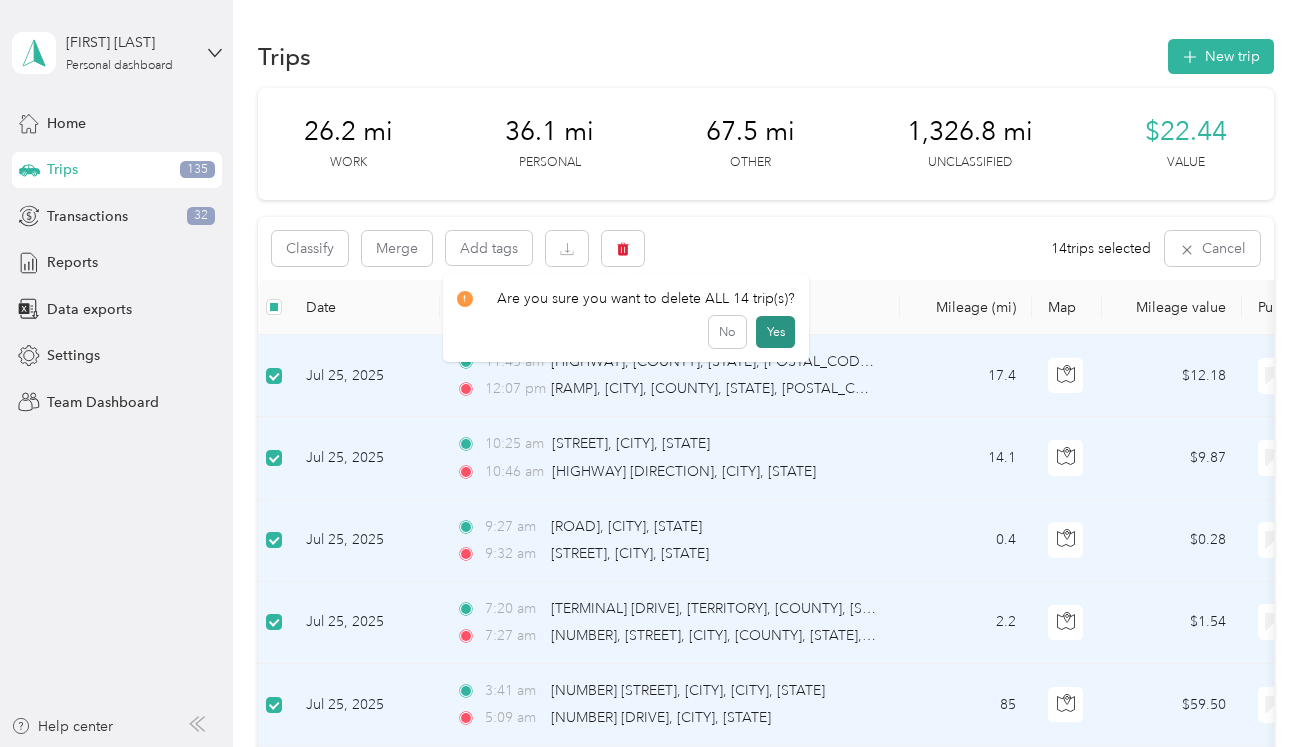 click on "Yes" at bounding box center (775, 332) 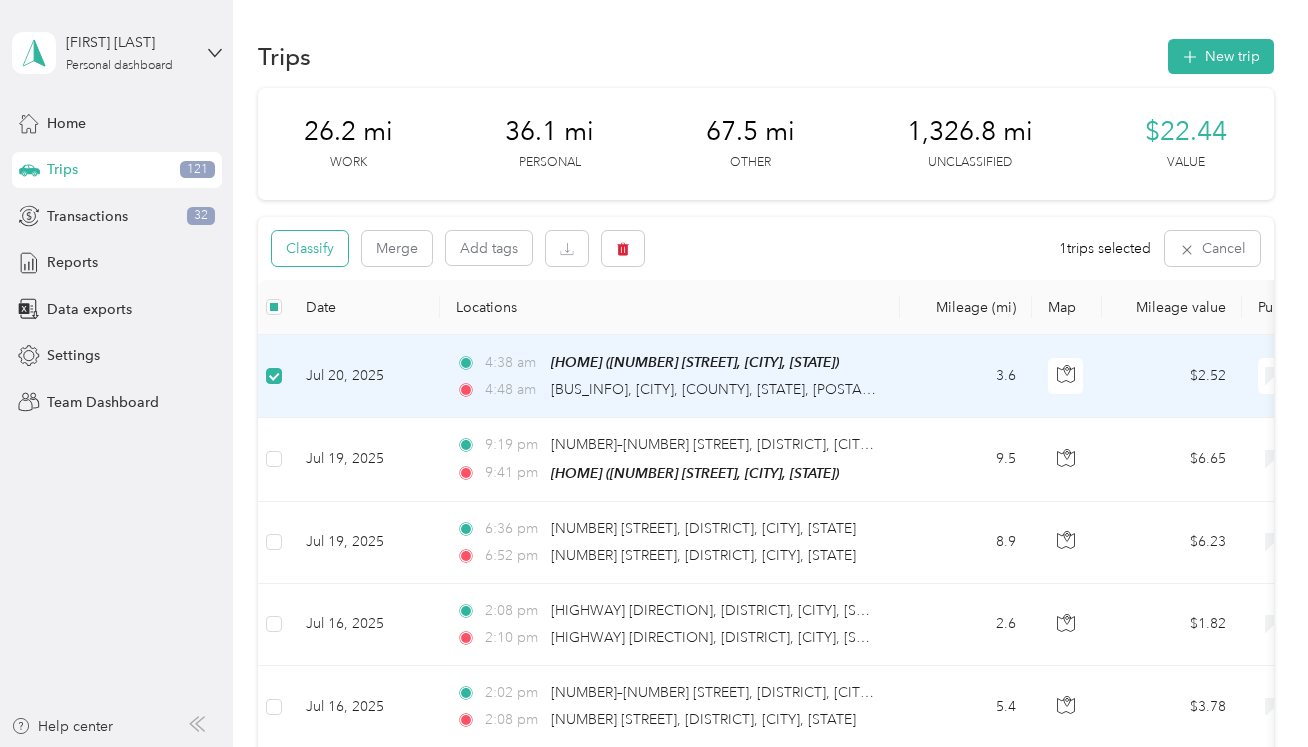 click on "Classify" at bounding box center (310, 248) 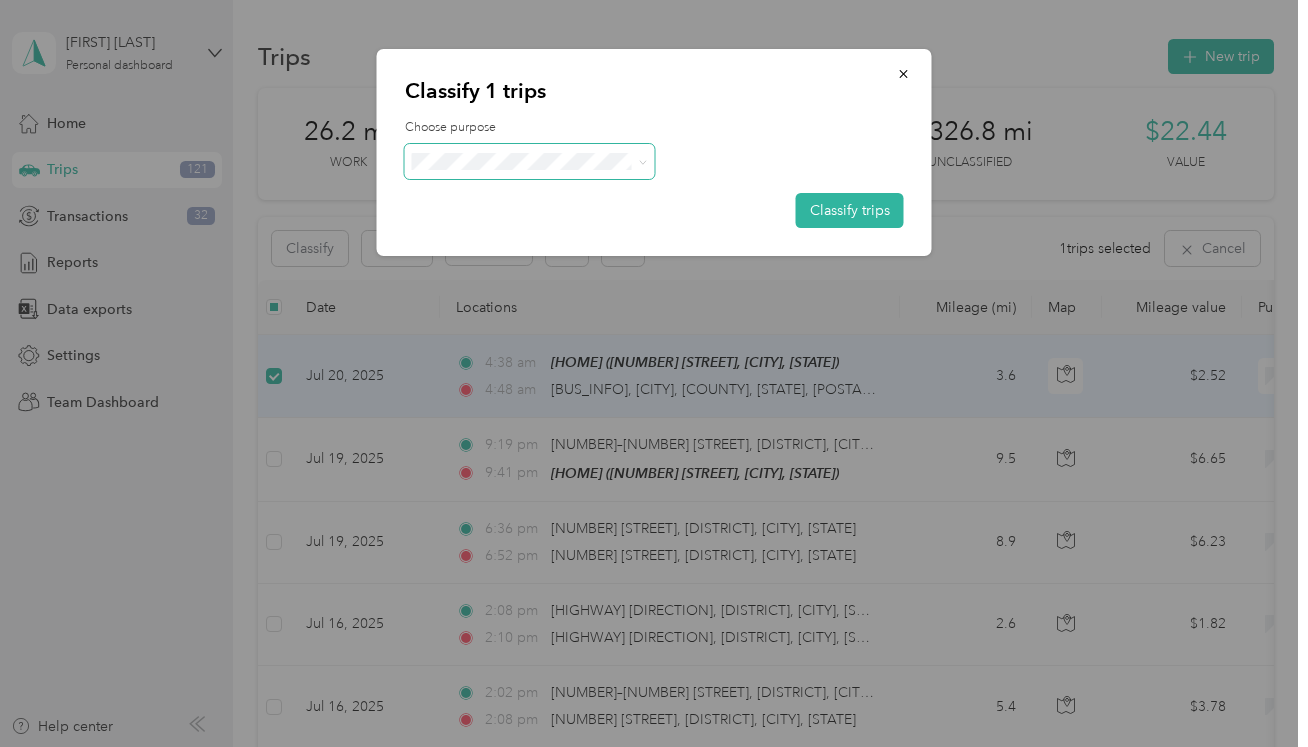 click 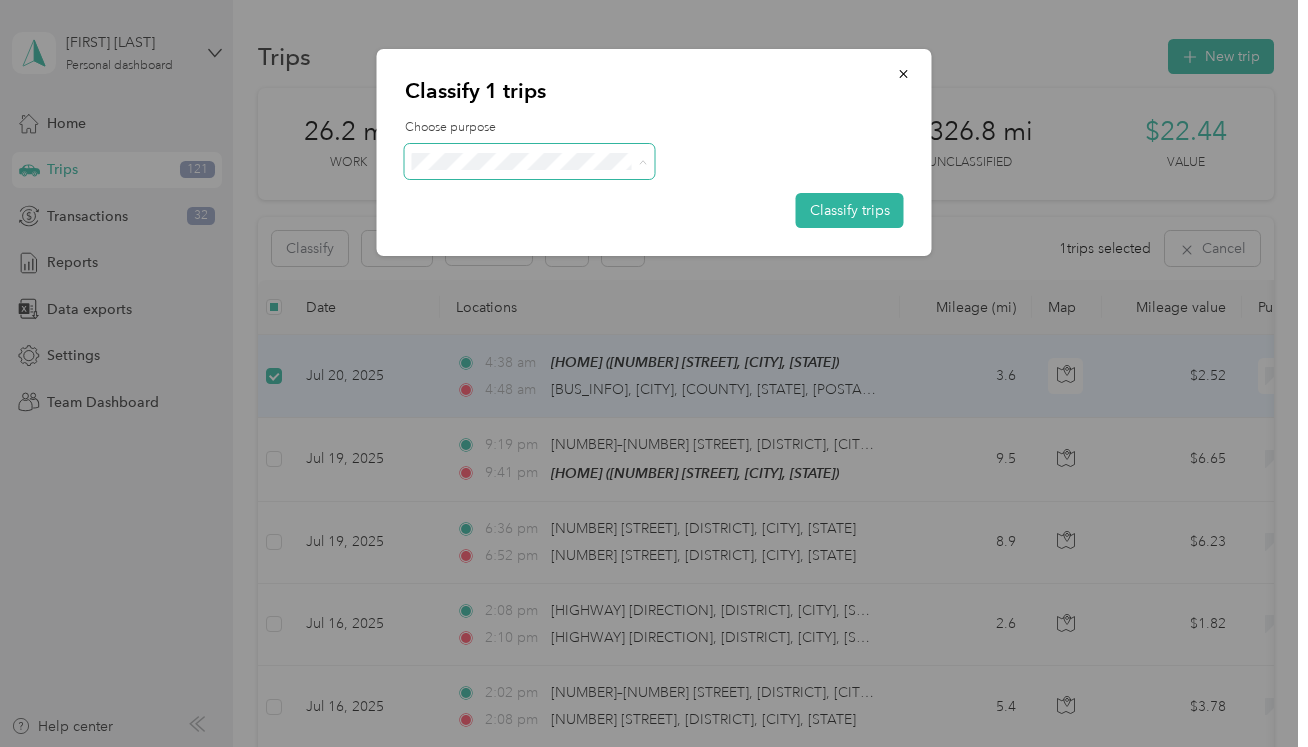 click on "Together CO" at bounding box center (547, 373) 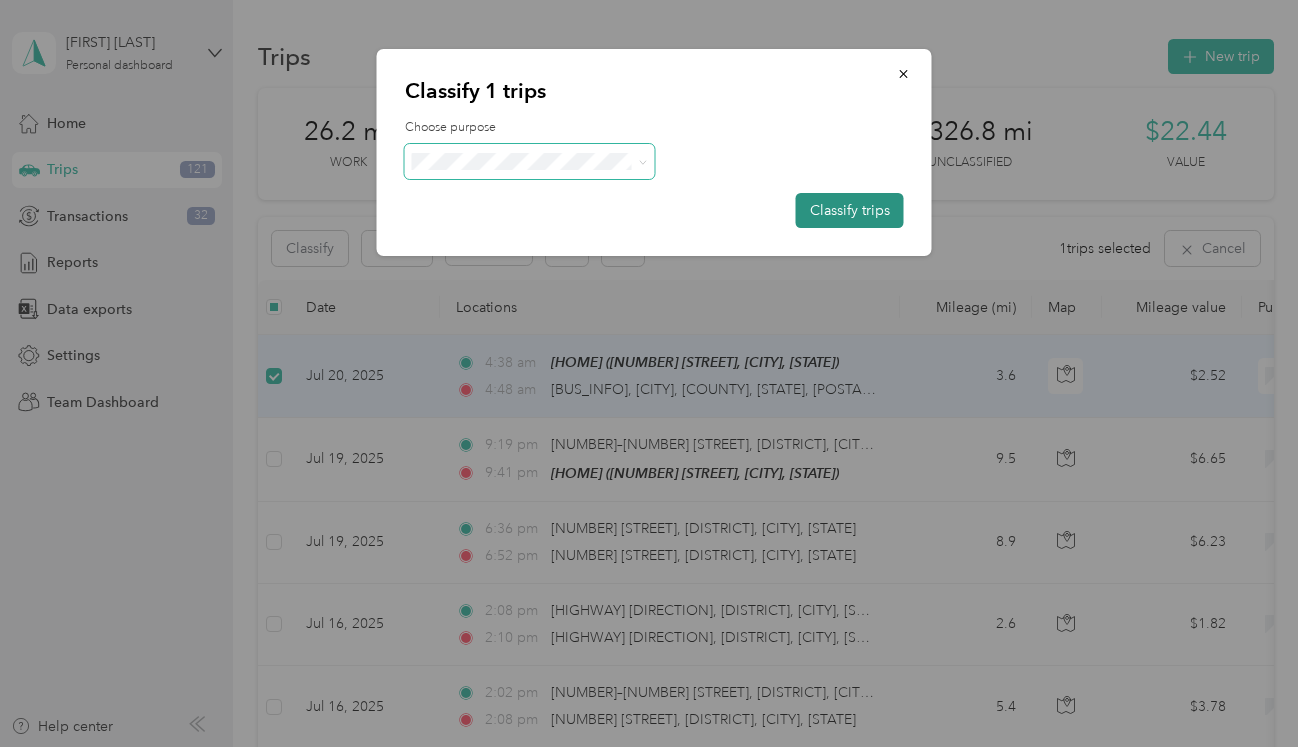 click on "Classify trips" at bounding box center (850, 210) 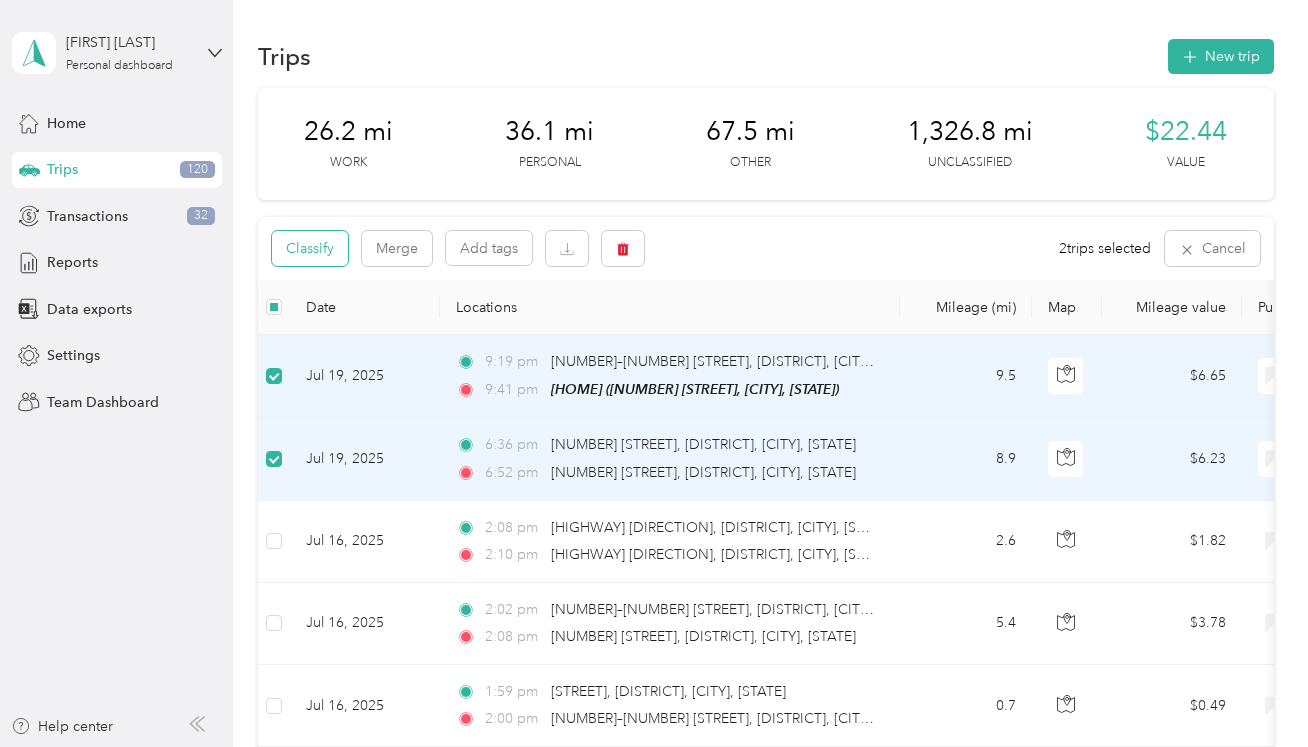 click on "Classify" at bounding box center (310, 248) 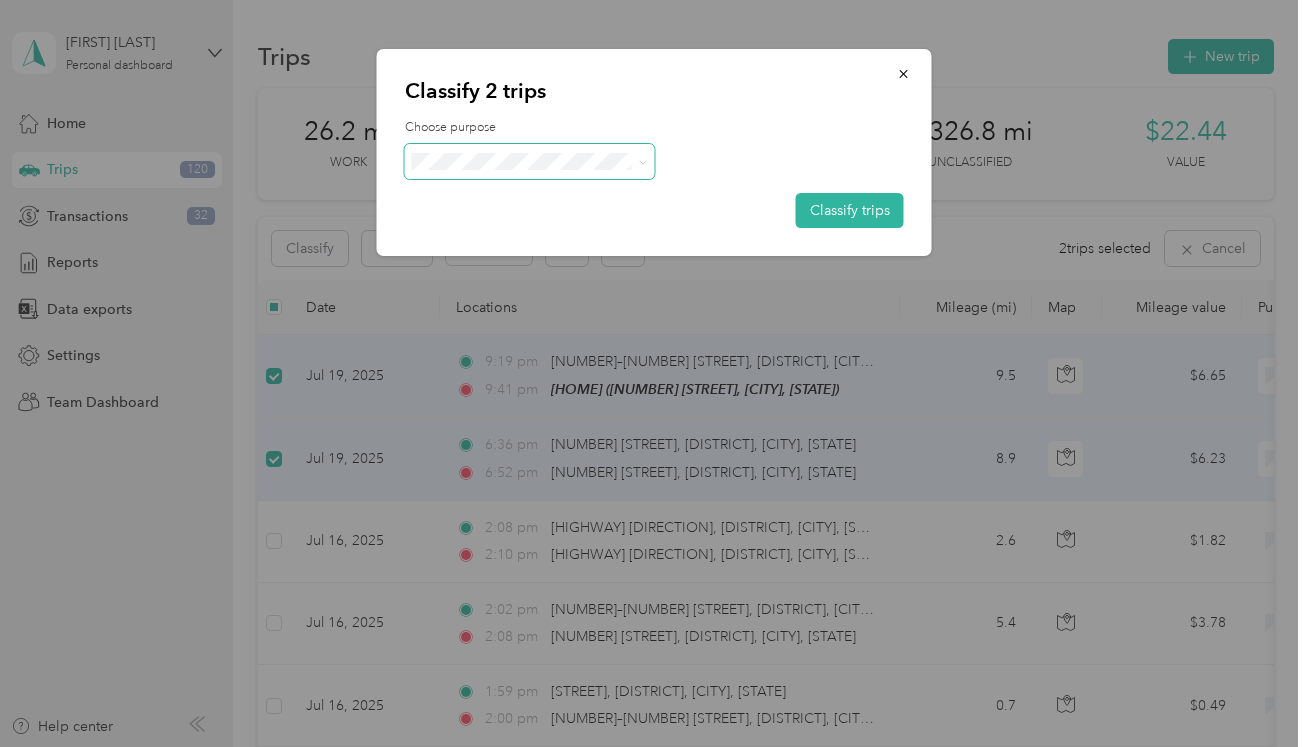 click at bounding box center (642, 161) 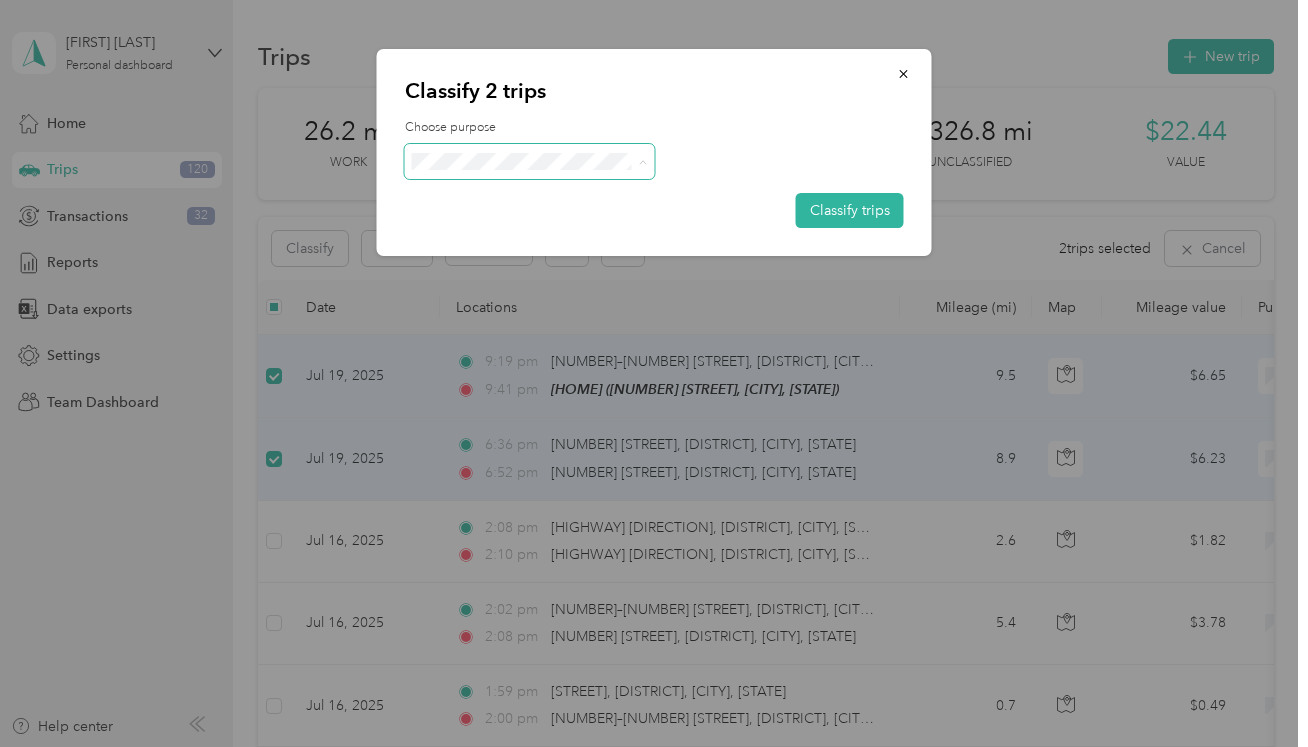 click on "Personal" at bounding box center (547, 233) 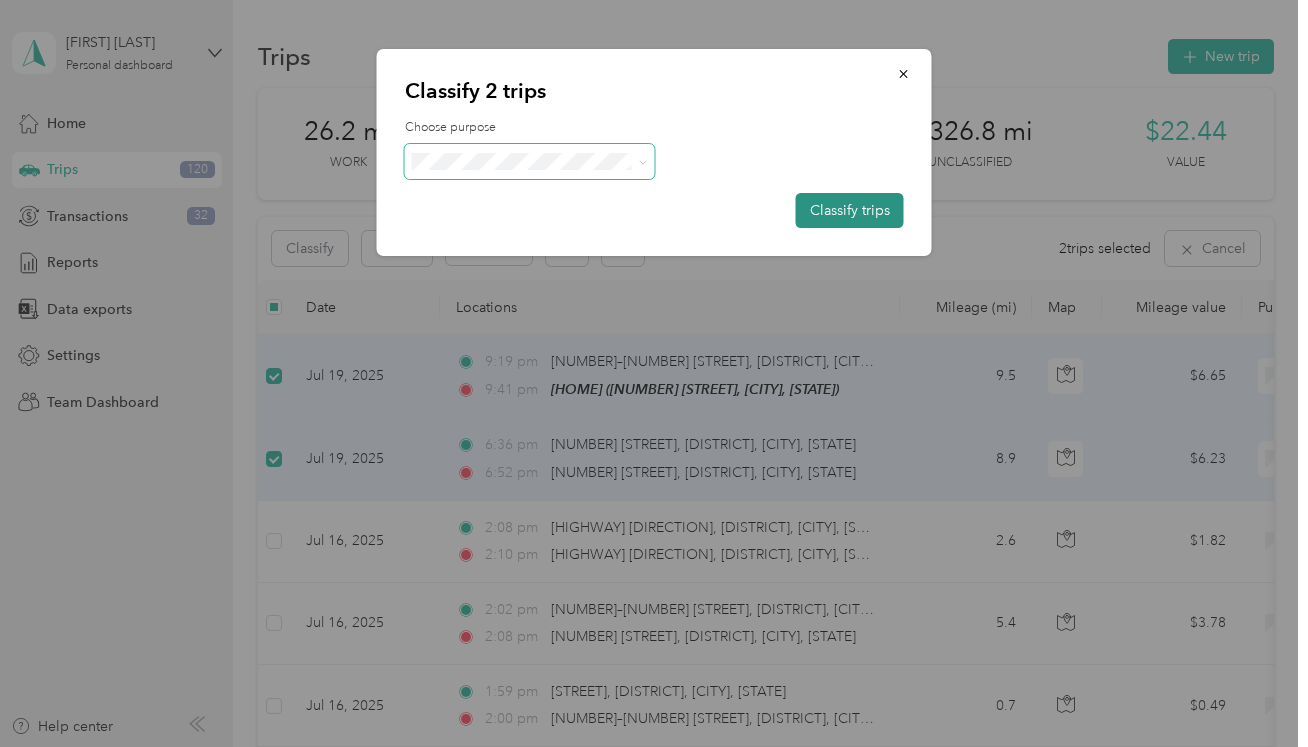 click on "Classify trips" at bounding box center (850, 210) 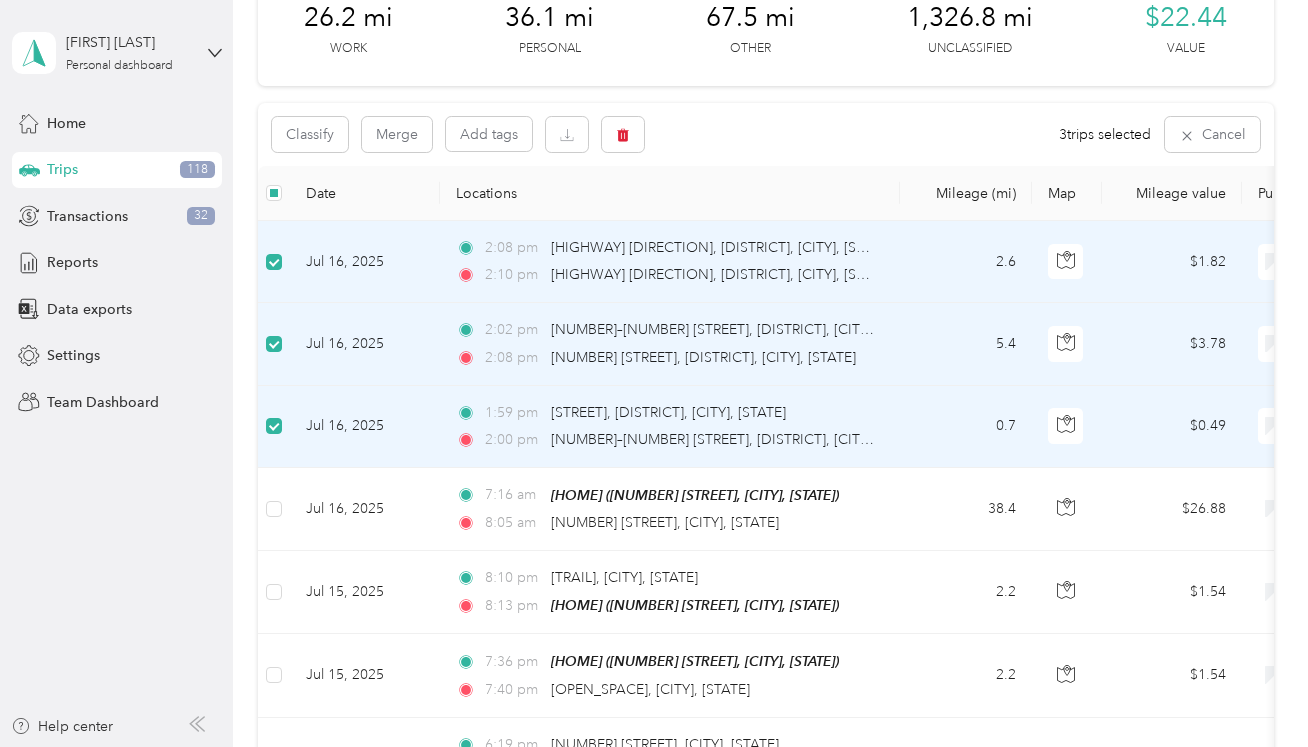 scroll, scrollTop: 116, scrollLeft: 0, axis: vertical 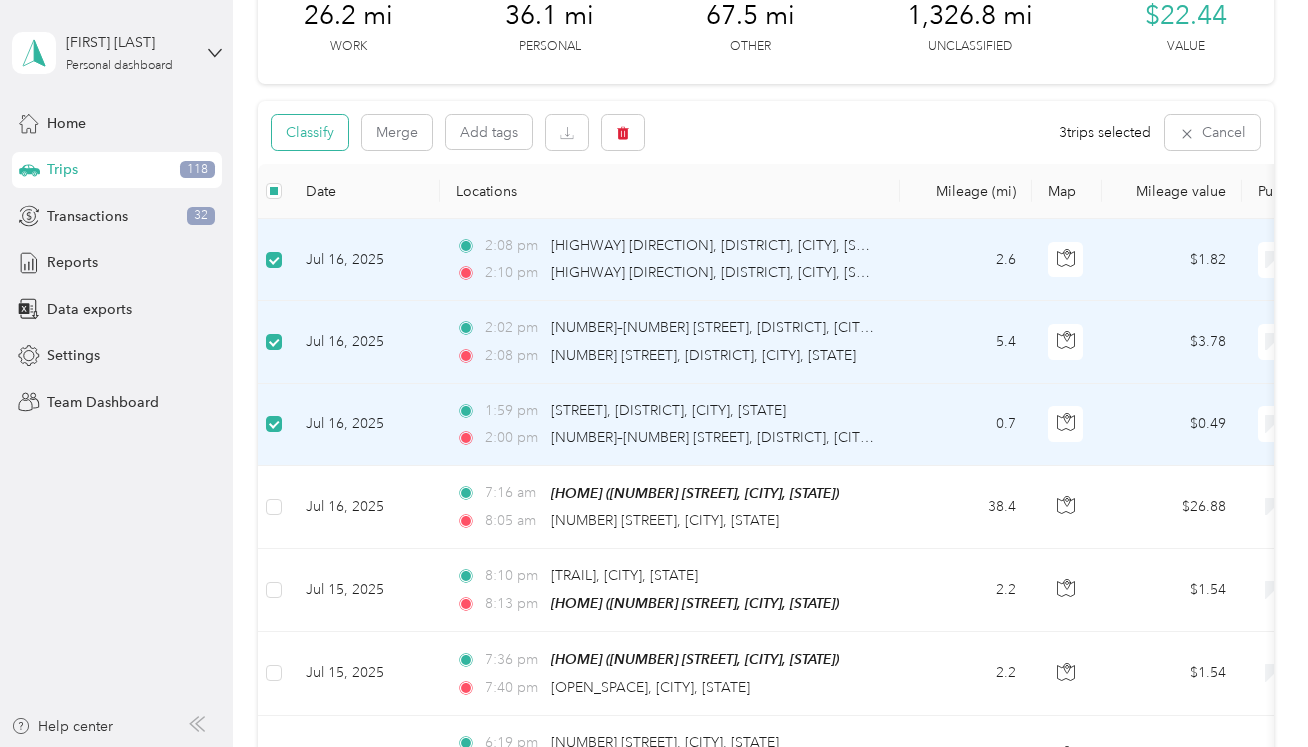 click on "Classify" at bounding box center [310, 132] 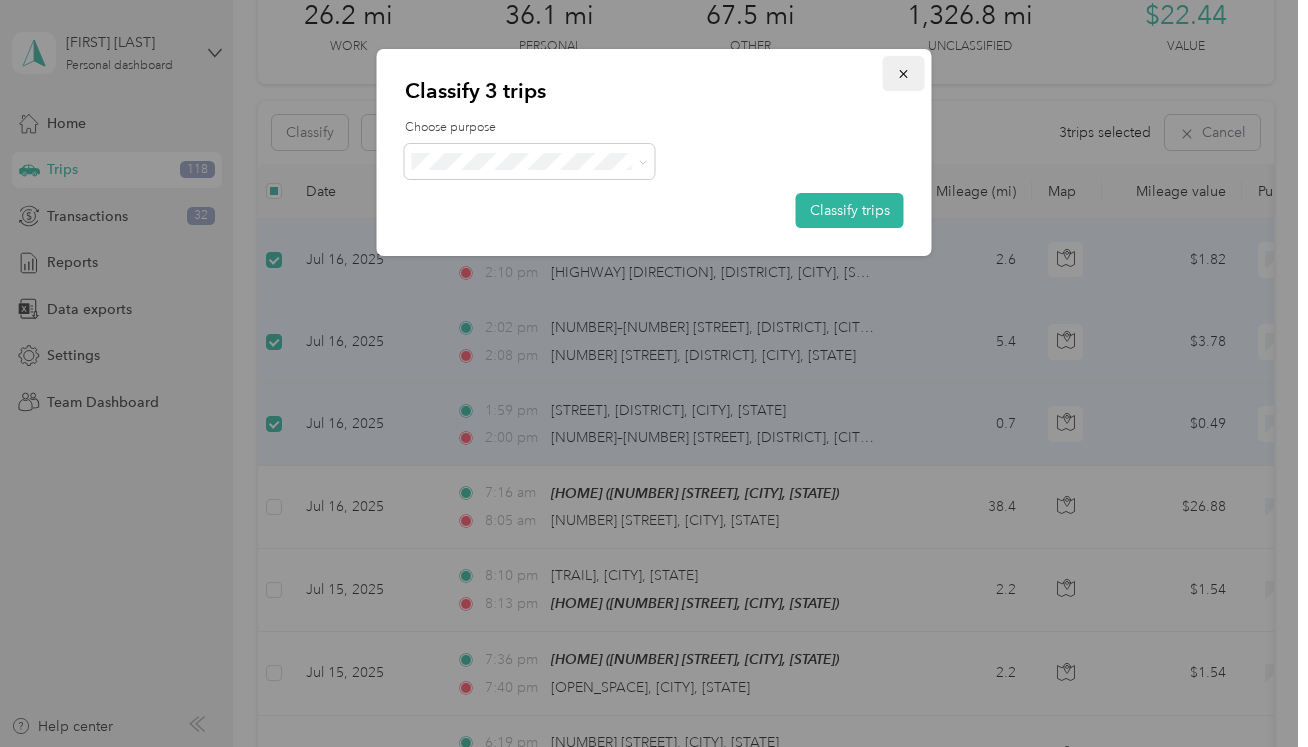 click 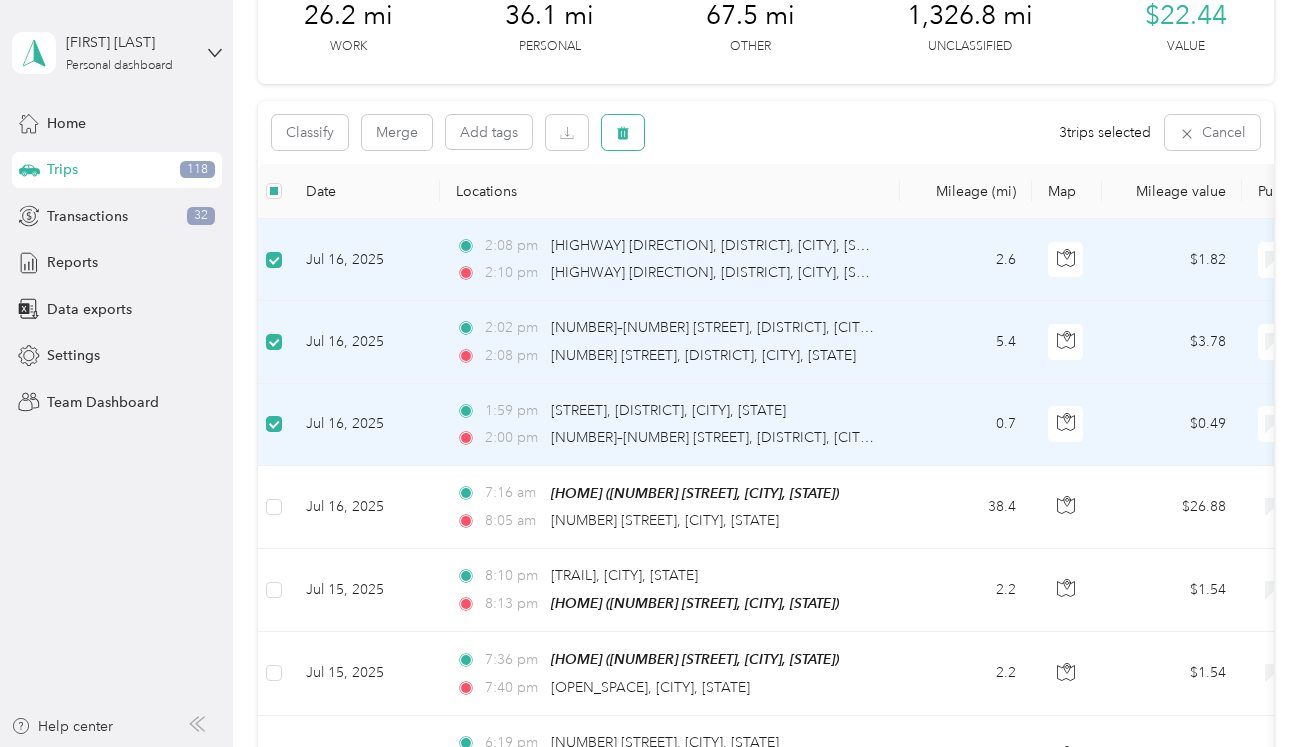 click 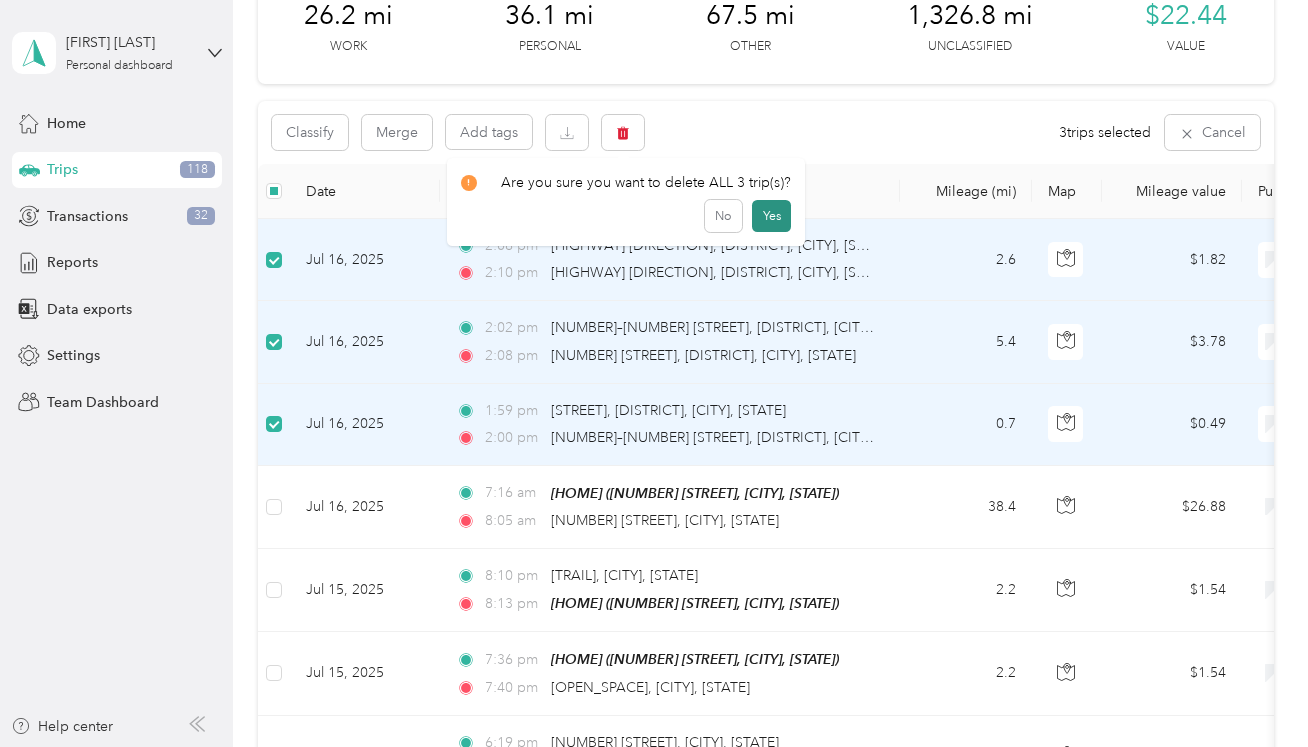 click on "Yes" at bounding box center (771, 216) 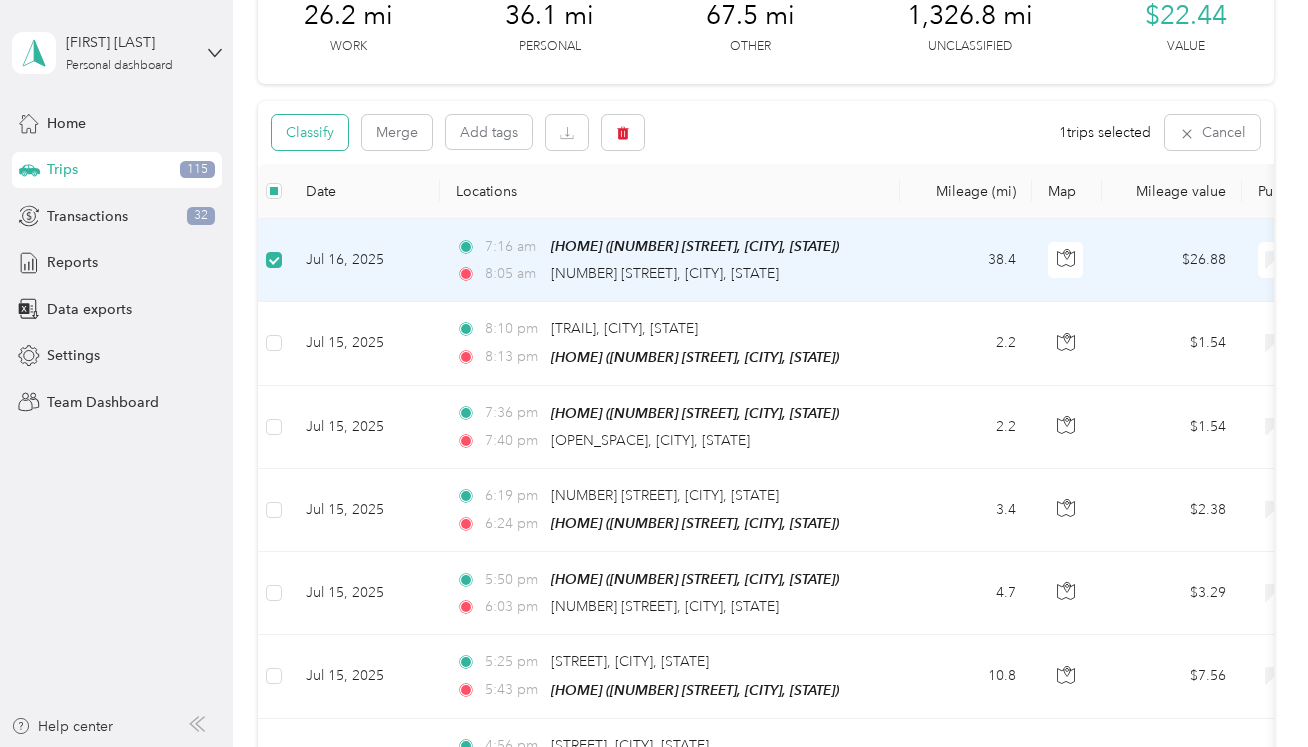 click on "Classify" at bounding box center [310, 132] 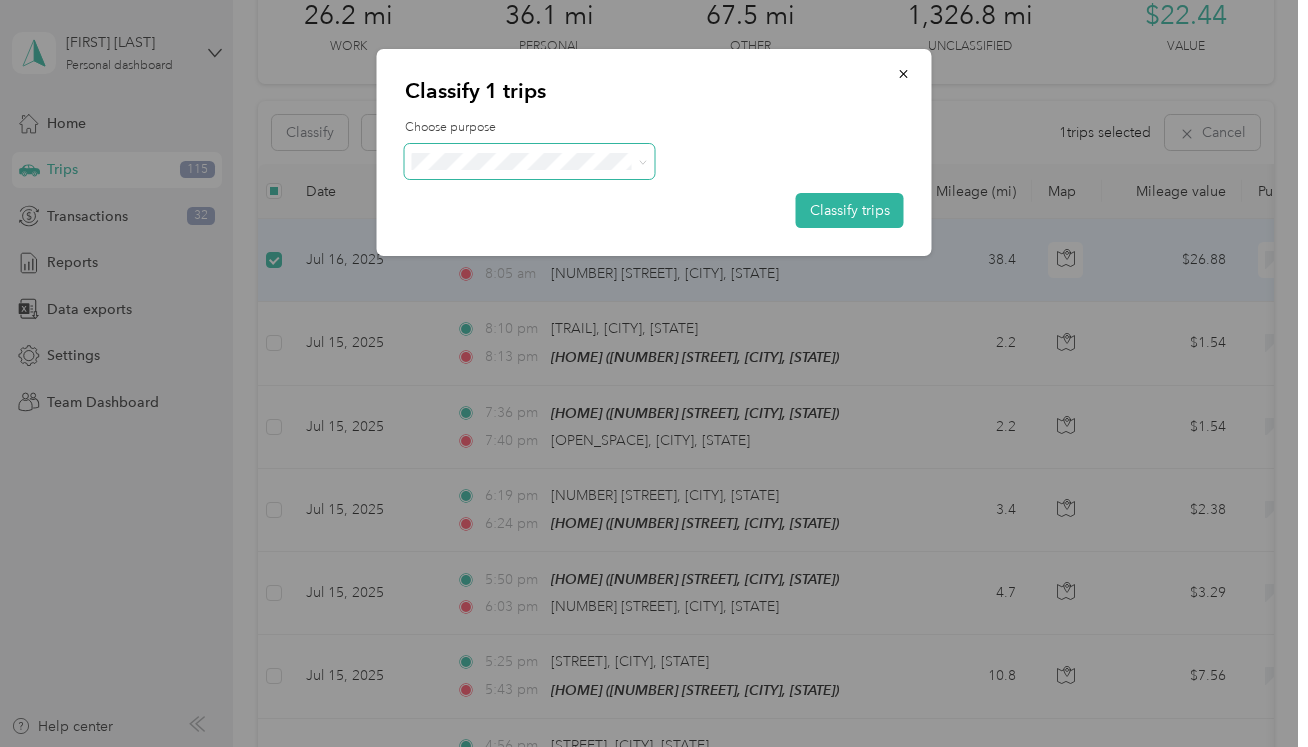 click 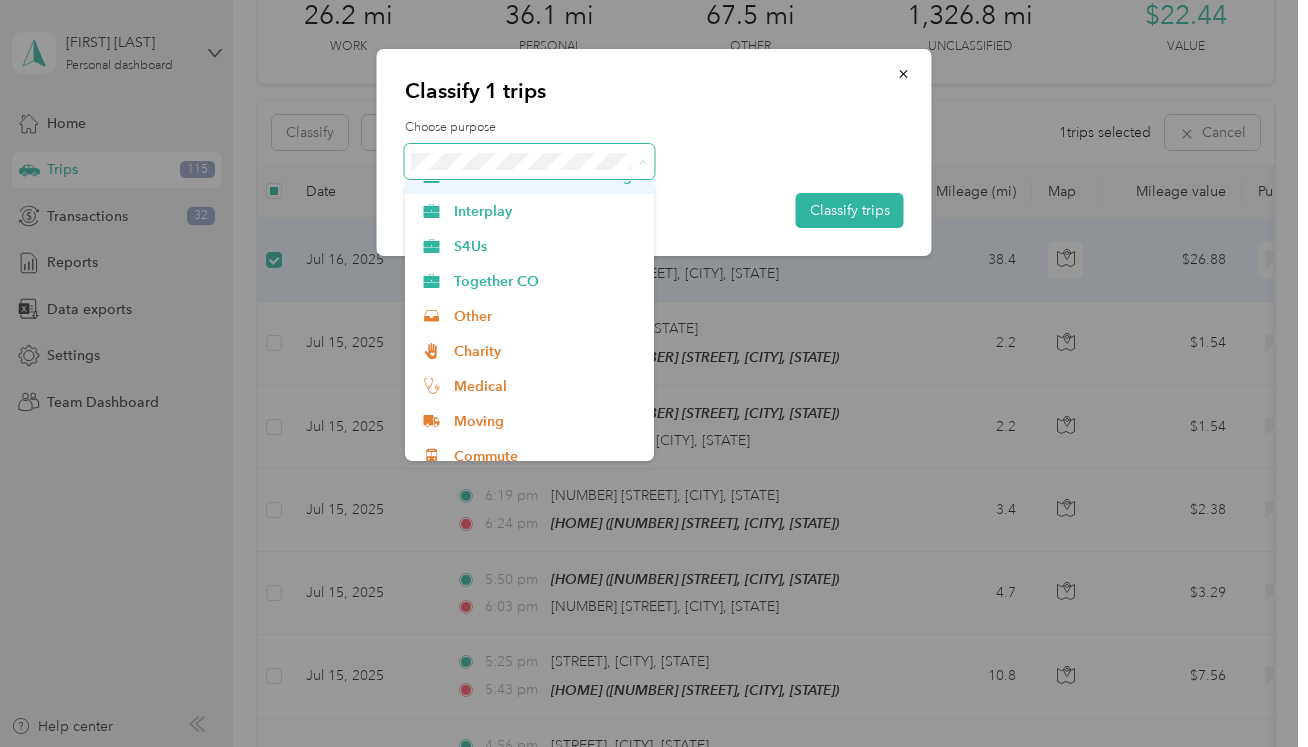 scroll, scrollTop: 95, scrollLeft: 0, axis: vertical 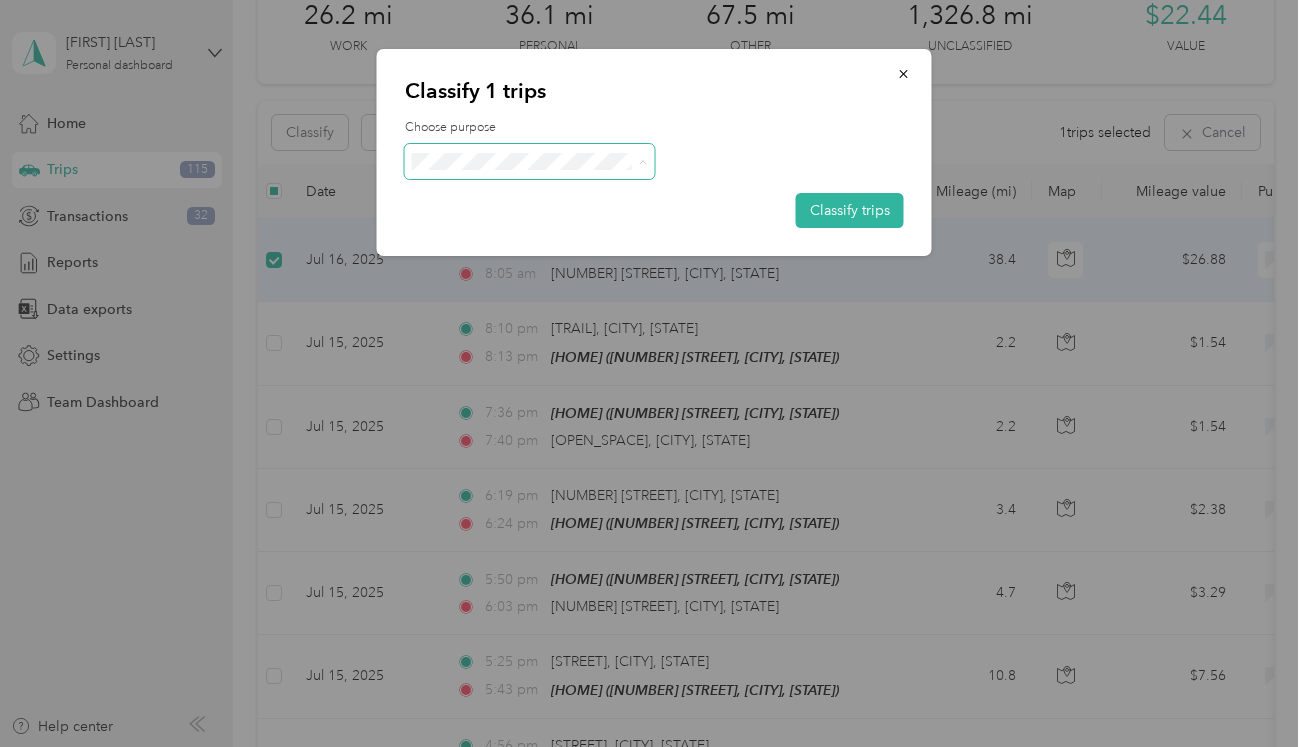 click on "Medical" at bounding box center (547, 383) 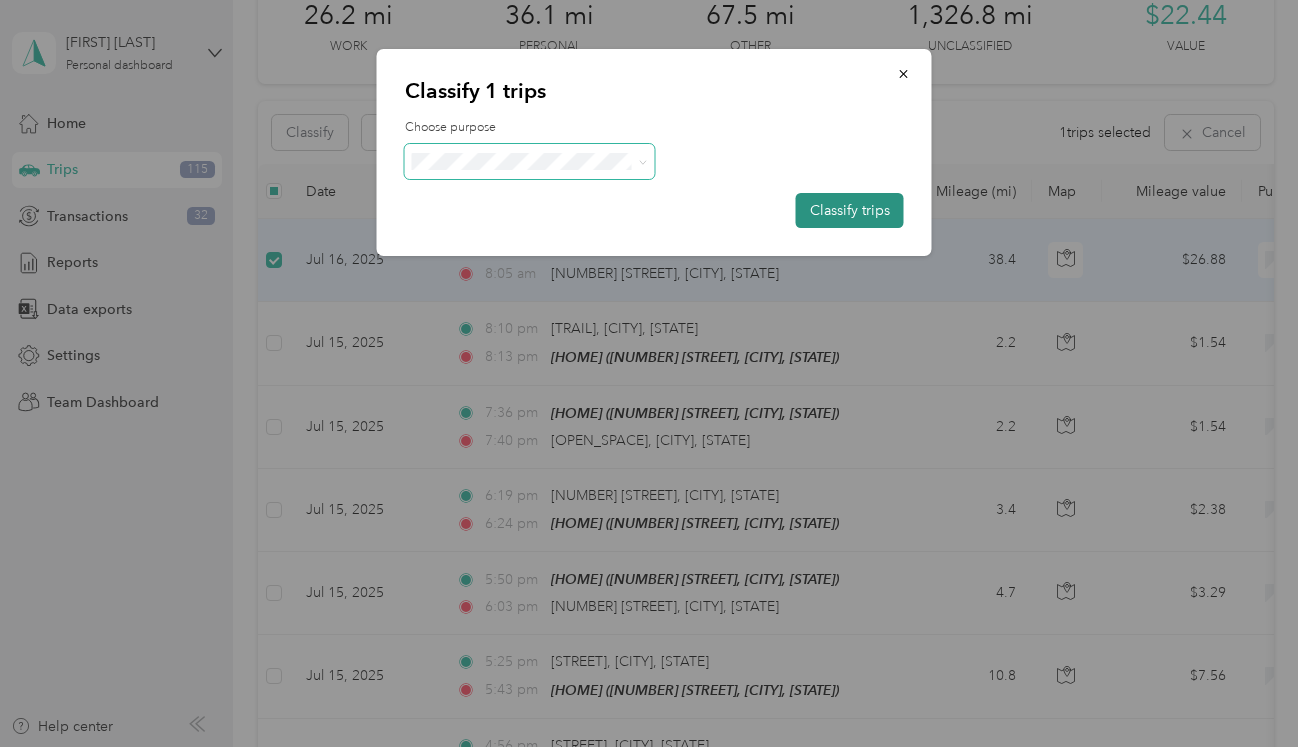 click on "Classify trips" at bounding box center [850, 210] 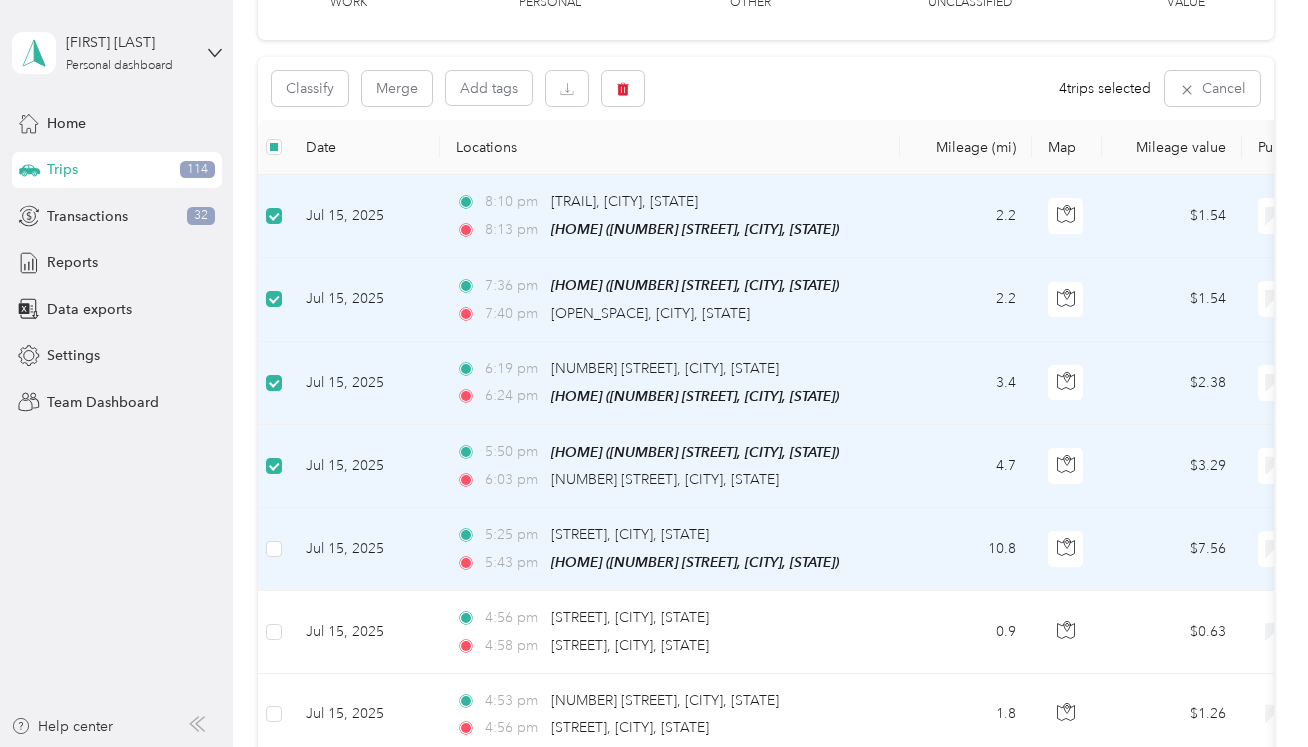 scroll, scrollTop: 165, scrollLeft: 0, axis: vertical 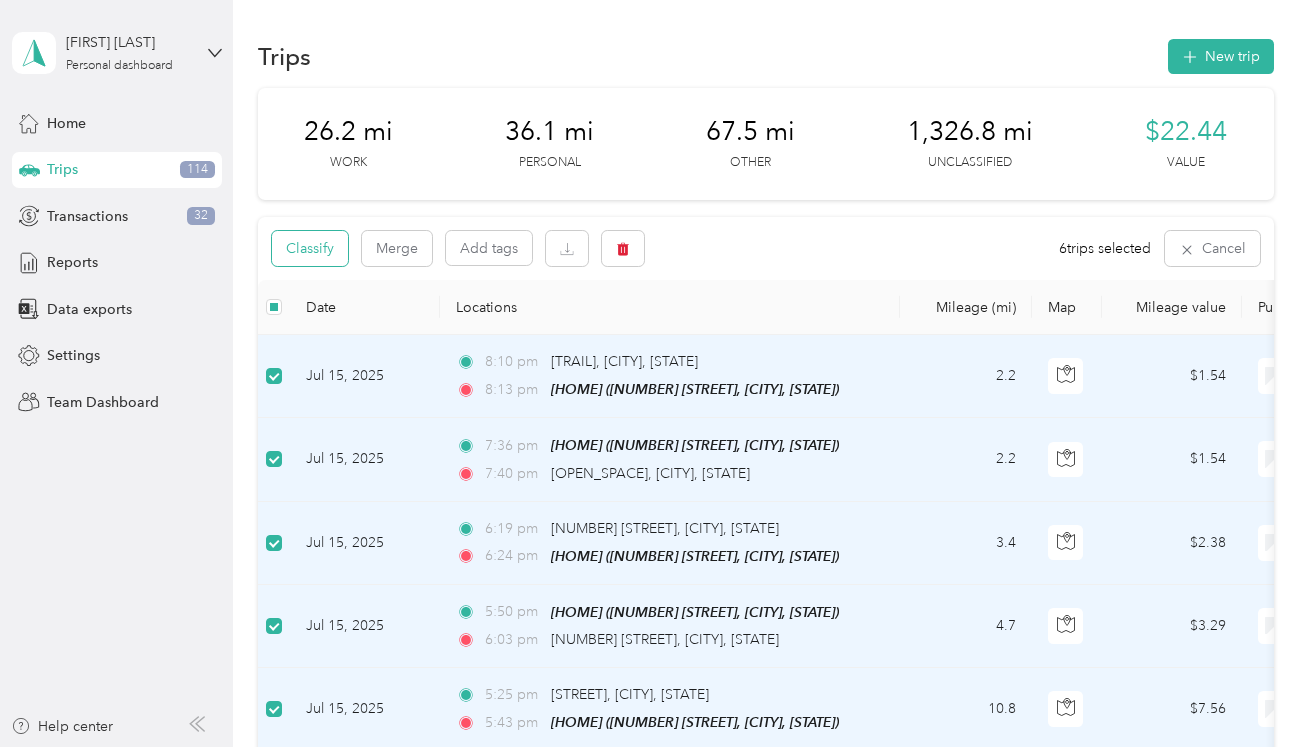 click on "Classify" at bounding box center (310, 248) 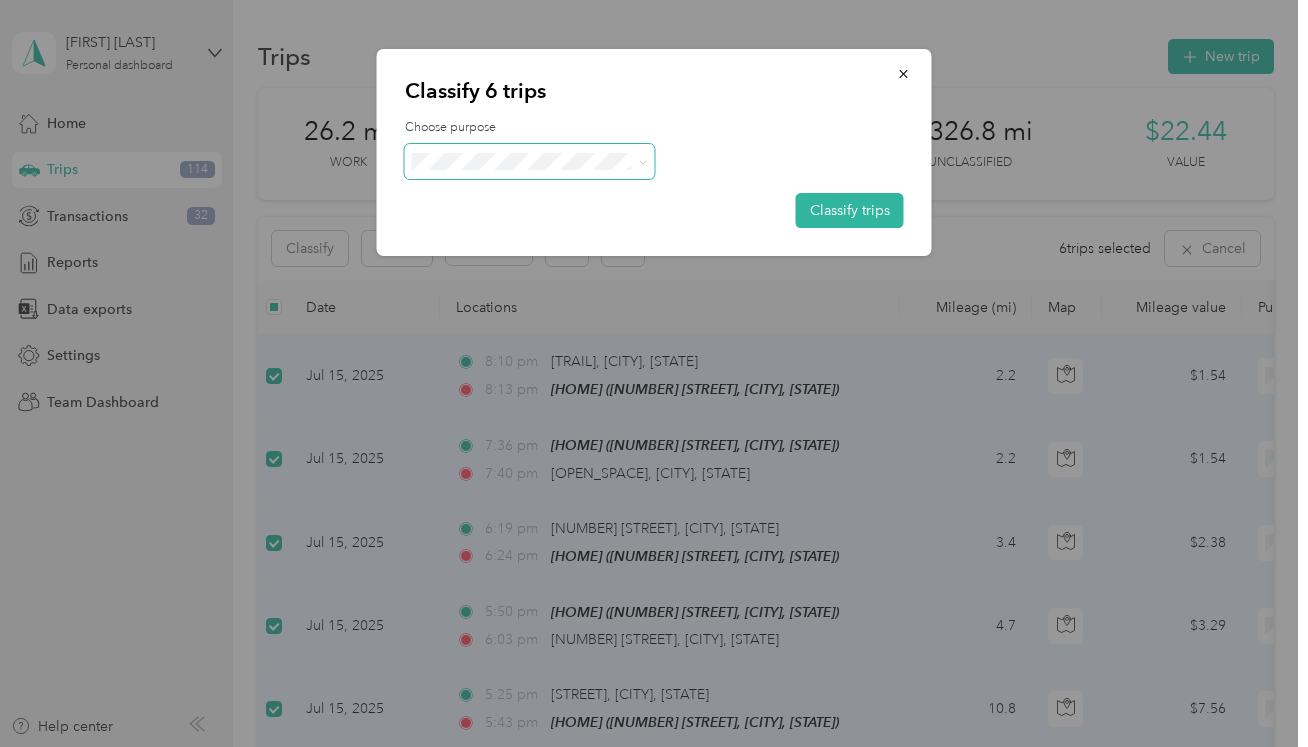 click 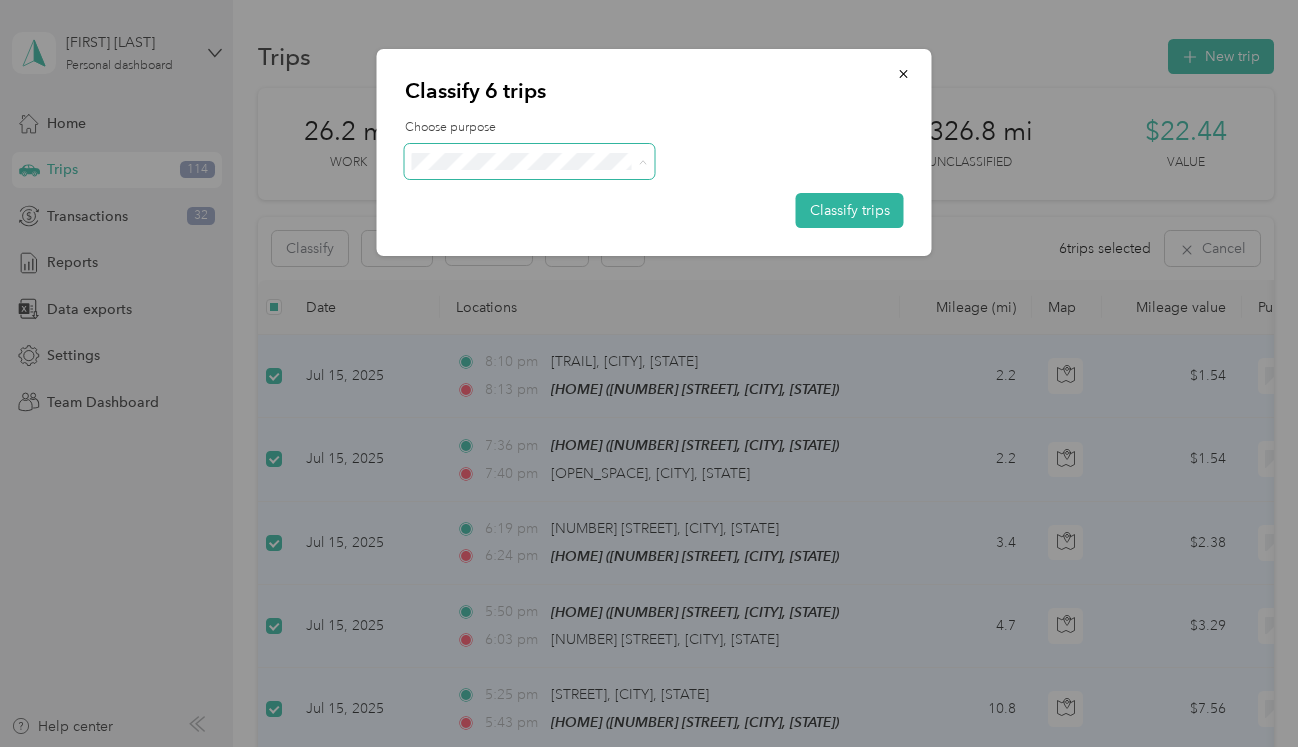 click on "Personal" at bounding box center [547, 233] 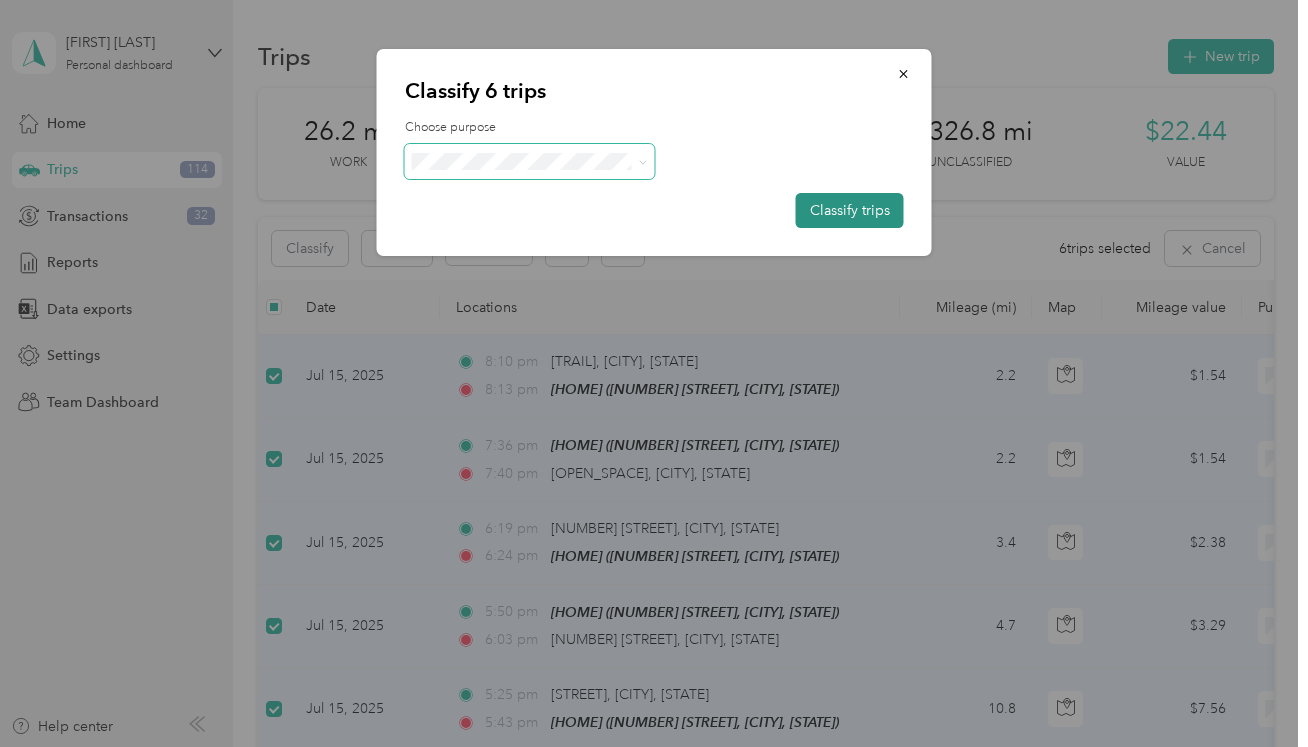 click on "Classify trips" at bounding box center (850, 210) 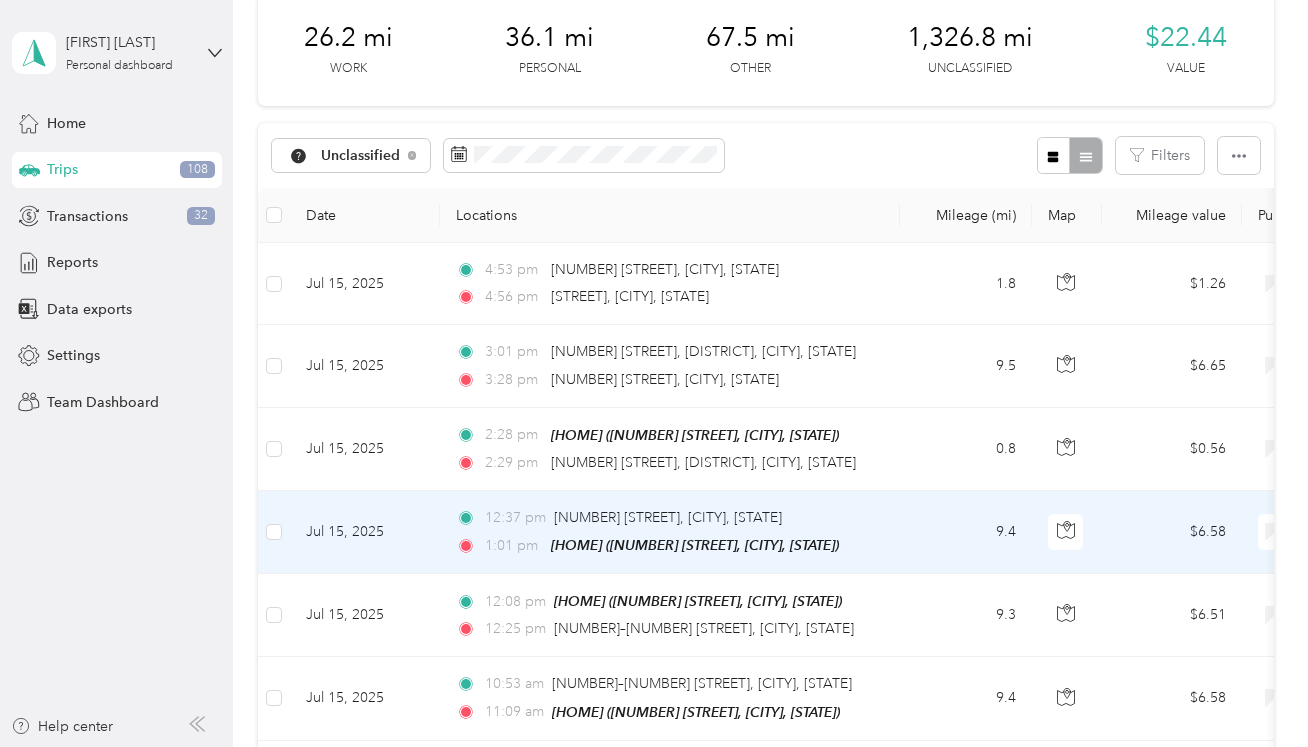 scroll, scrollTop: 99, scrollLeft: 0, axis: vertical 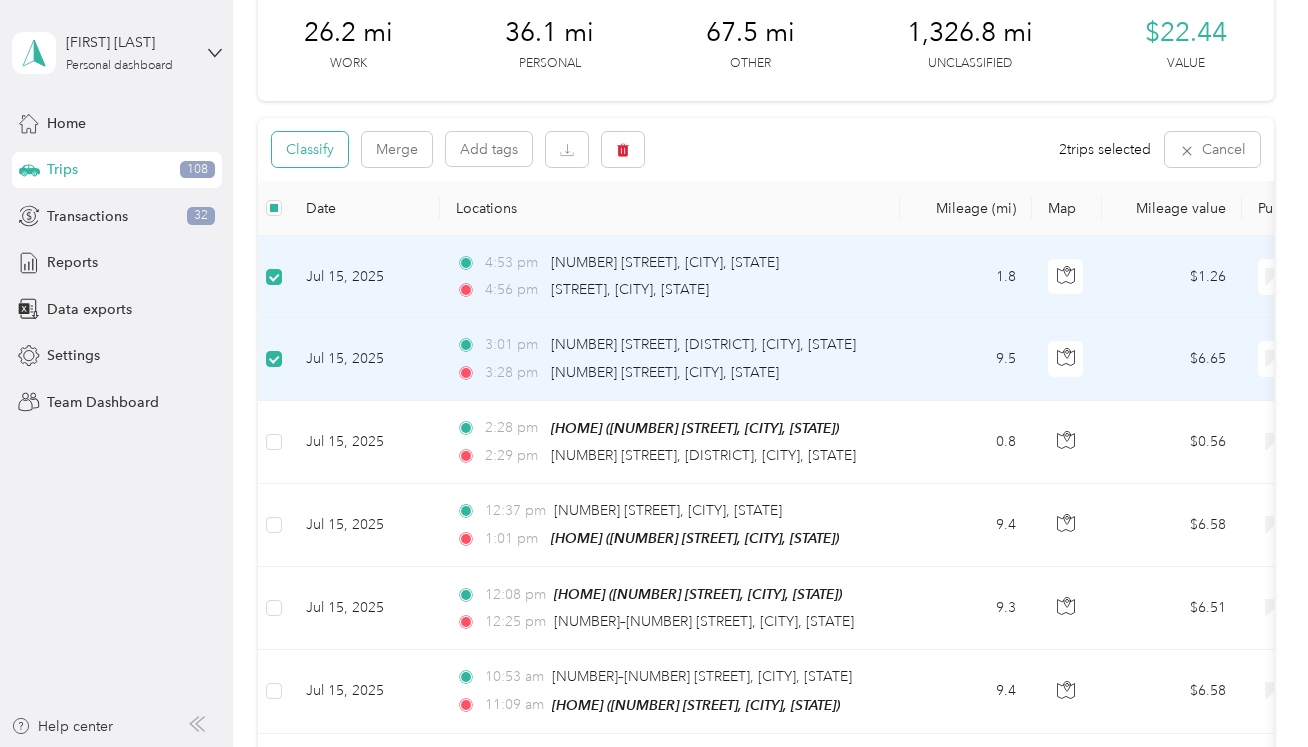 click on "Classify" at bounding box center [310, 149] 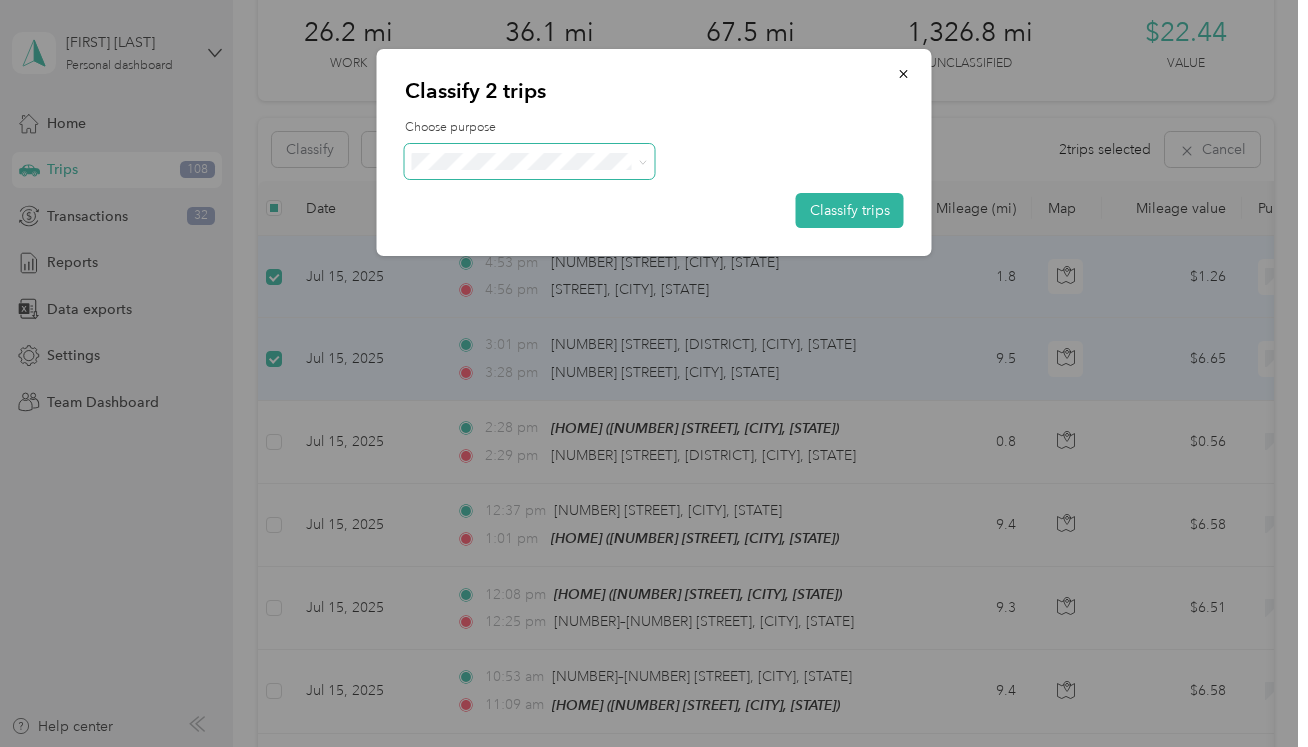 click 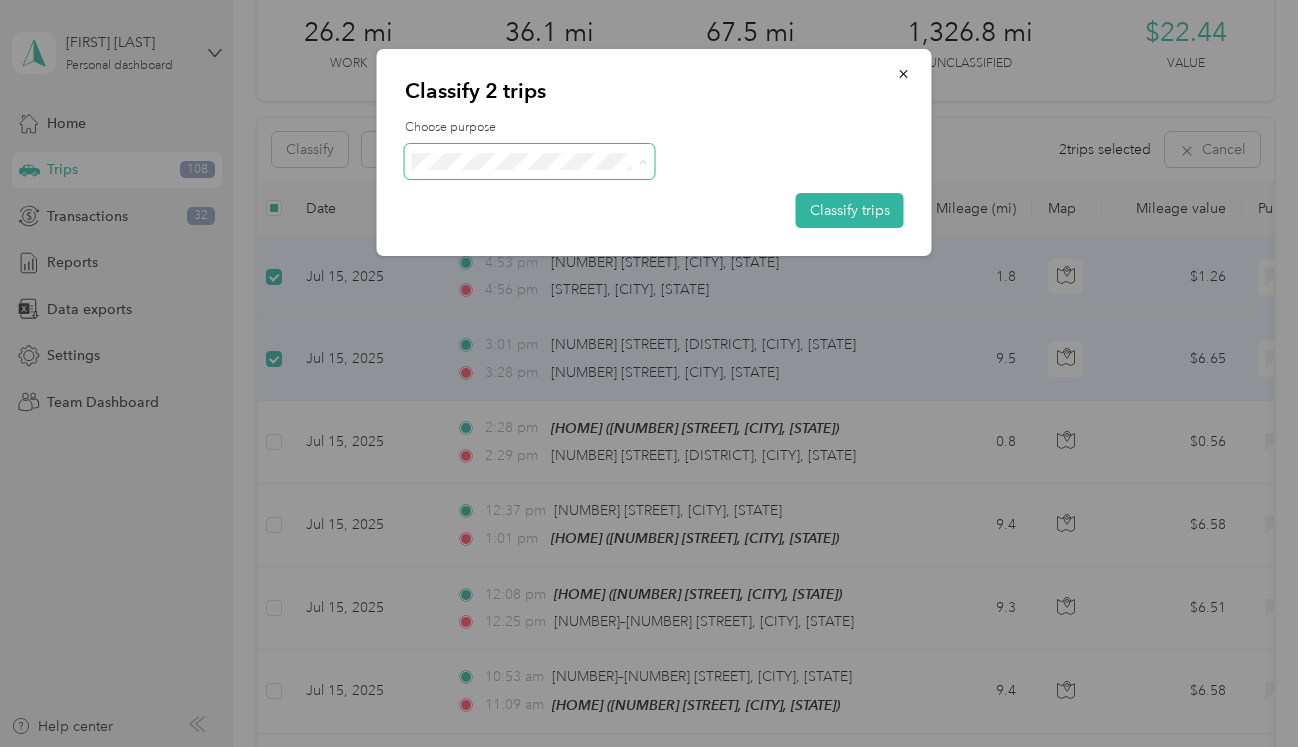 click on "Unreimbursed work mileage" at bounding box center (547, 268) 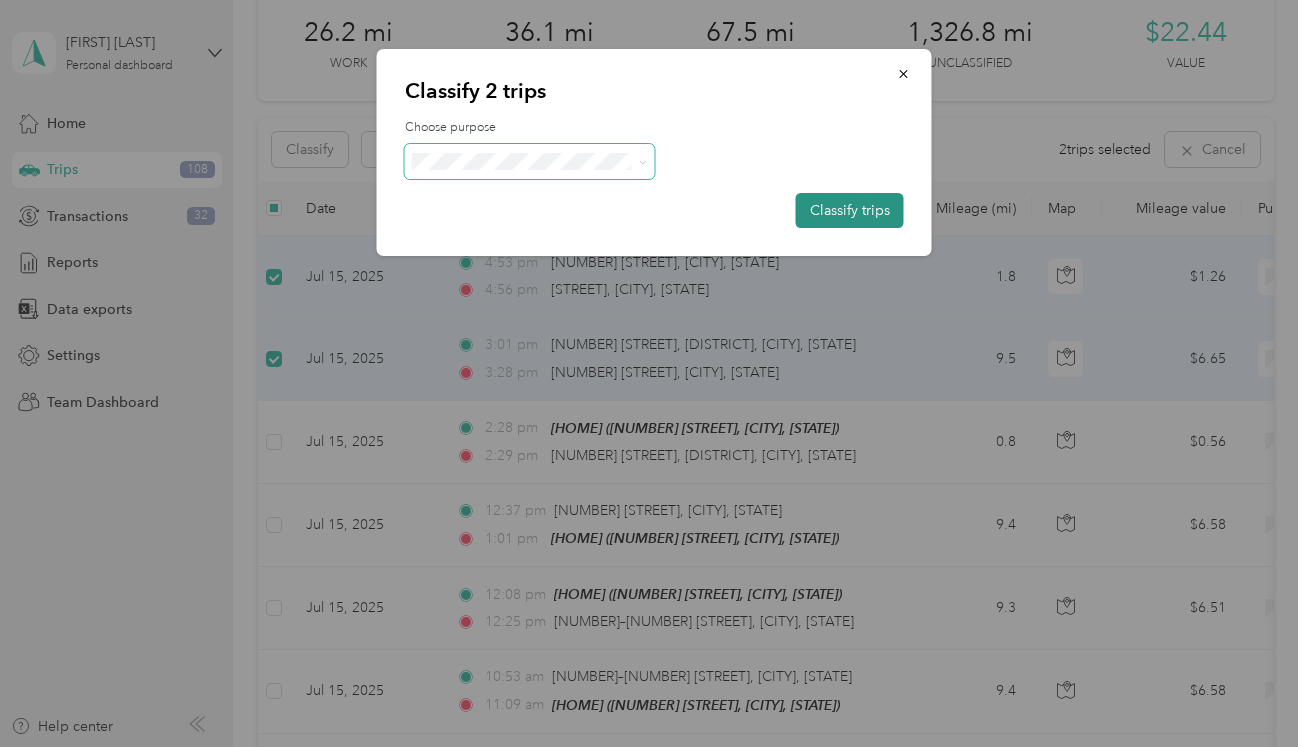 click on "Classify trips" at bounding box center [850, 210] 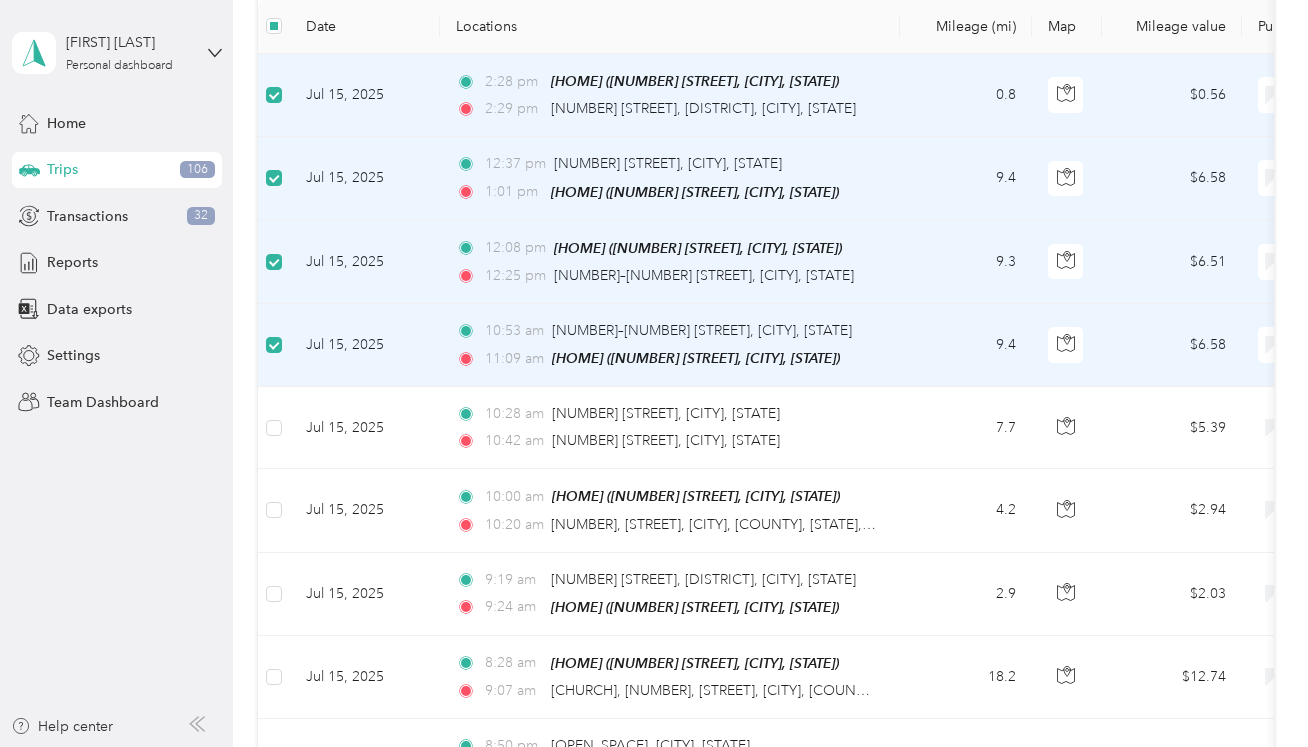 scroll, scrollTop: 282, scrollLeft: 0, axis: vertical 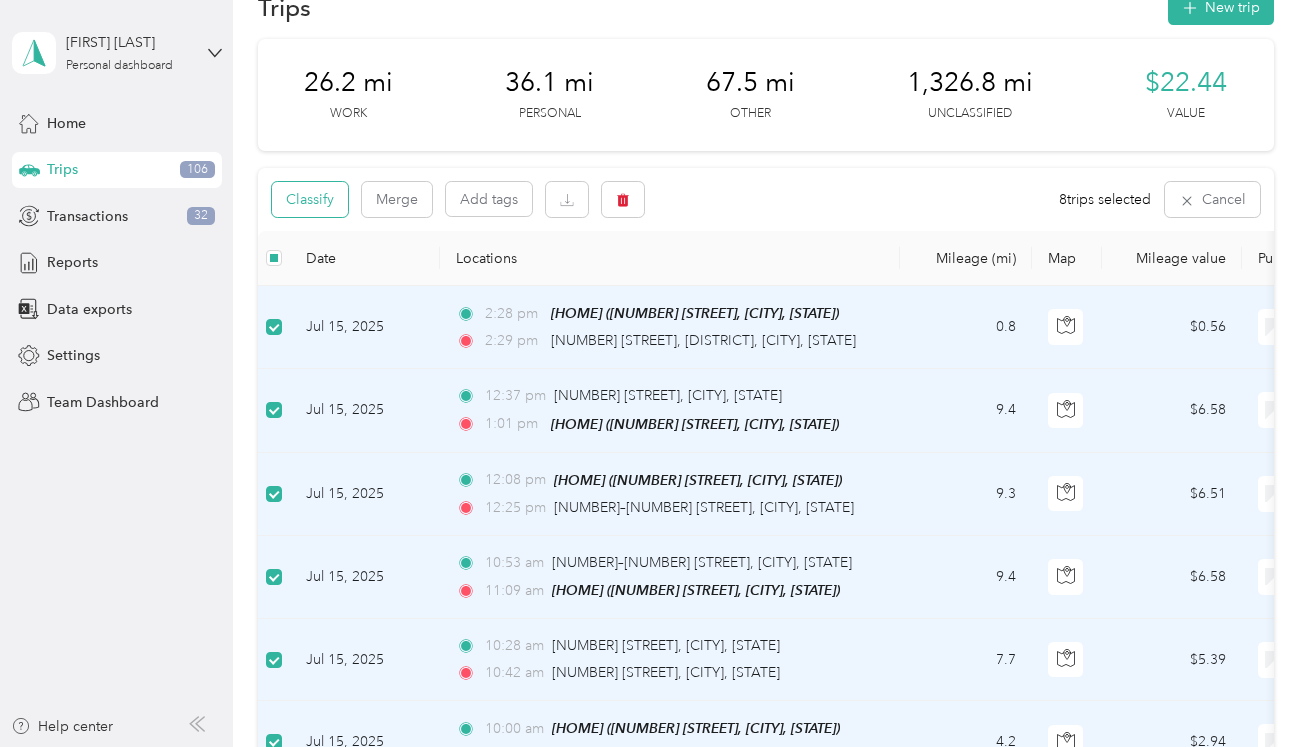 click on "Classify" at bounding box center [310, 199] 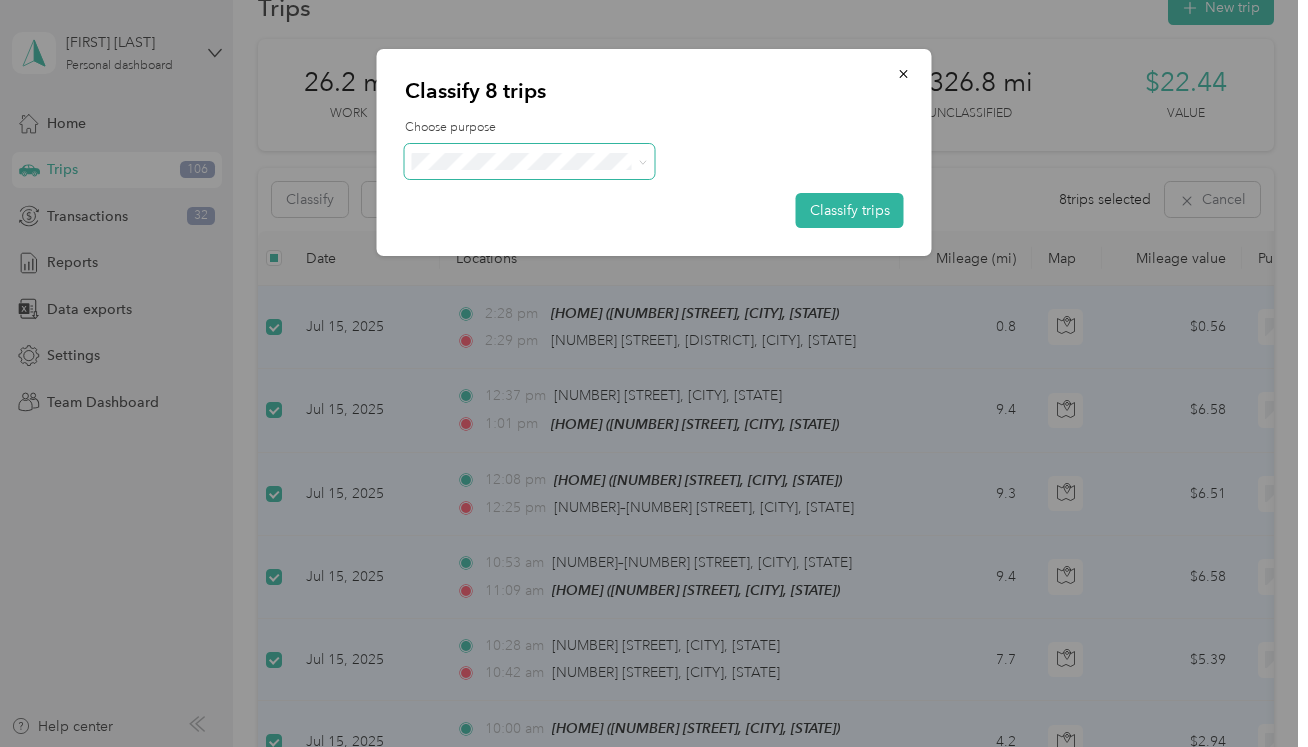 click 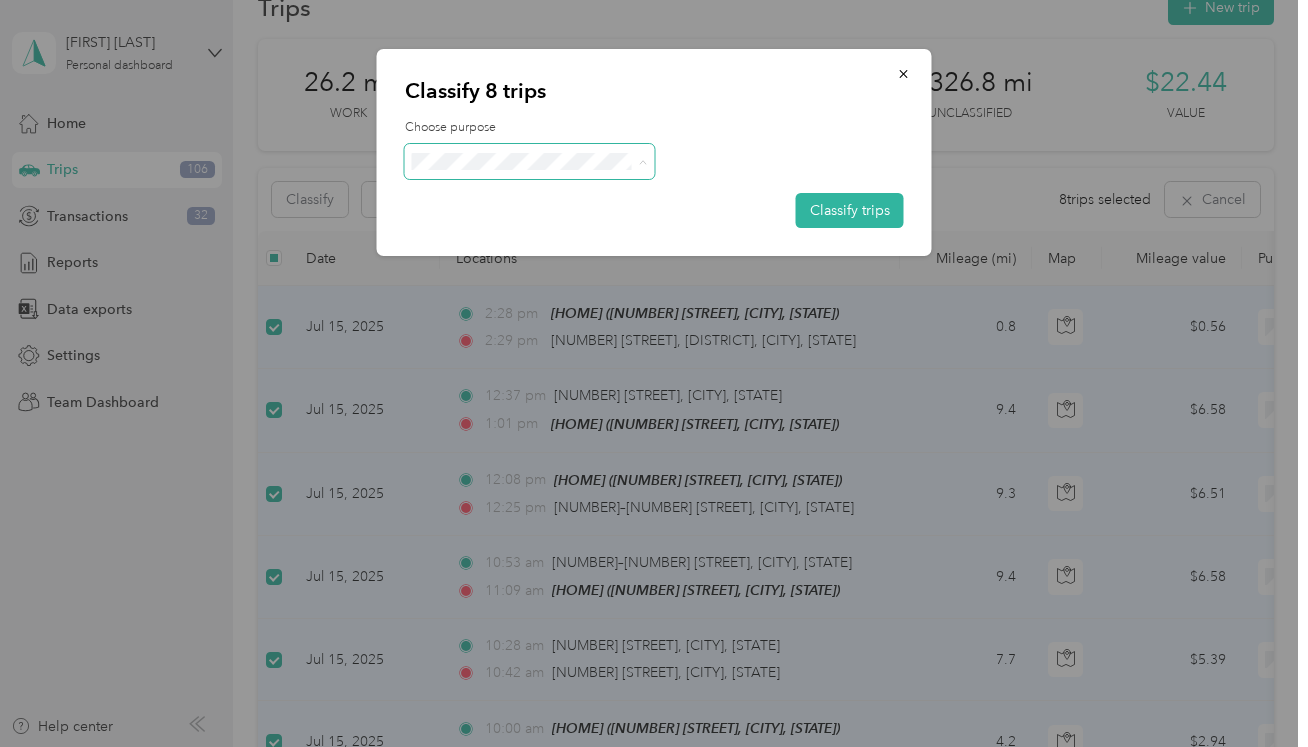 click on "Personal" at bounding box center [559, 233] 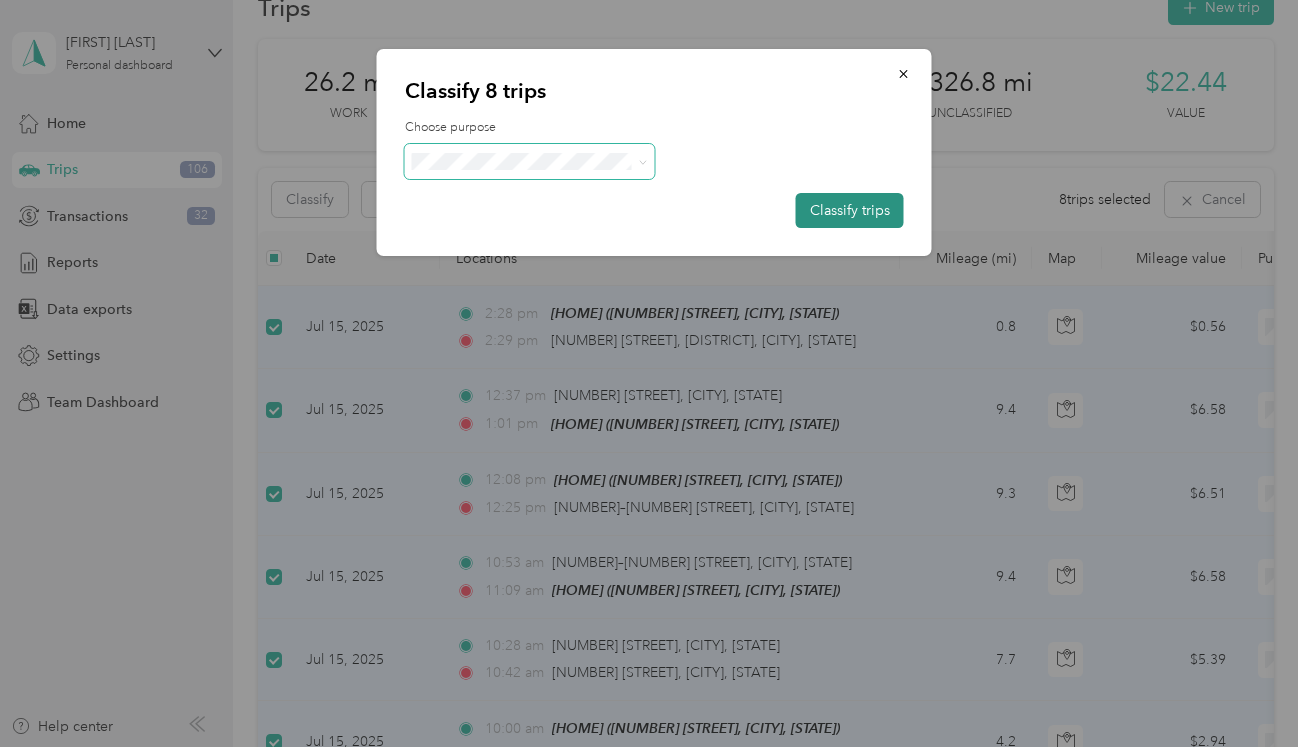 click on "Classify trips" at bounding box center [850, 210] 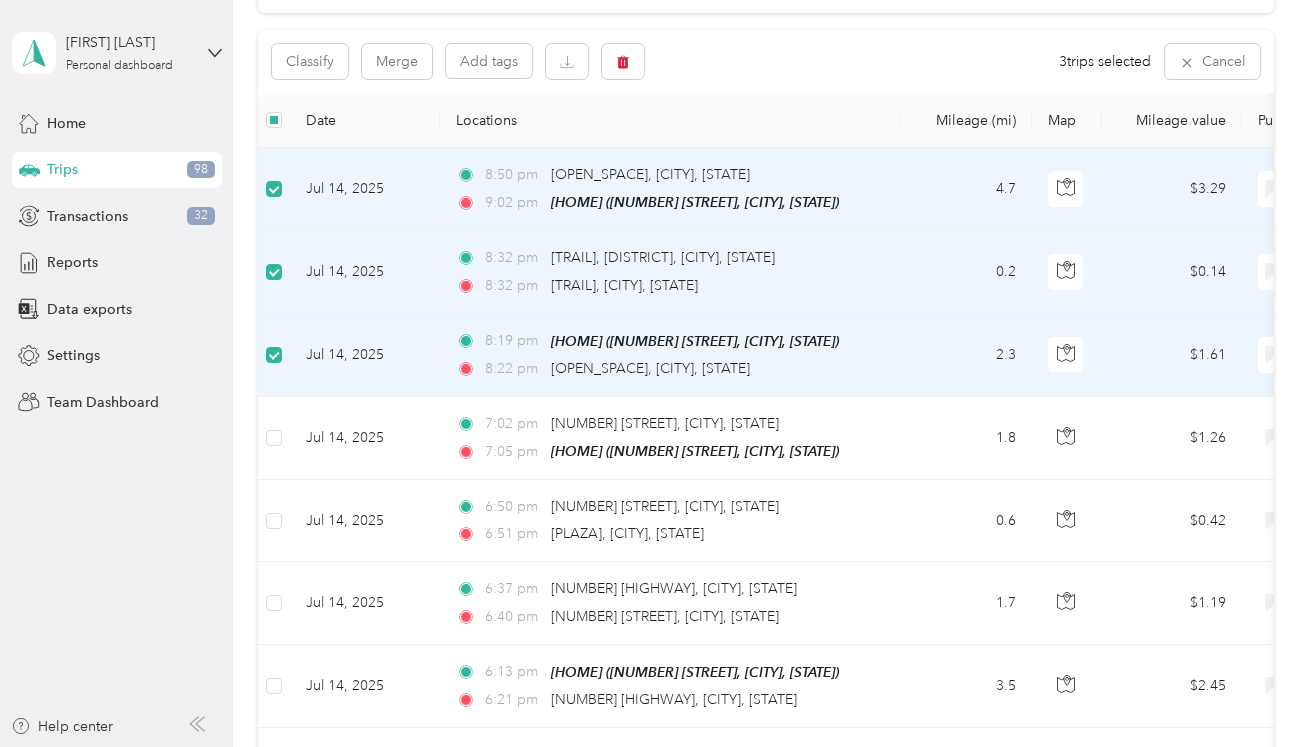 scroll, scrollTop: 181, scrollLeft: 0, axis: vertical 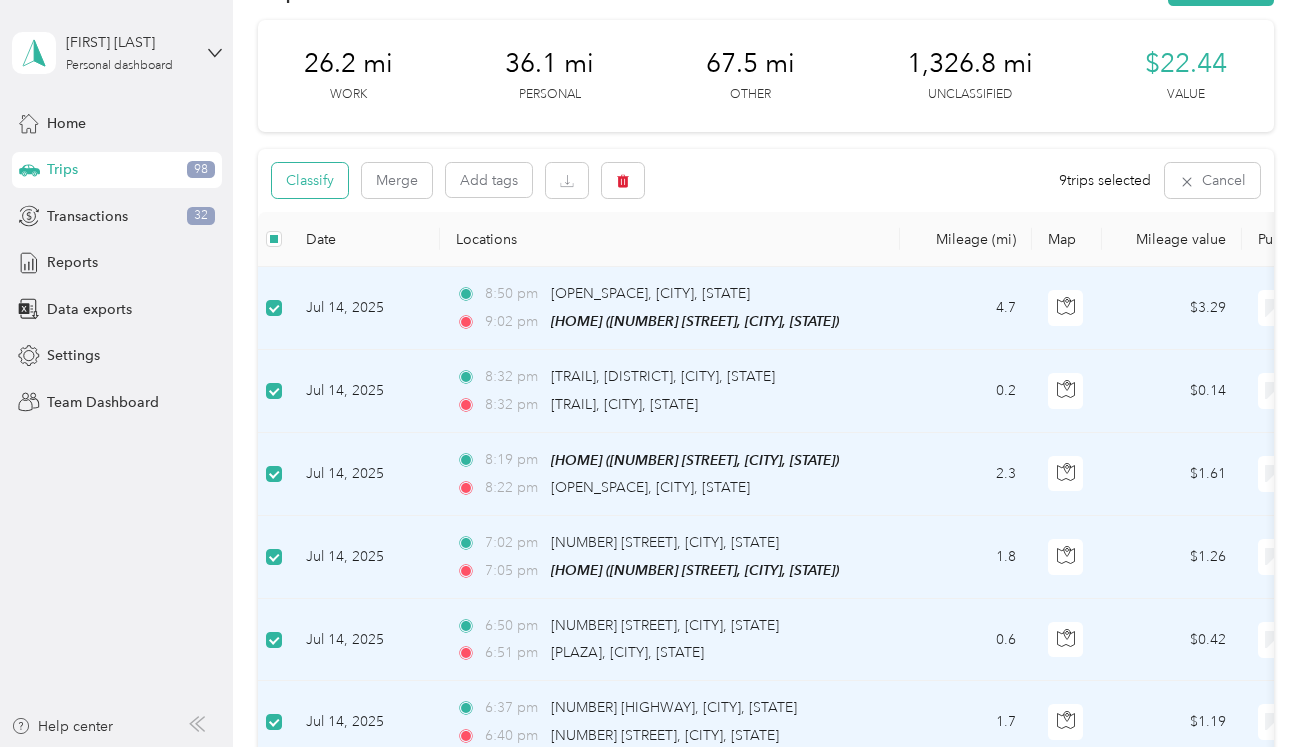 click on "Classify" at bounding box center (310, 180) 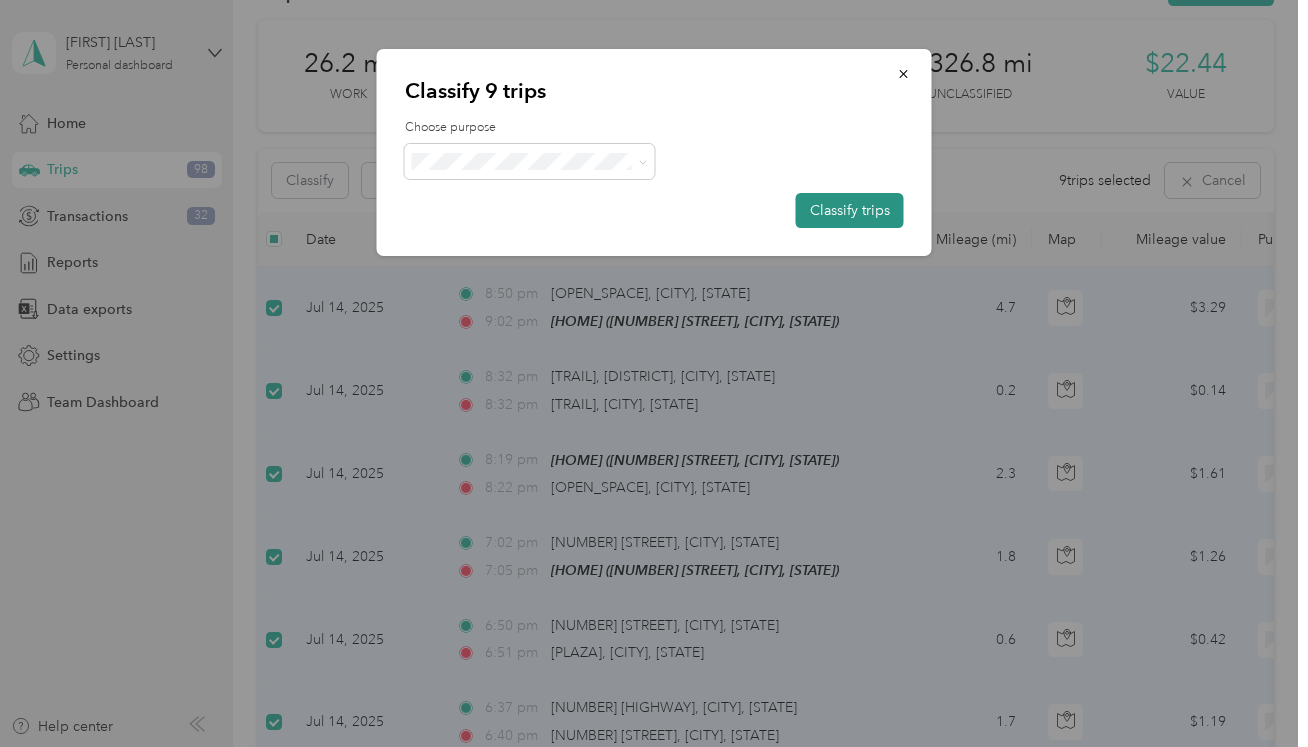 click on "Classify trips" at bounding box center (850, 210) 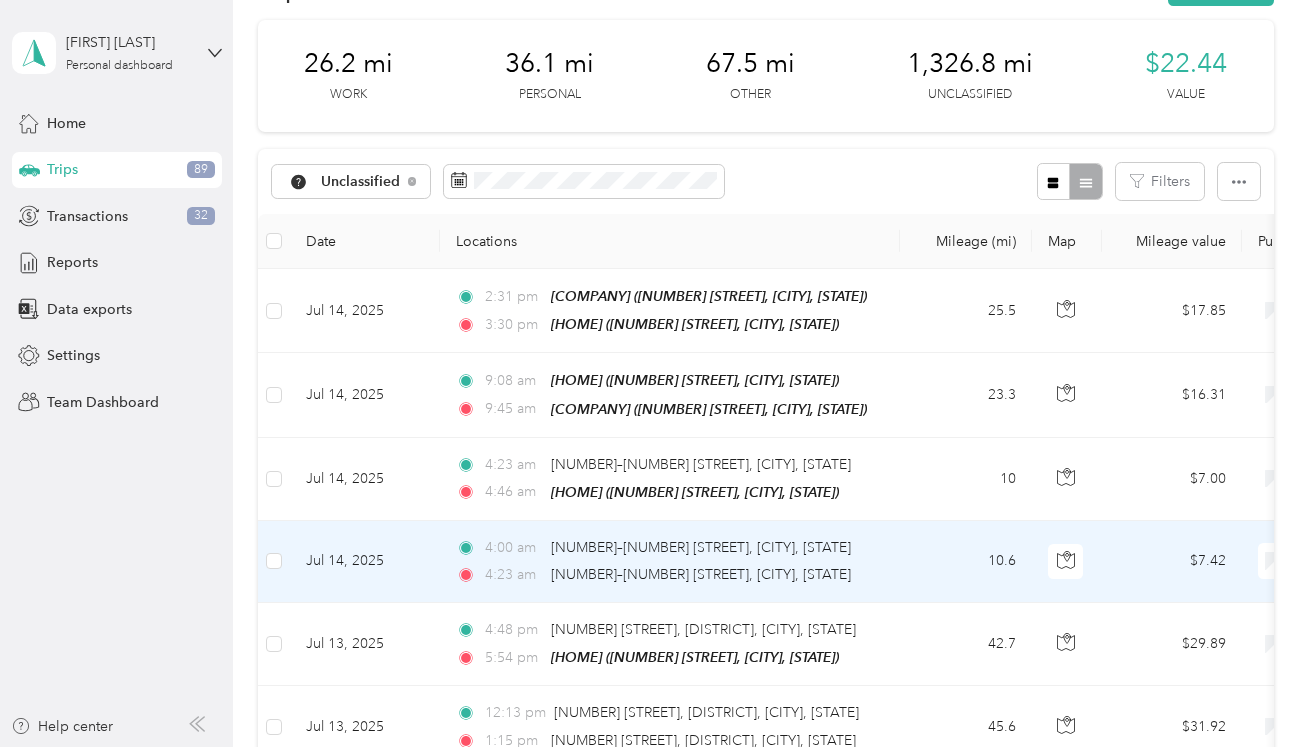 scroll, scrollTop: 72, scrollLeft: 0, axis: vertical 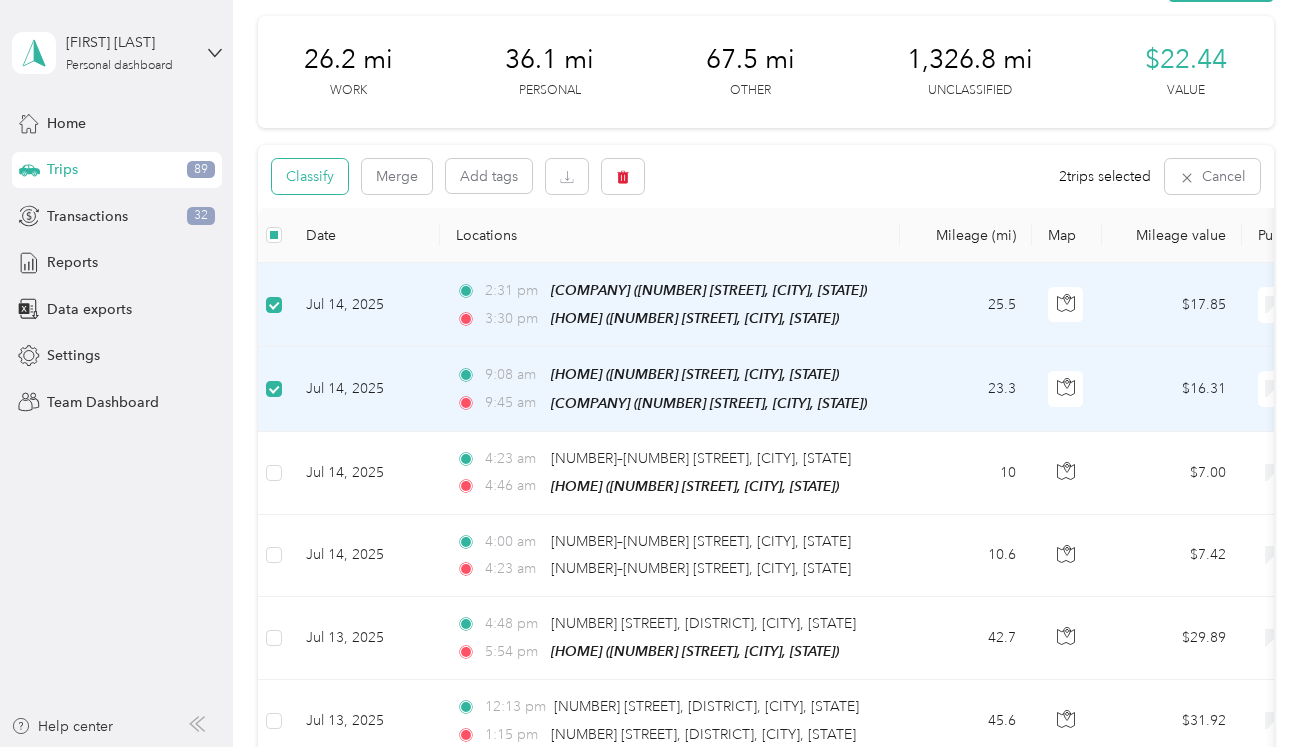 click on "Classify" at bounding box center (310, 176) 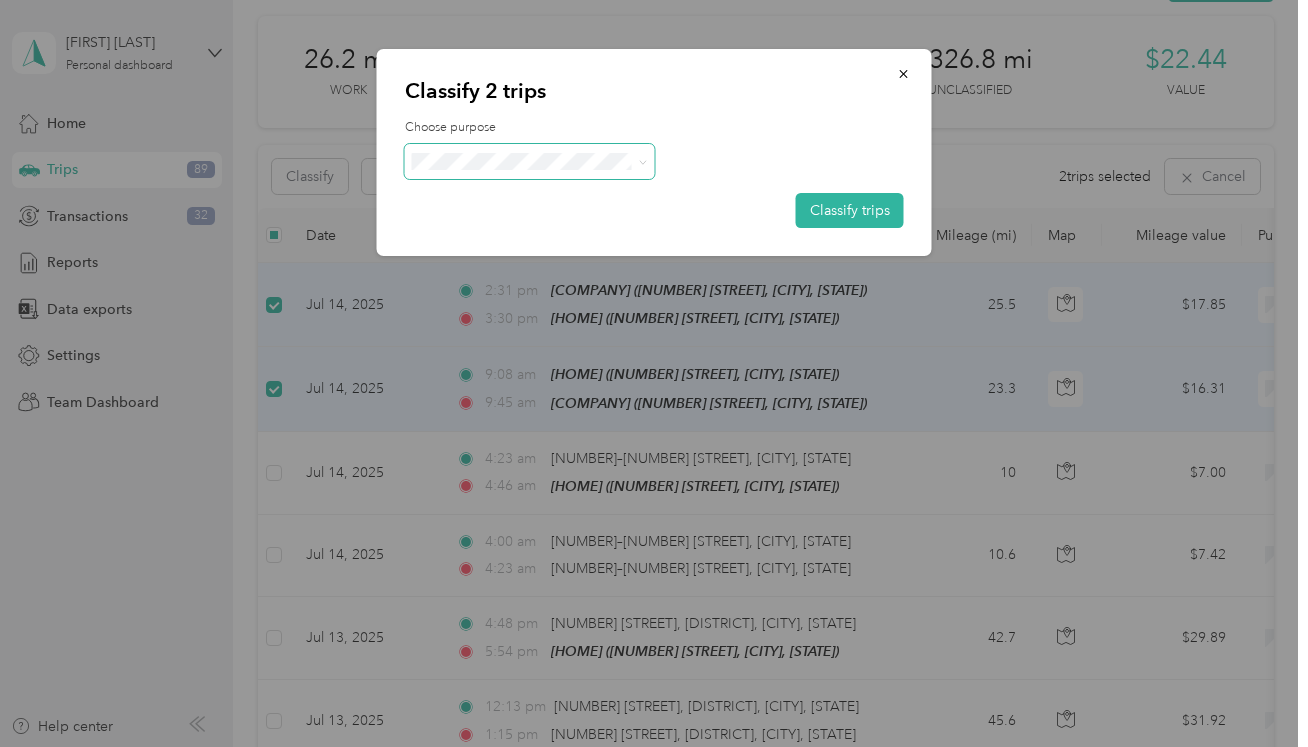 click 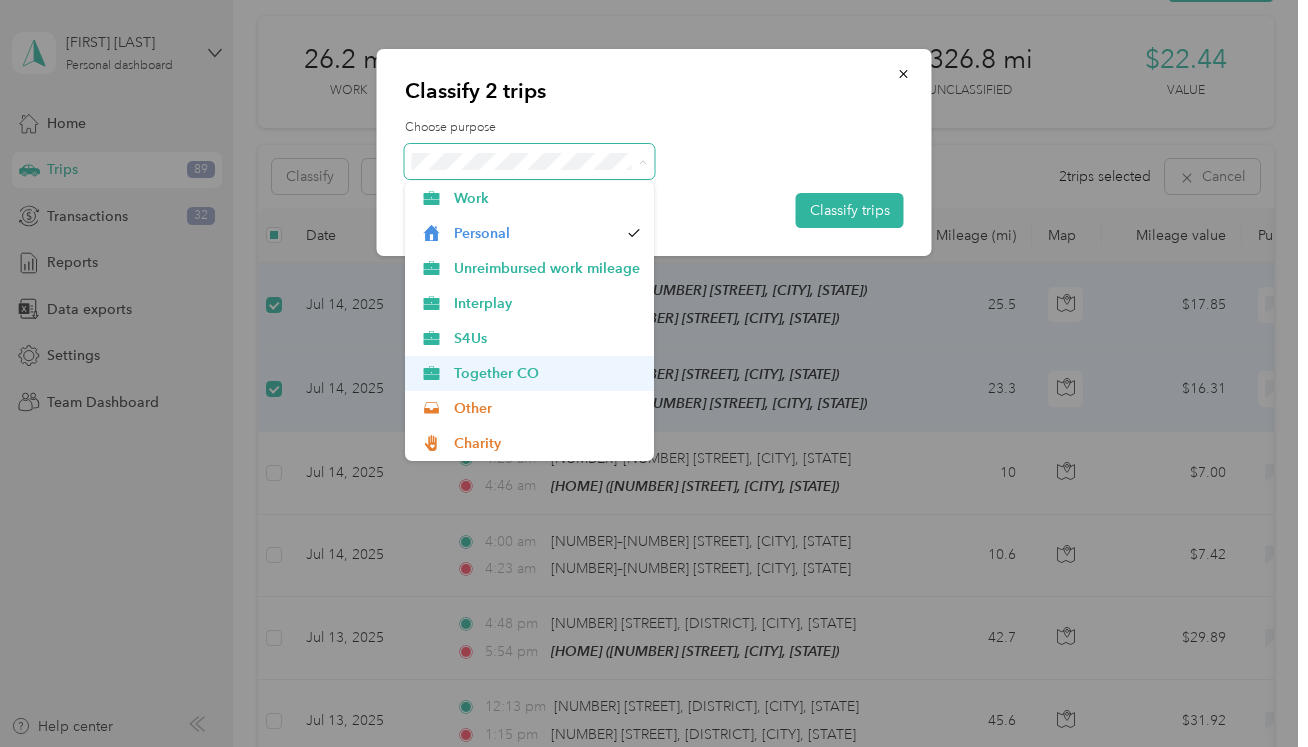 scroll, scrollTop: 105, scrollLeft: 0, axis: vertical 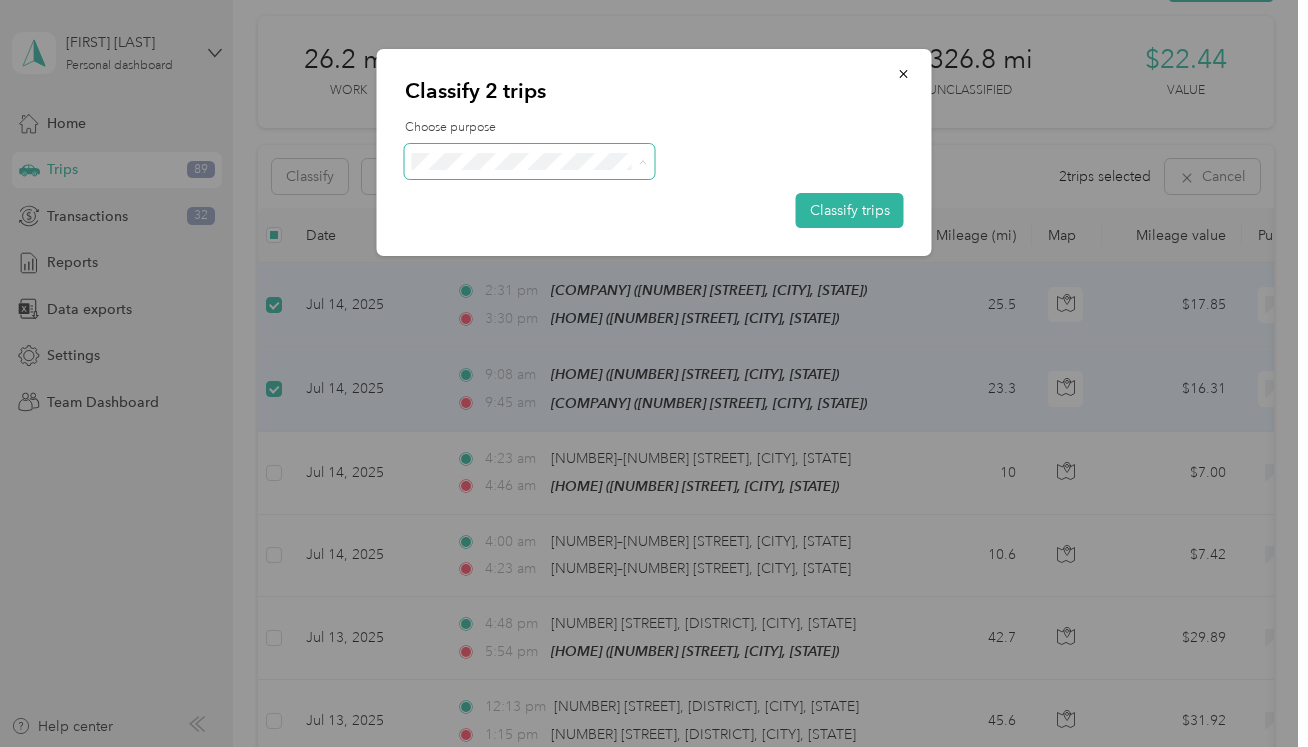 click on "Commute" at bounding box center (547, 443) 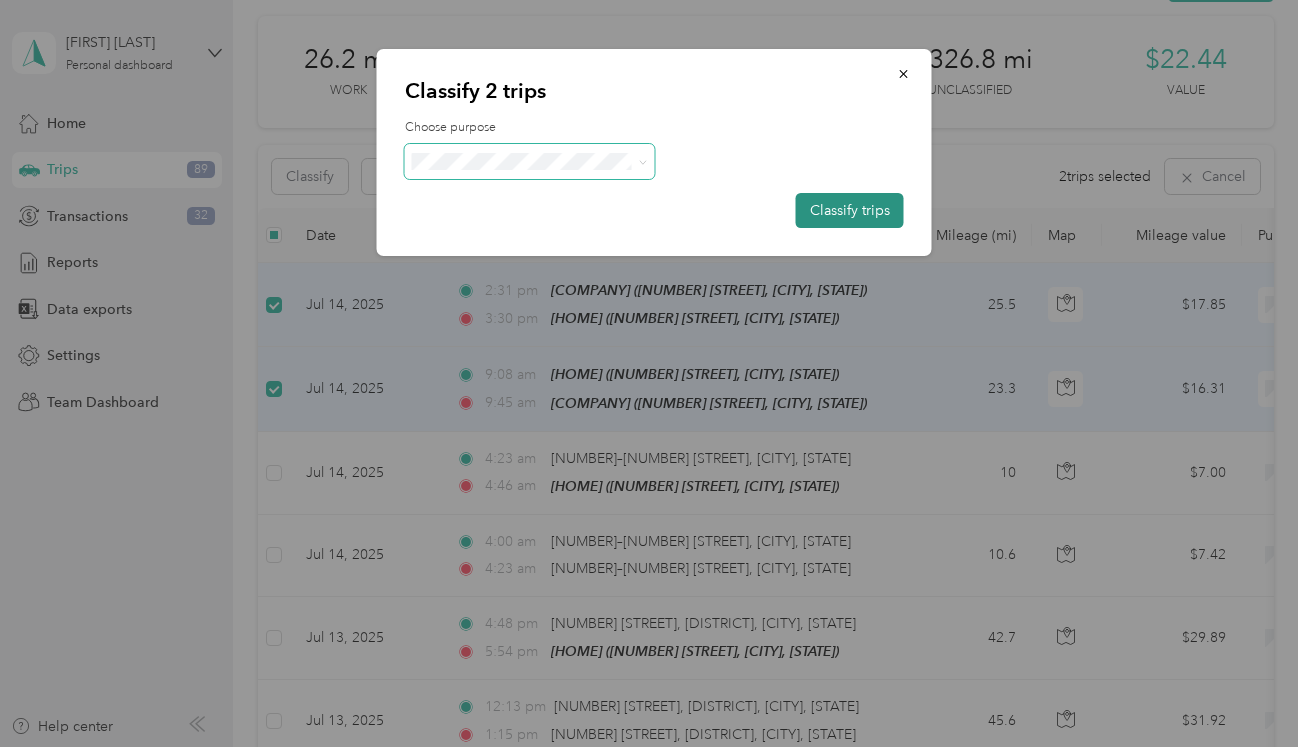 click on "Classify trips" at bounding box center [850, 210] 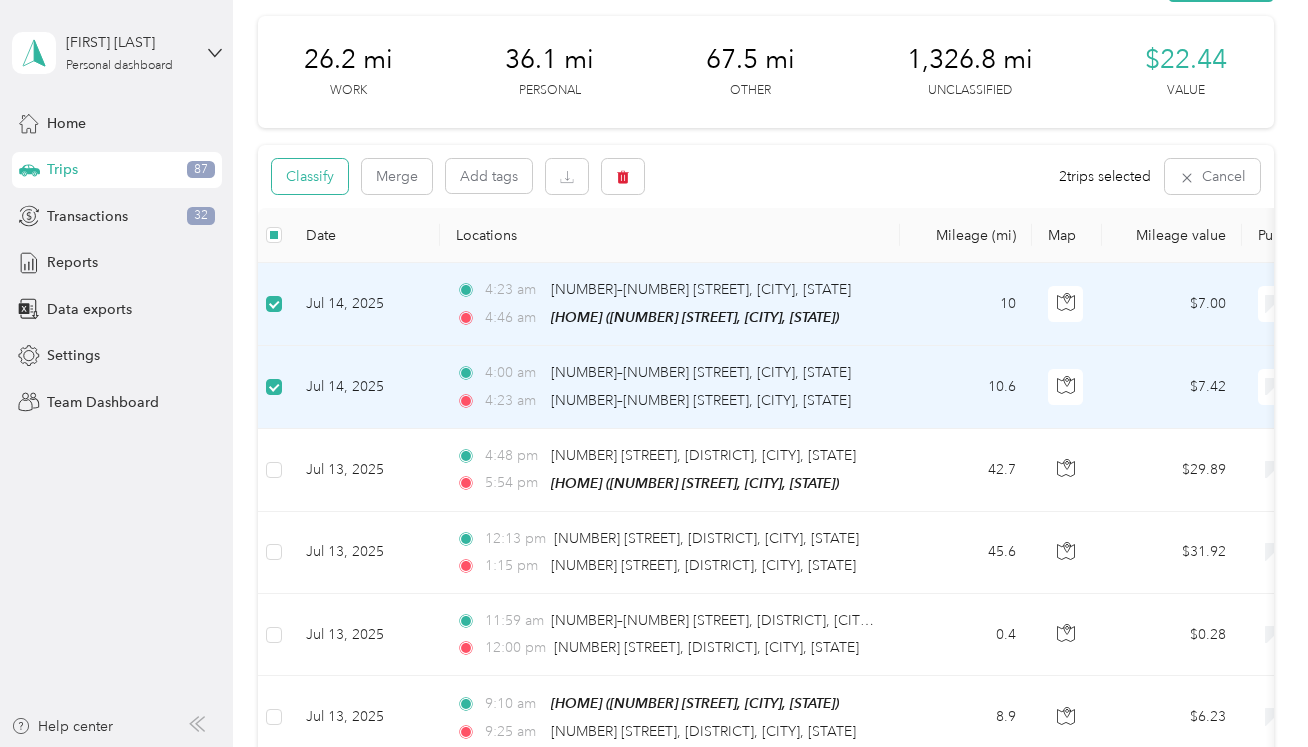click on "Classify" at bounding box center [310, 176] 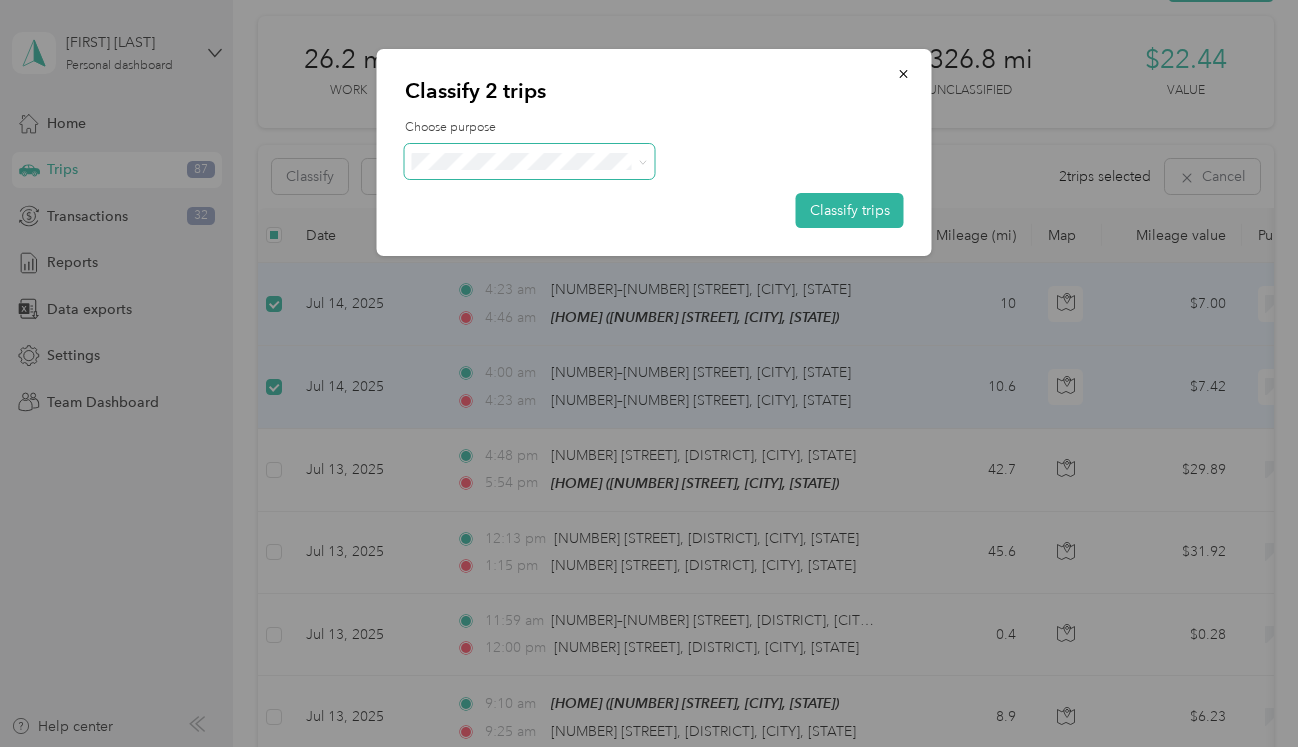click 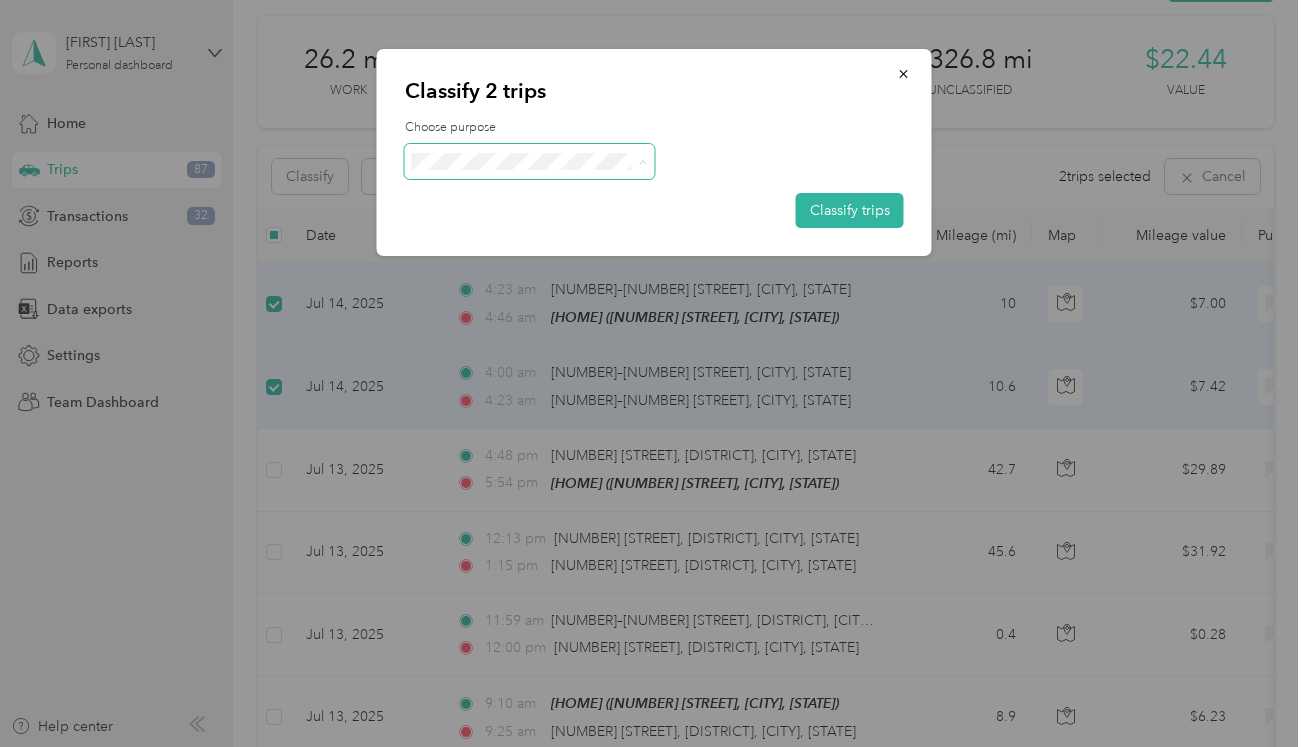 click on "Personal" at bounding box center (547, 233) 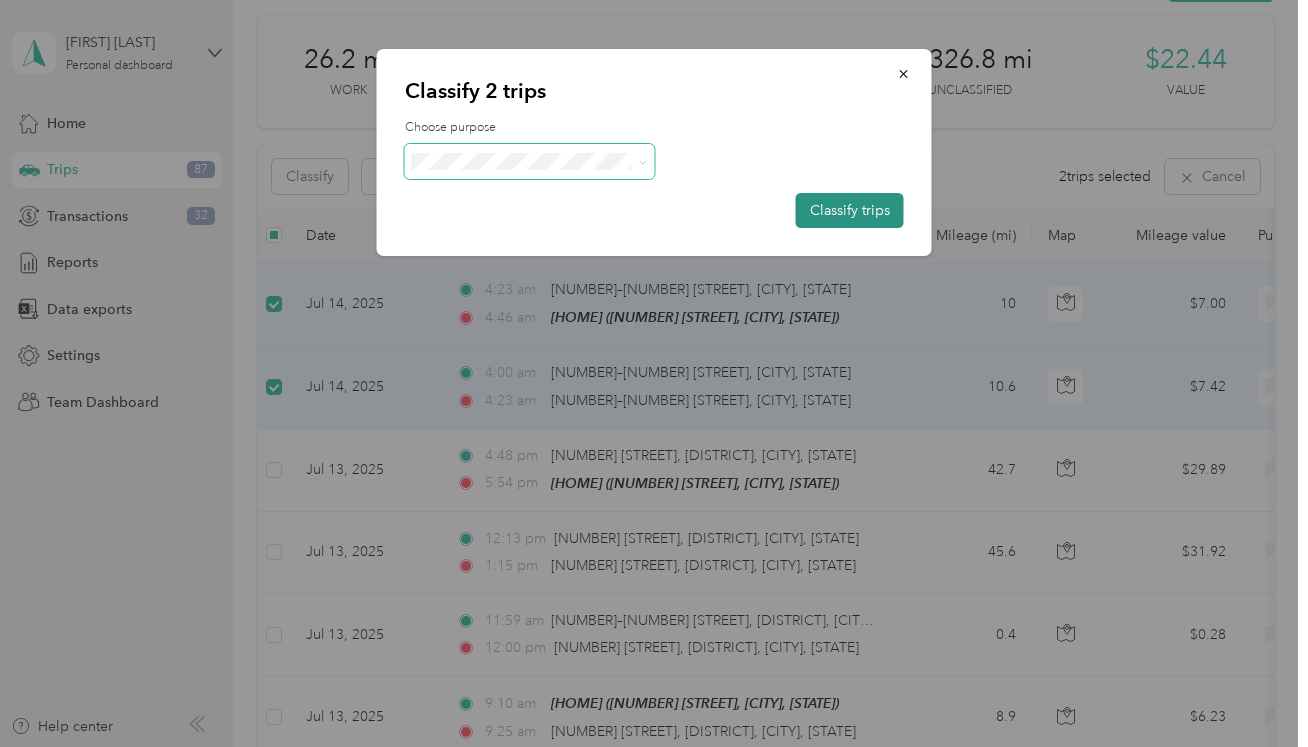 click on "Classify trips" at bounding box center (850, 210) 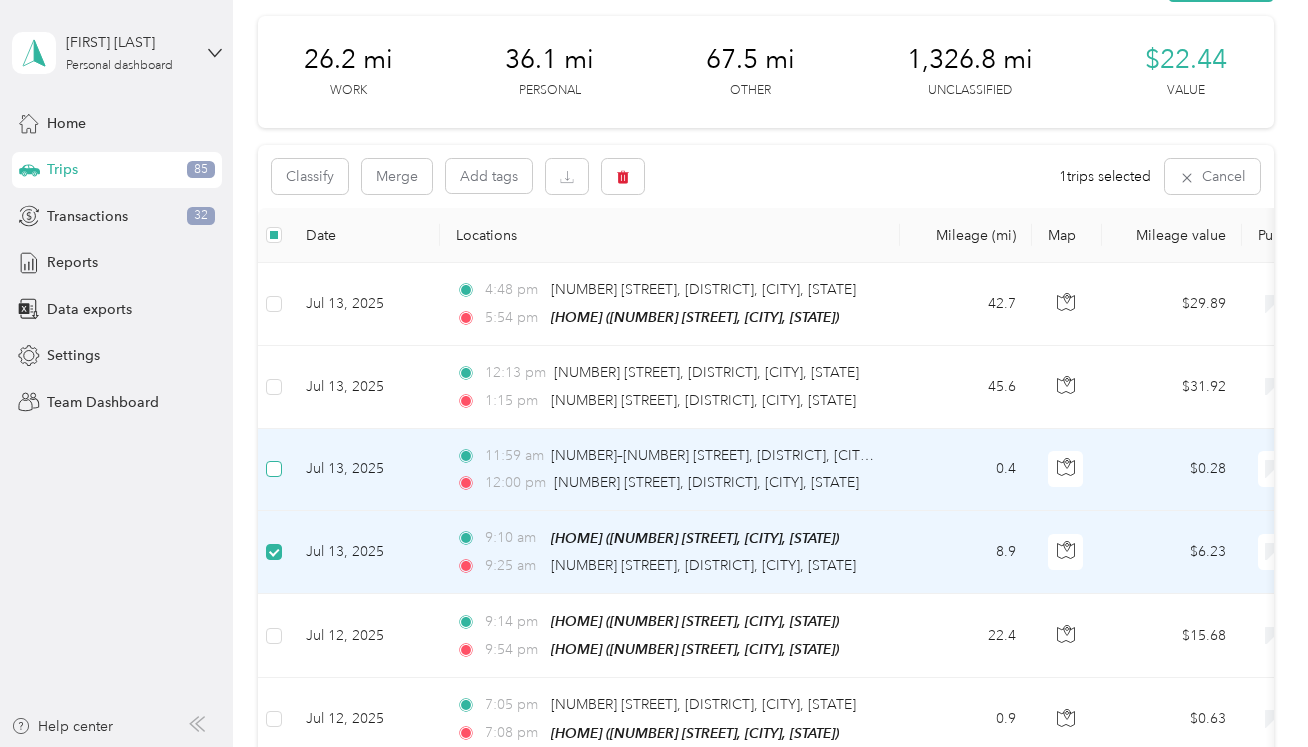 click at bounding box center [274, 469] 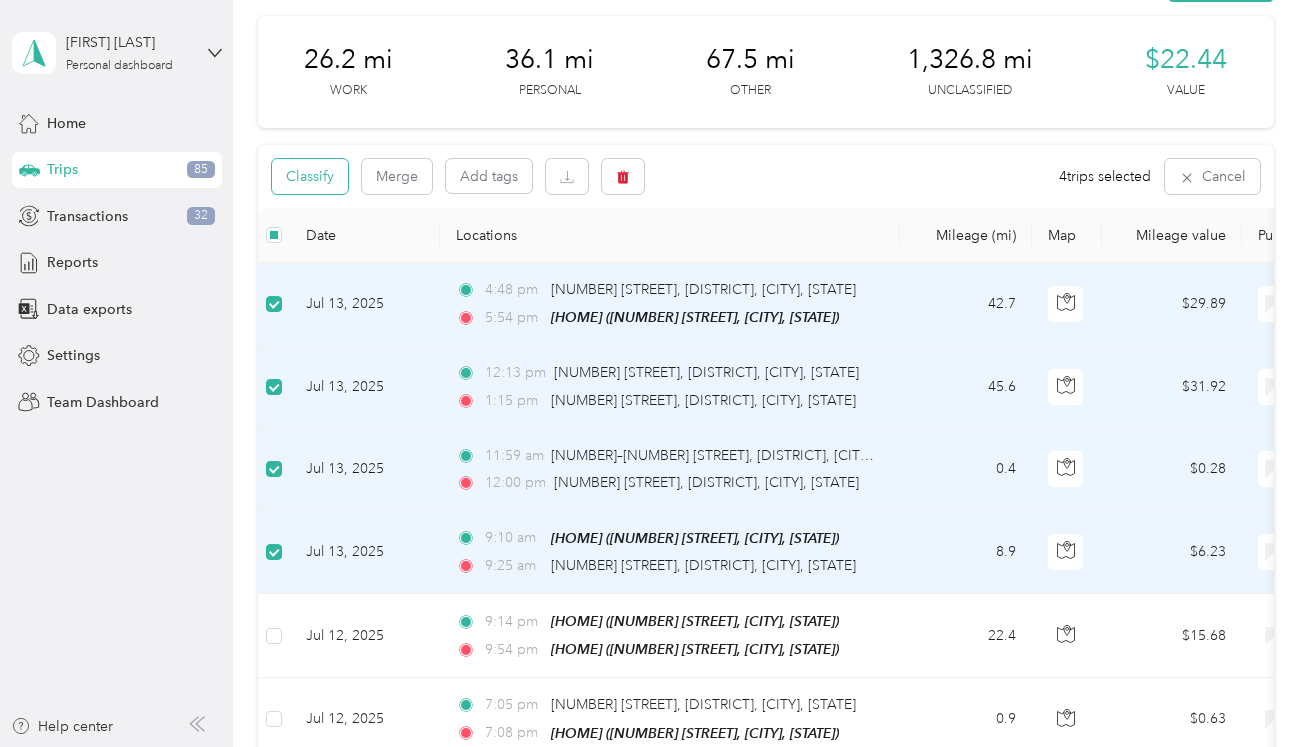 click on "Classify" at bounding box center (310, 176) 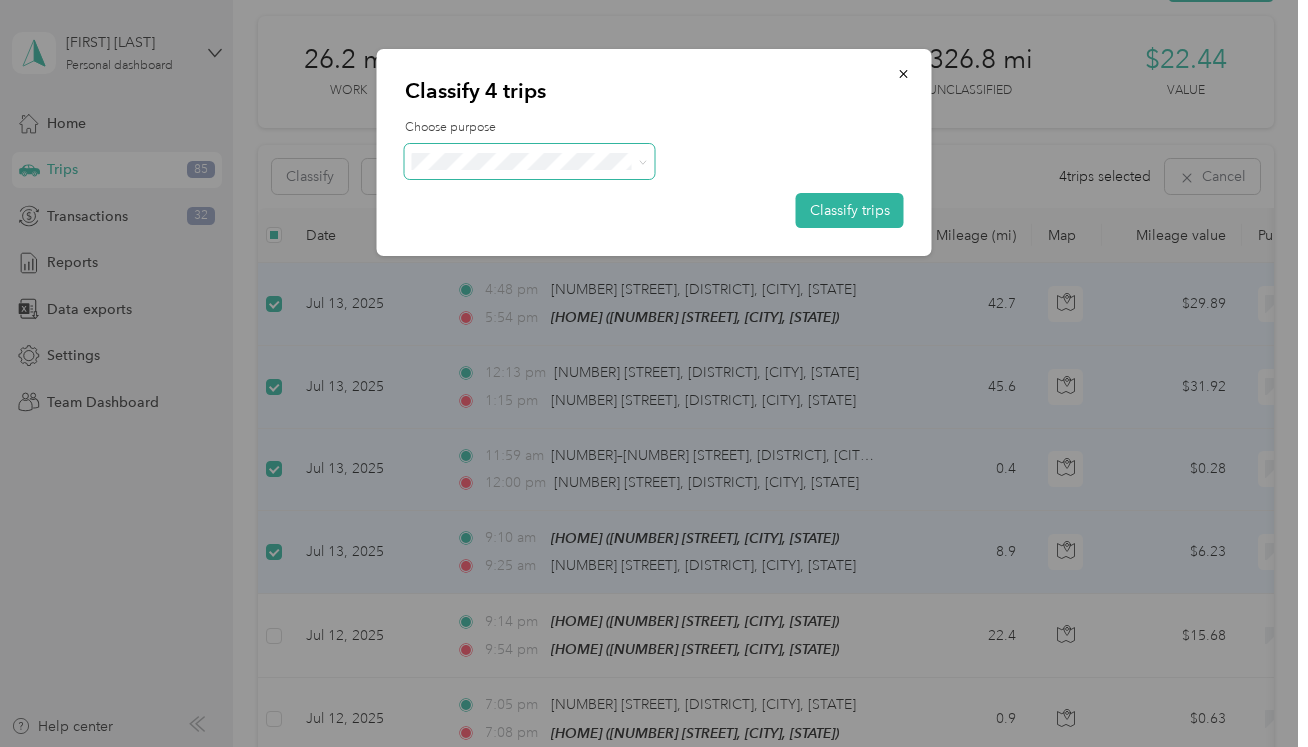 click 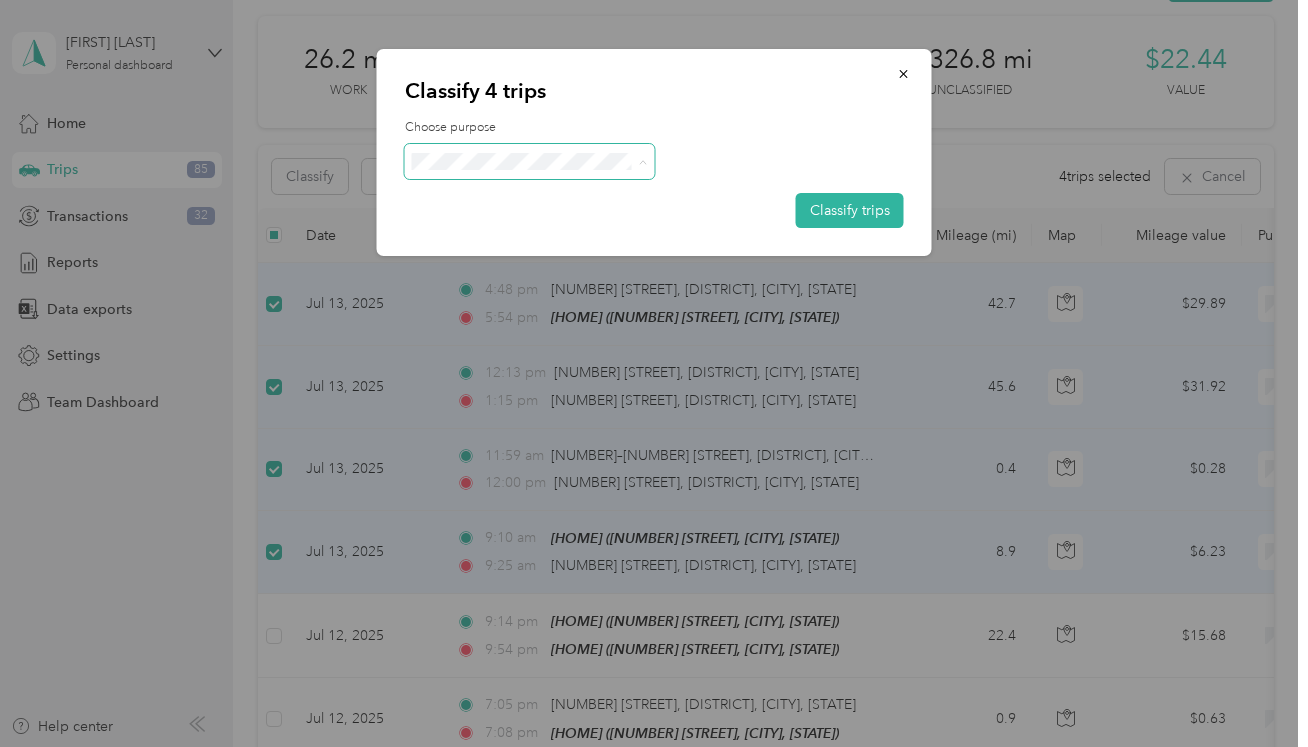 click on "Together CO" at bounding box center [547, 373] 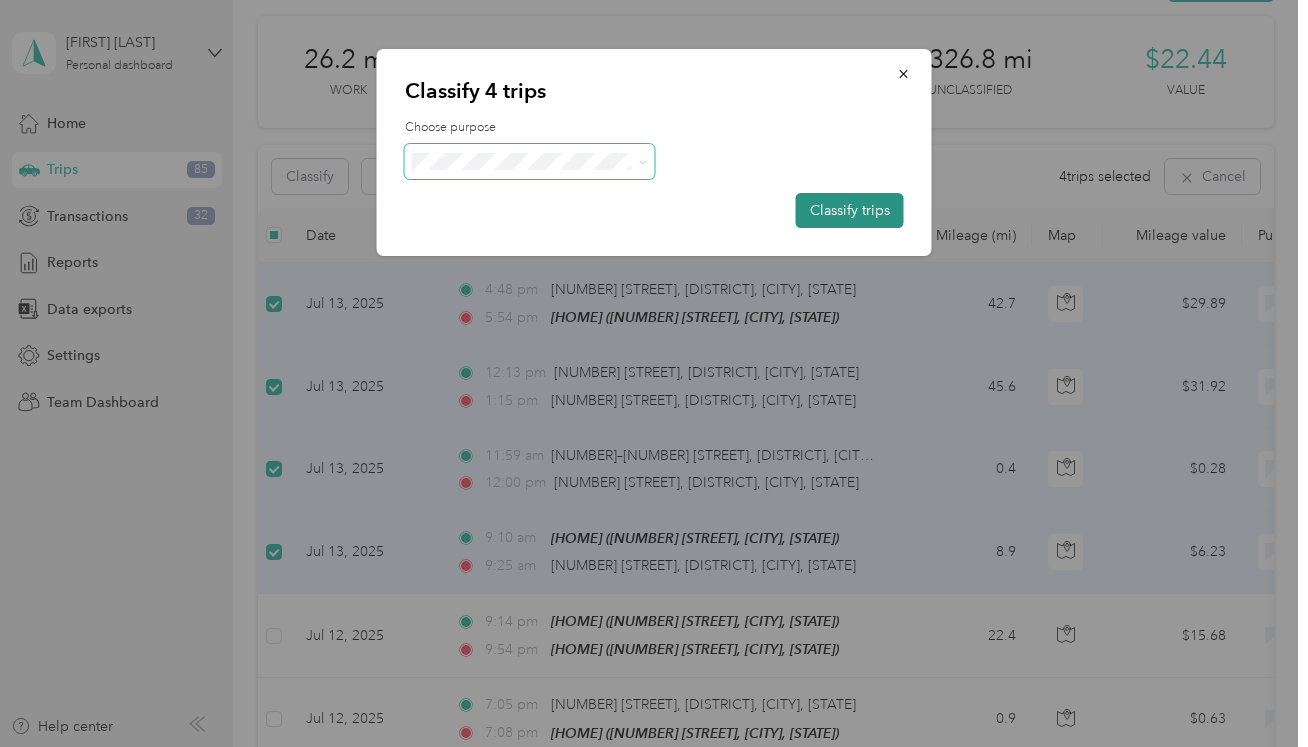 click on "Classify trips" at bounding box center (850, 210) 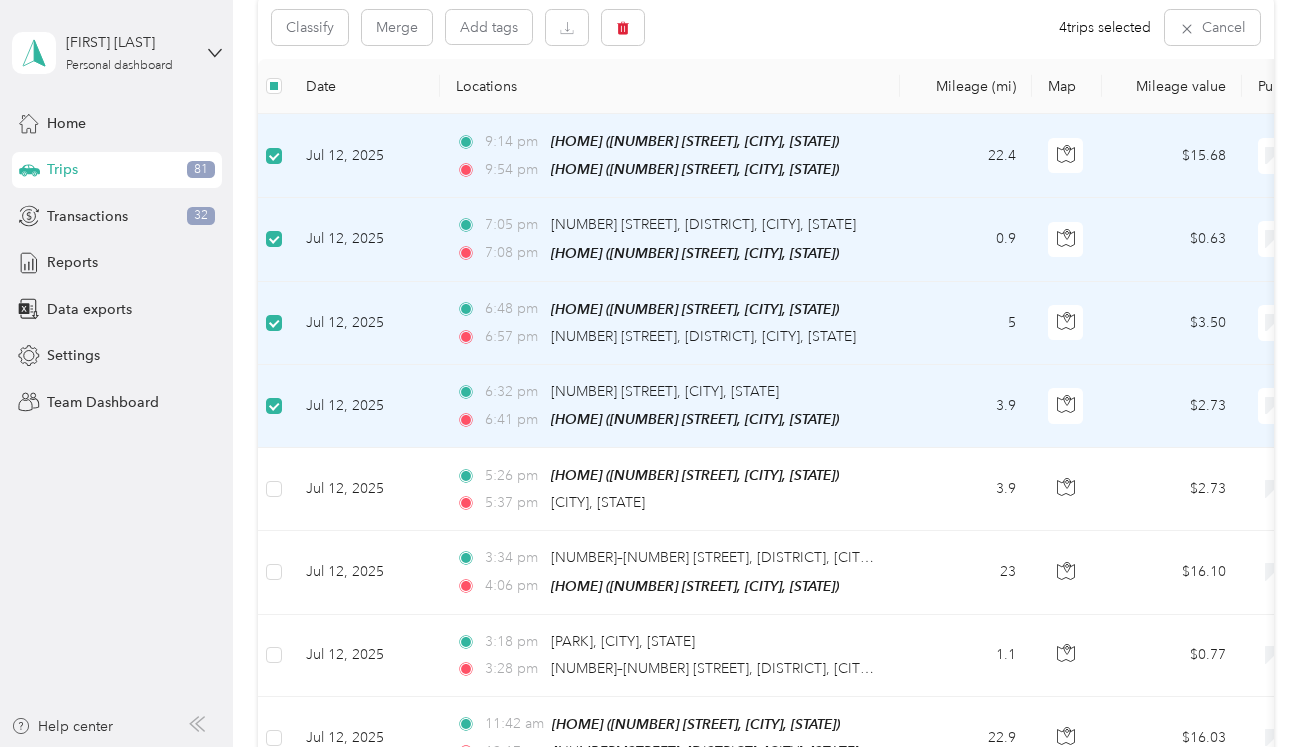 scroll, scrollTop: 235, scrollLeft: 0, axis: vertical 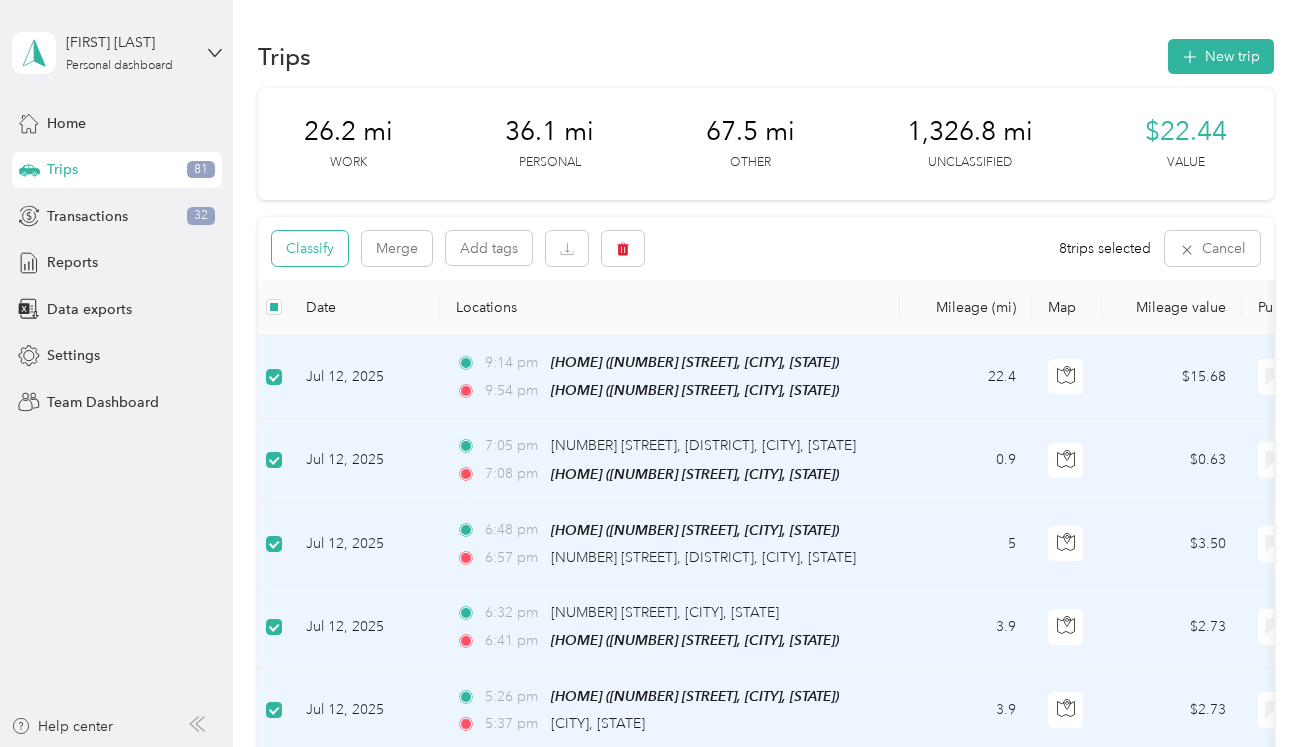 click on "Classify" at bounding box center [310, 248] 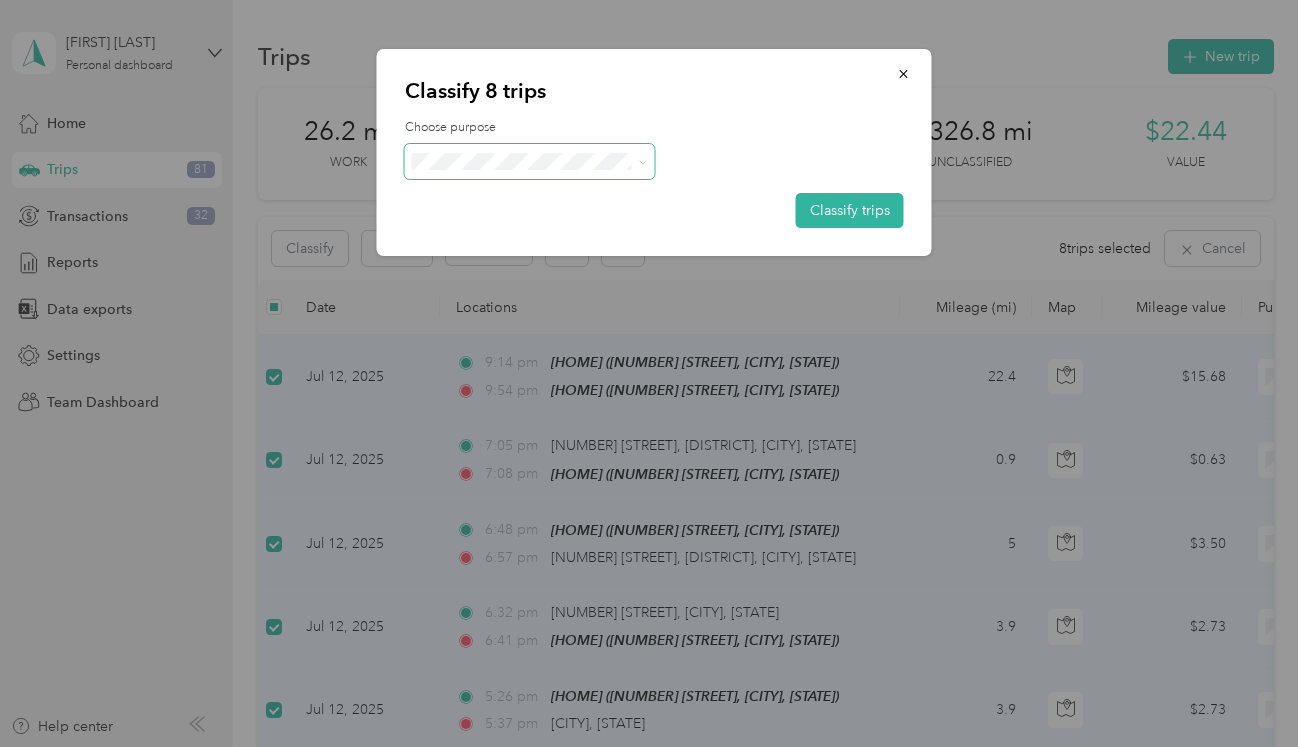click 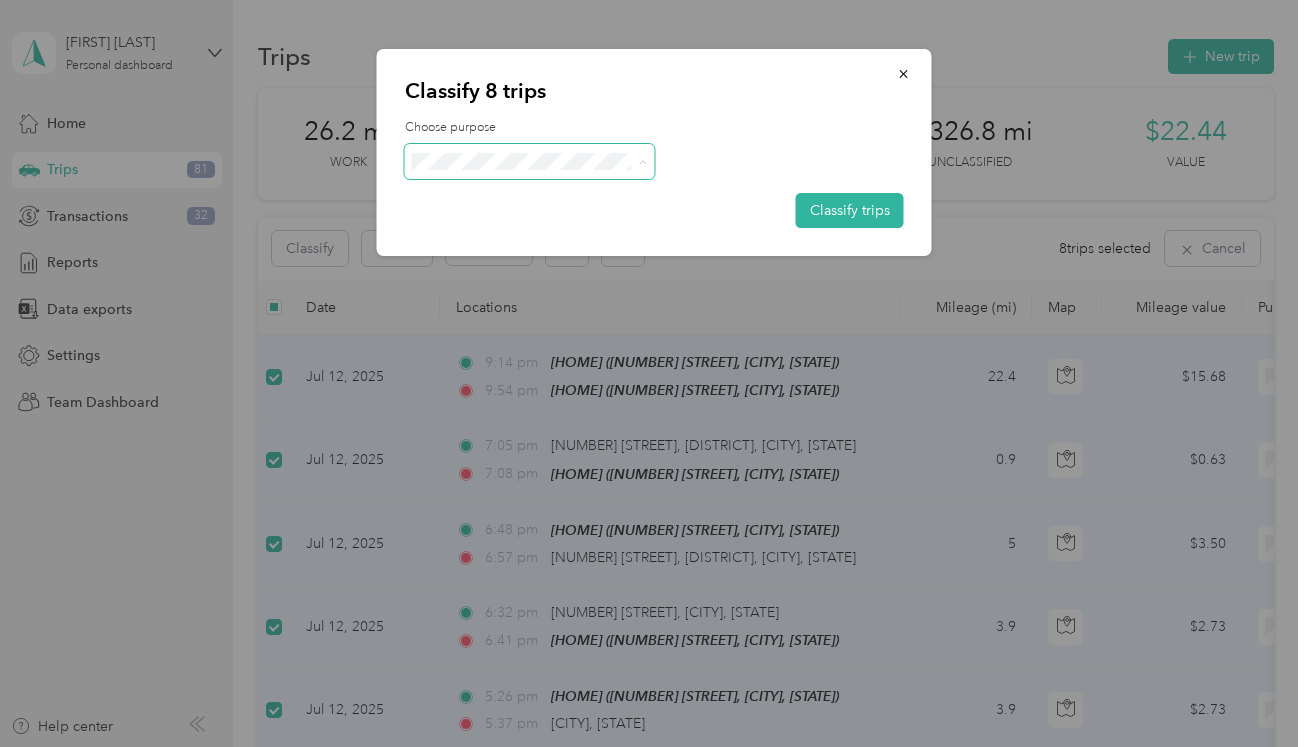 click on "Personal" at bounding box center [547, 233] 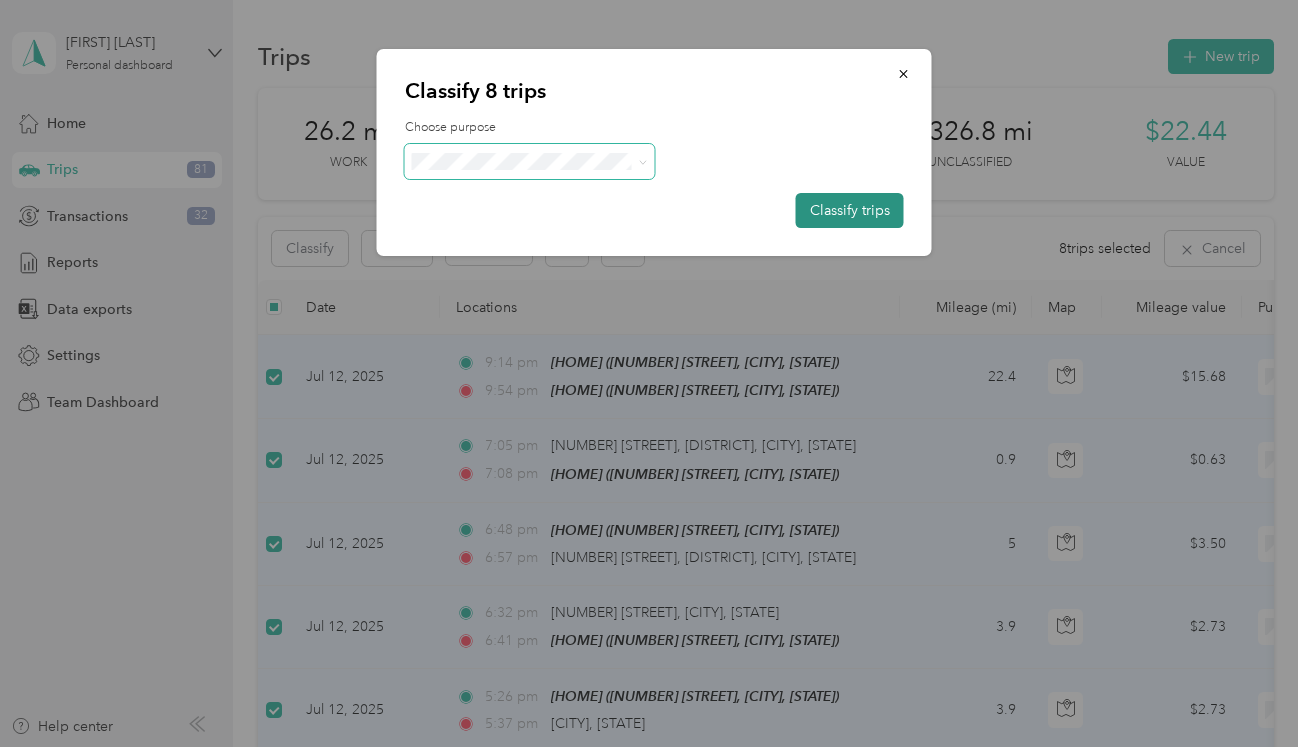 click on "Classify trips" at bounding box center [850, 210] 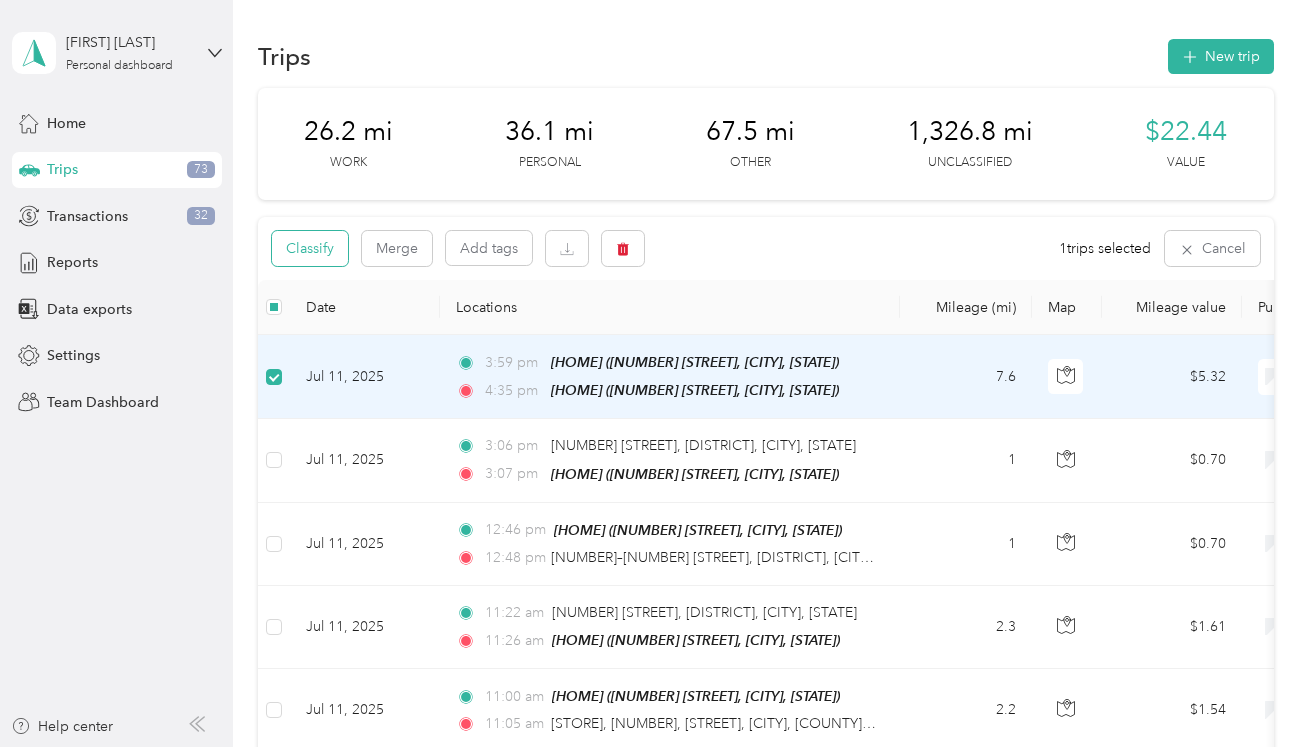 click on "Classify" at bounding box center [310, 248] 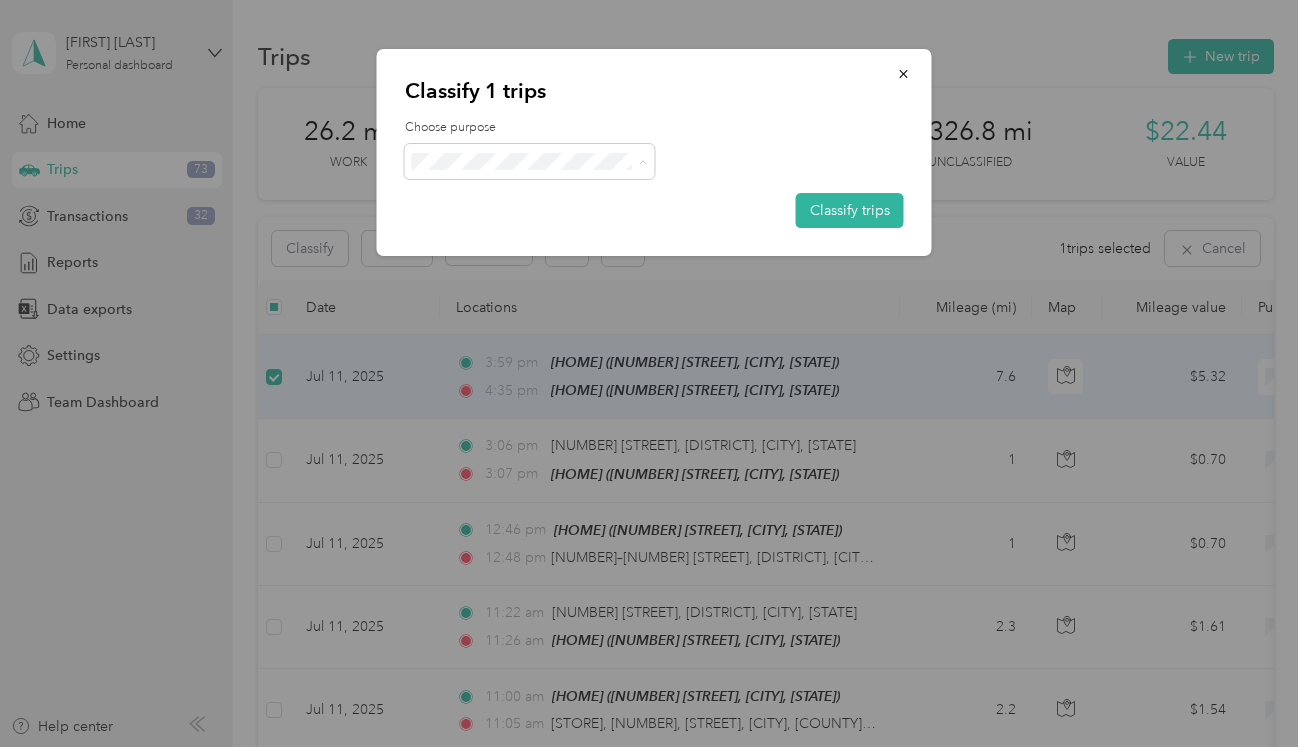 click on "Personal" at bounding box center (530, 233) 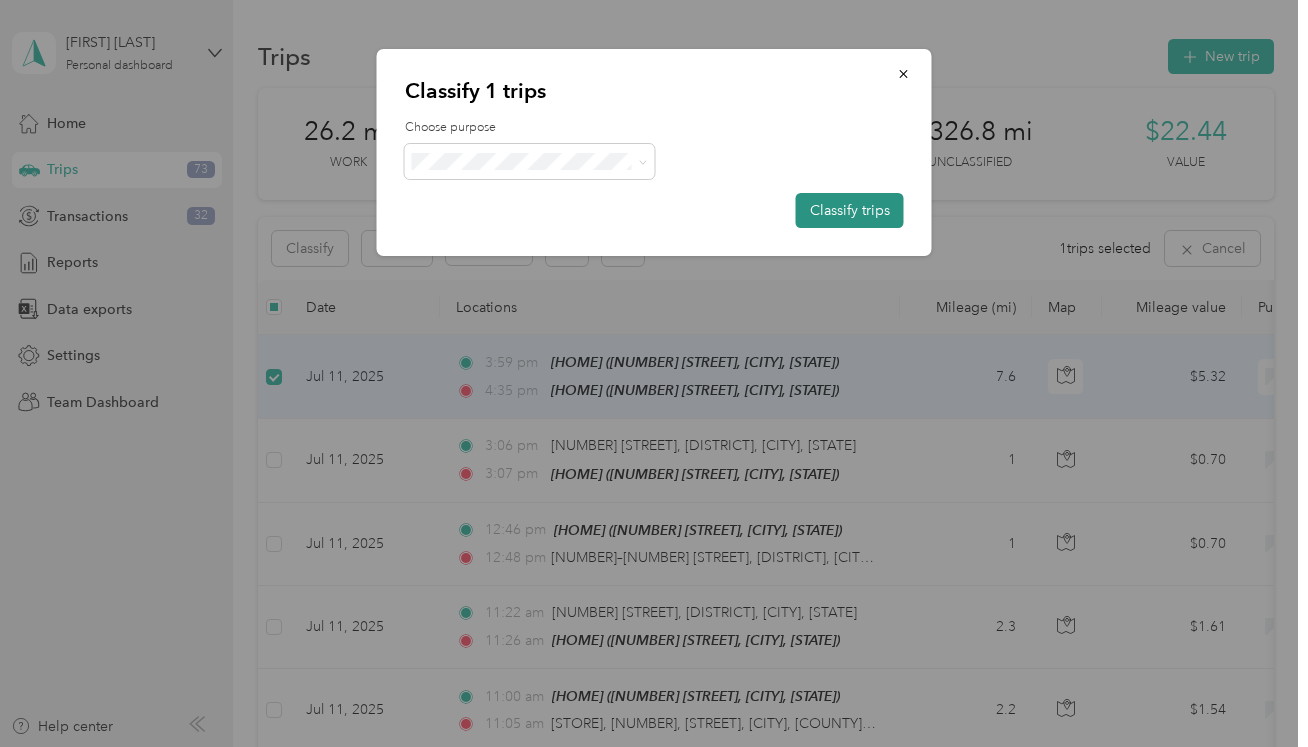 click on "Classify trips" at bounding box center [850, 210] 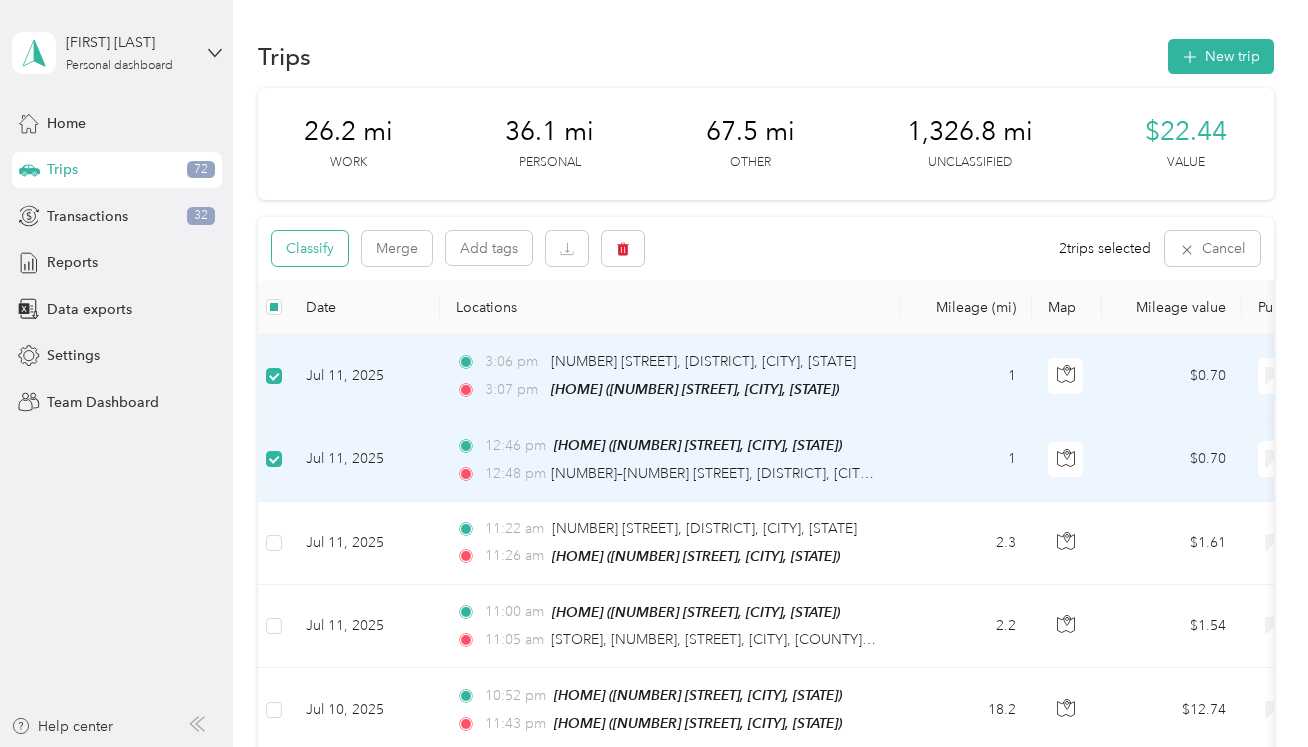 click on "Classify" at bounding box center [310, 248] 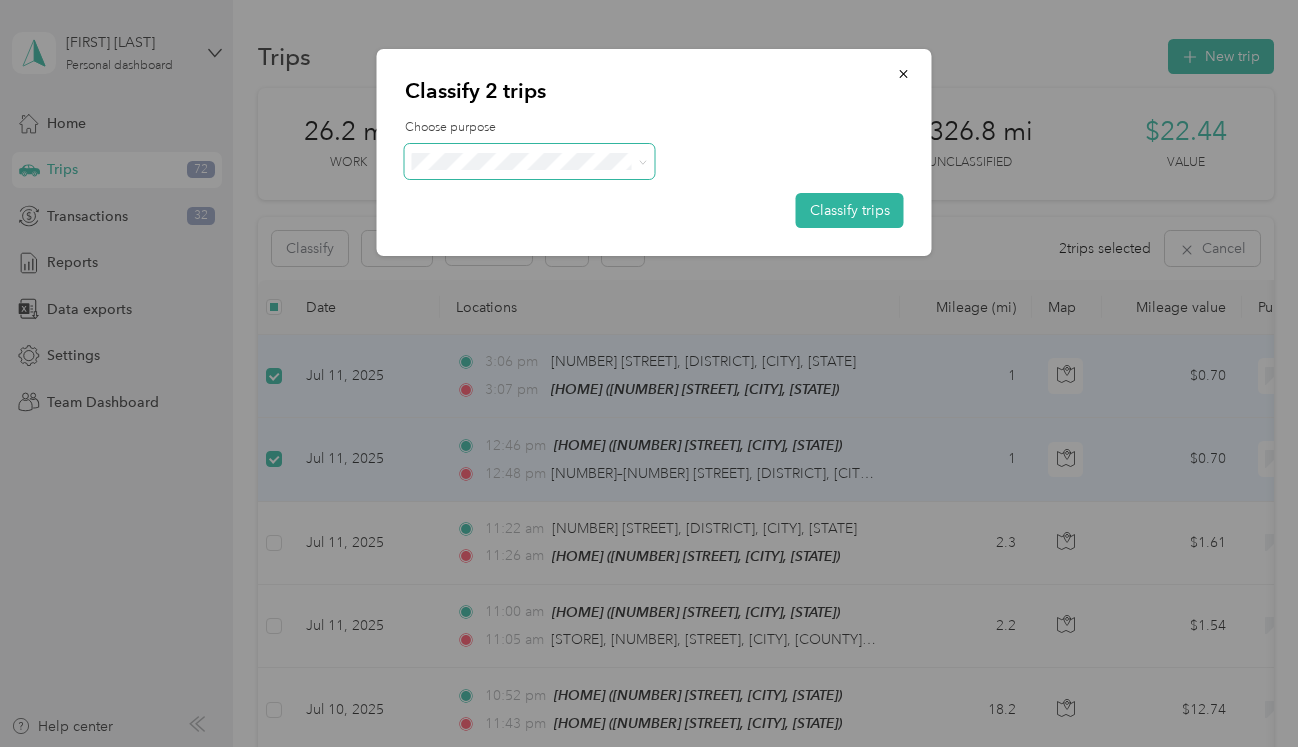click 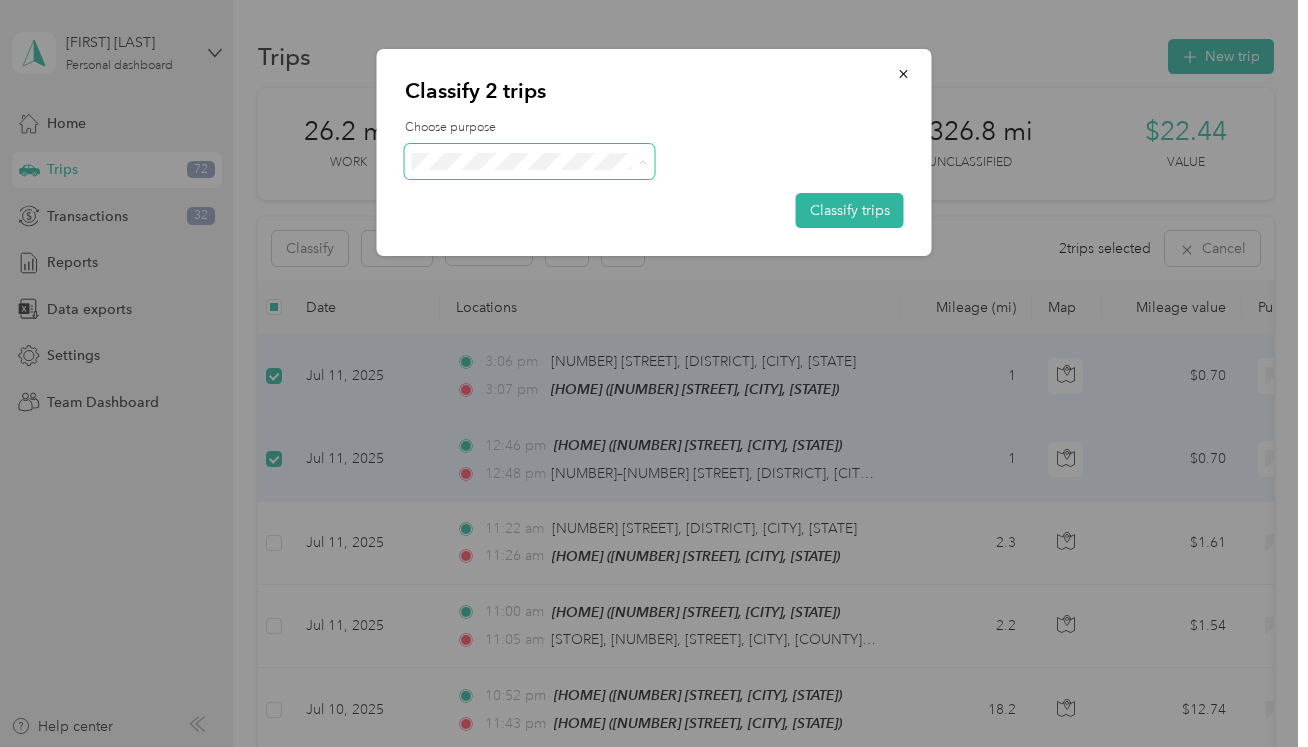 click on "Together CO" at bounding box center [547, 373] 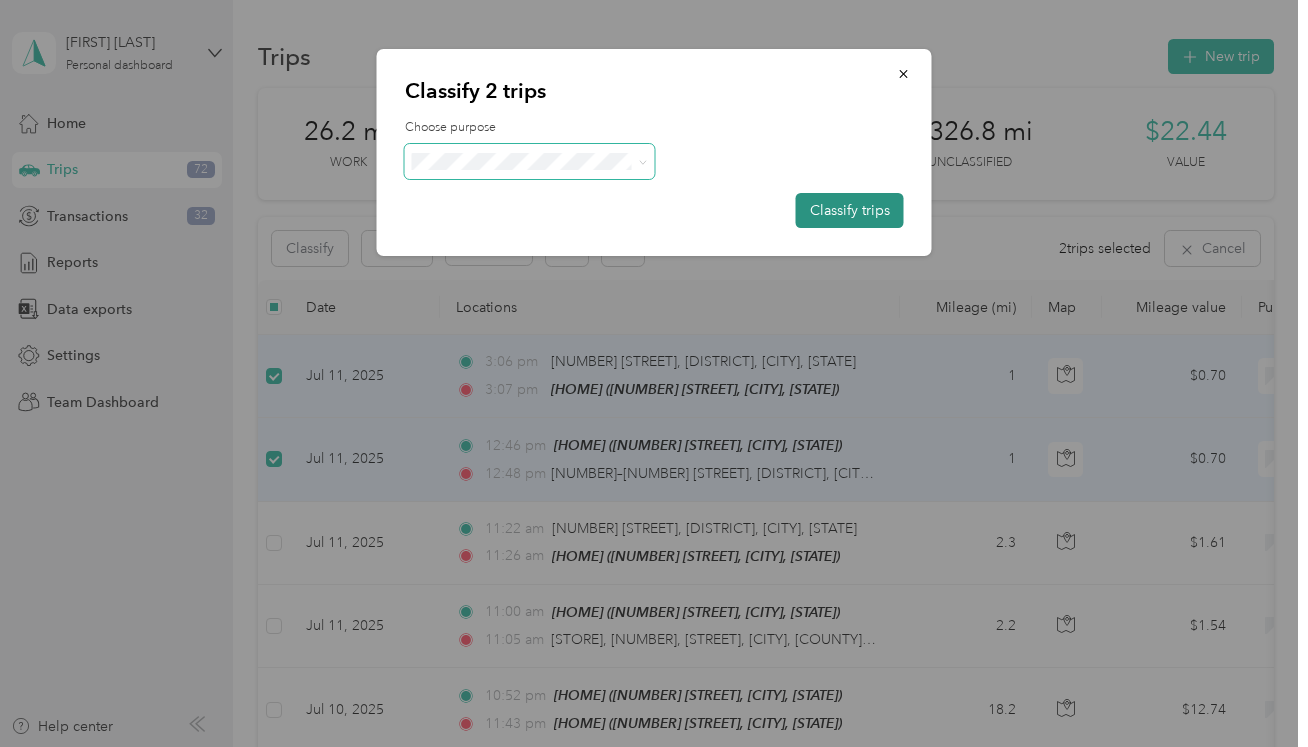 click on "Classify trips" at bounding box center [850, 210] 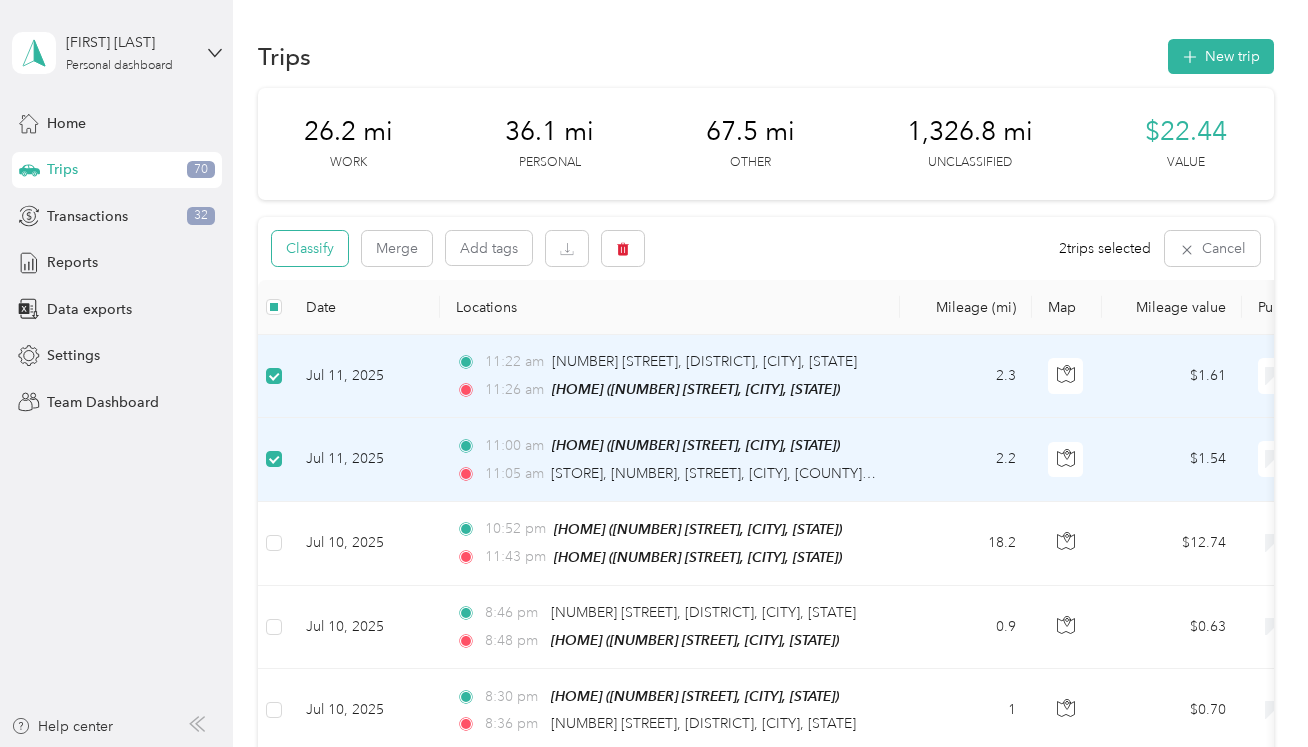click on "Classify" at bounding box center (310, 248) 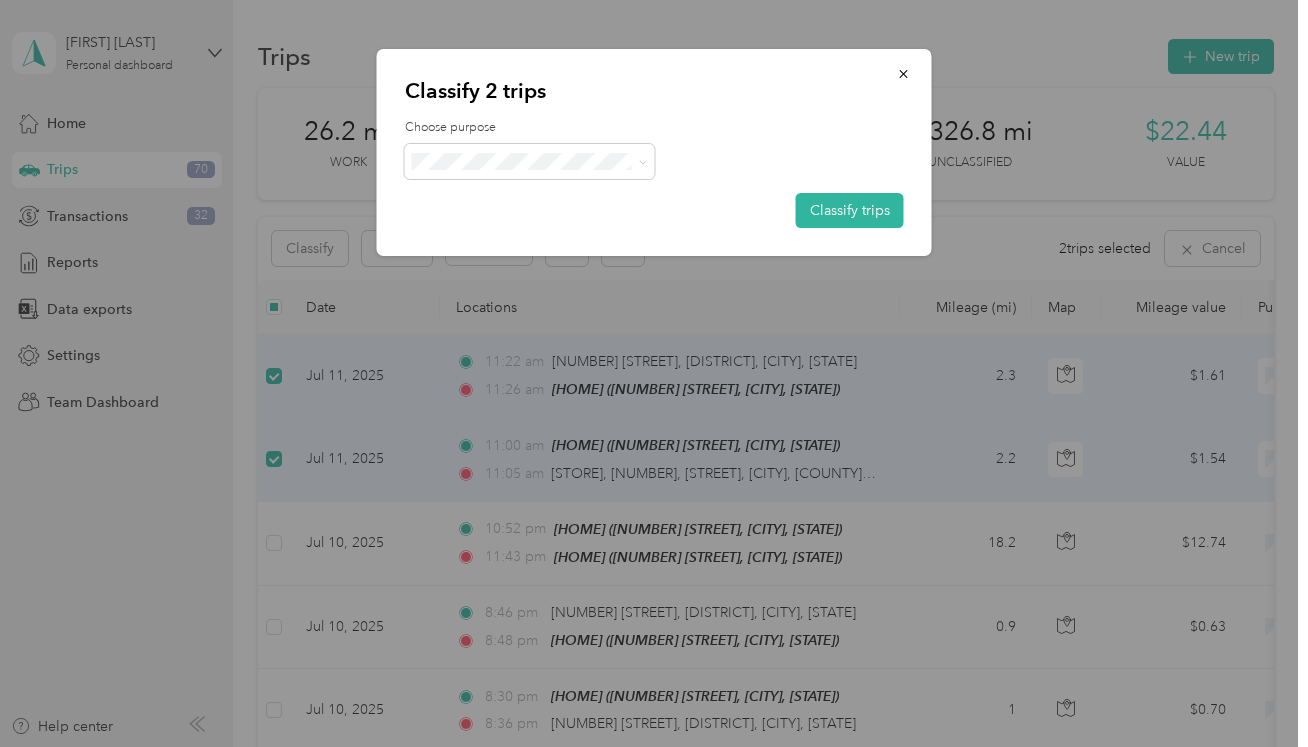 click on "Personal" at bounding box center (530, 232) 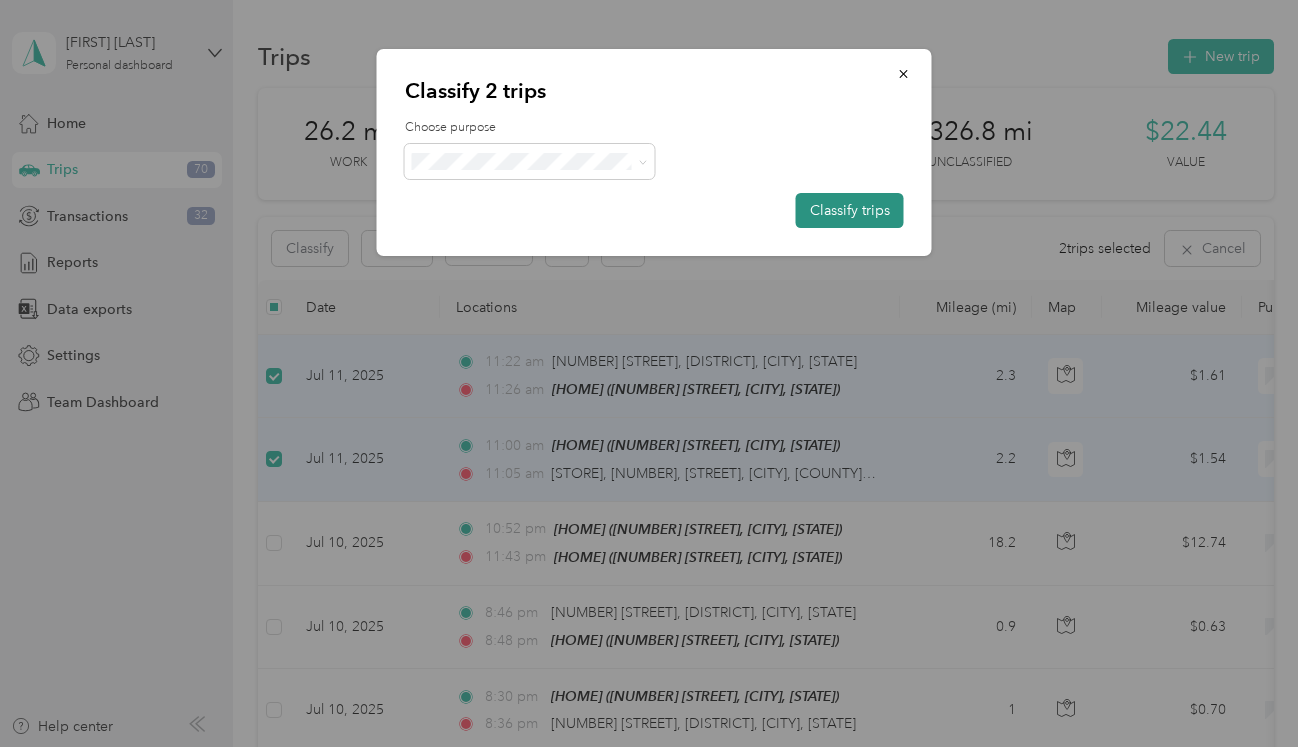 click on "Classify trips" at bounding box center (850, 210) 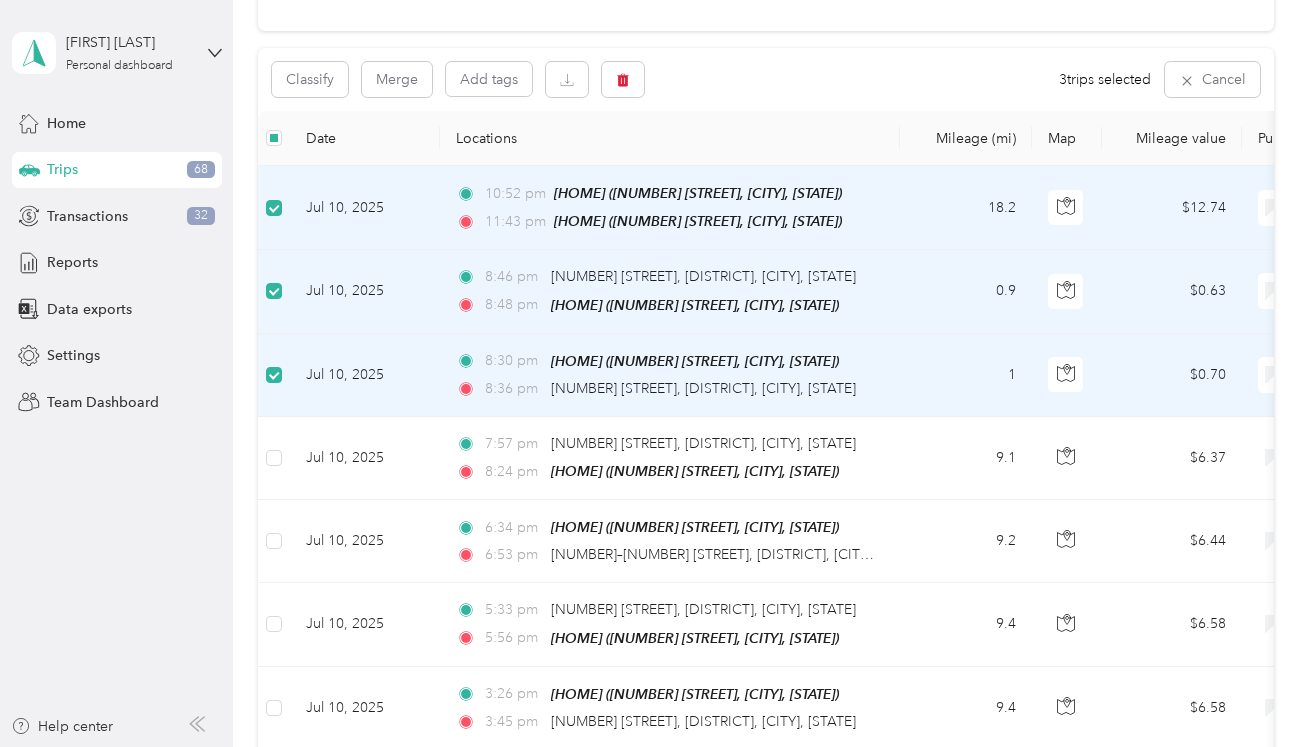 scroll, scrollTop: 182, scrollLeft: 0, axis: vertical 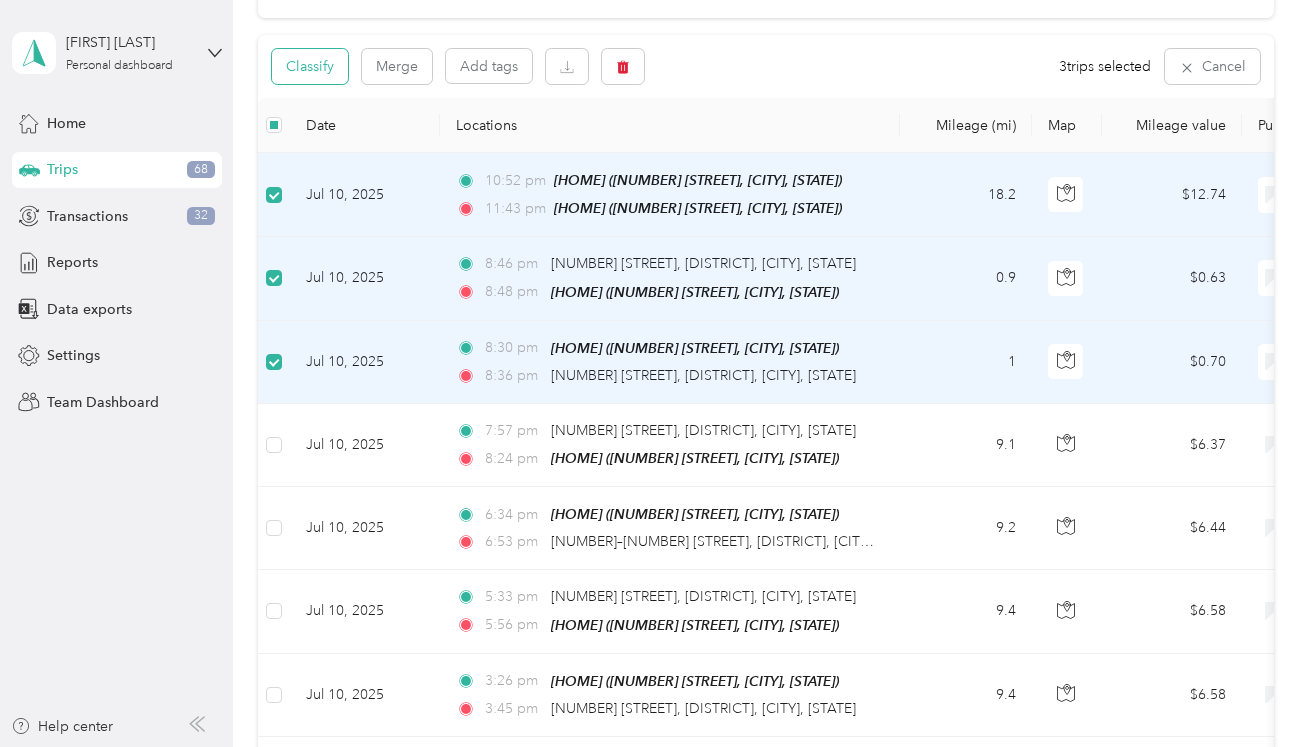 click on "Classify" at bounding box center [310, 66] 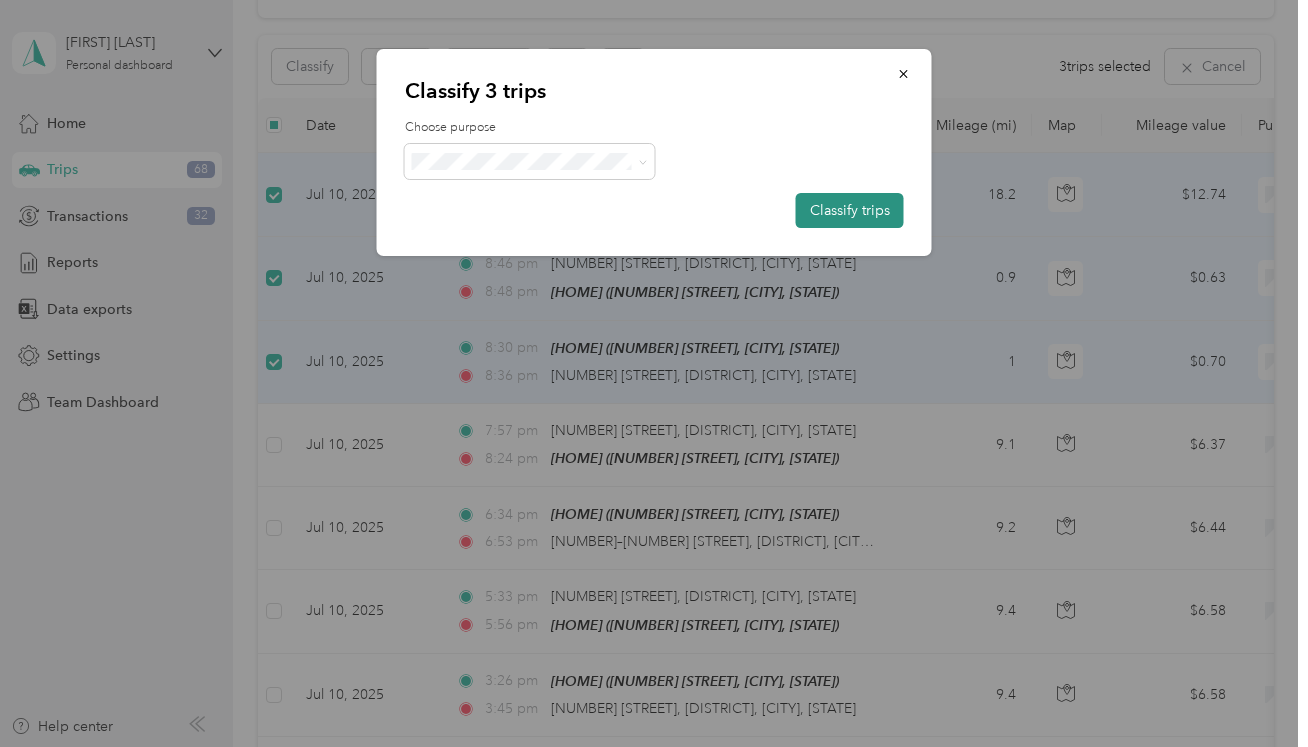 click on "Classify trips" at bounding box center [850, 210] 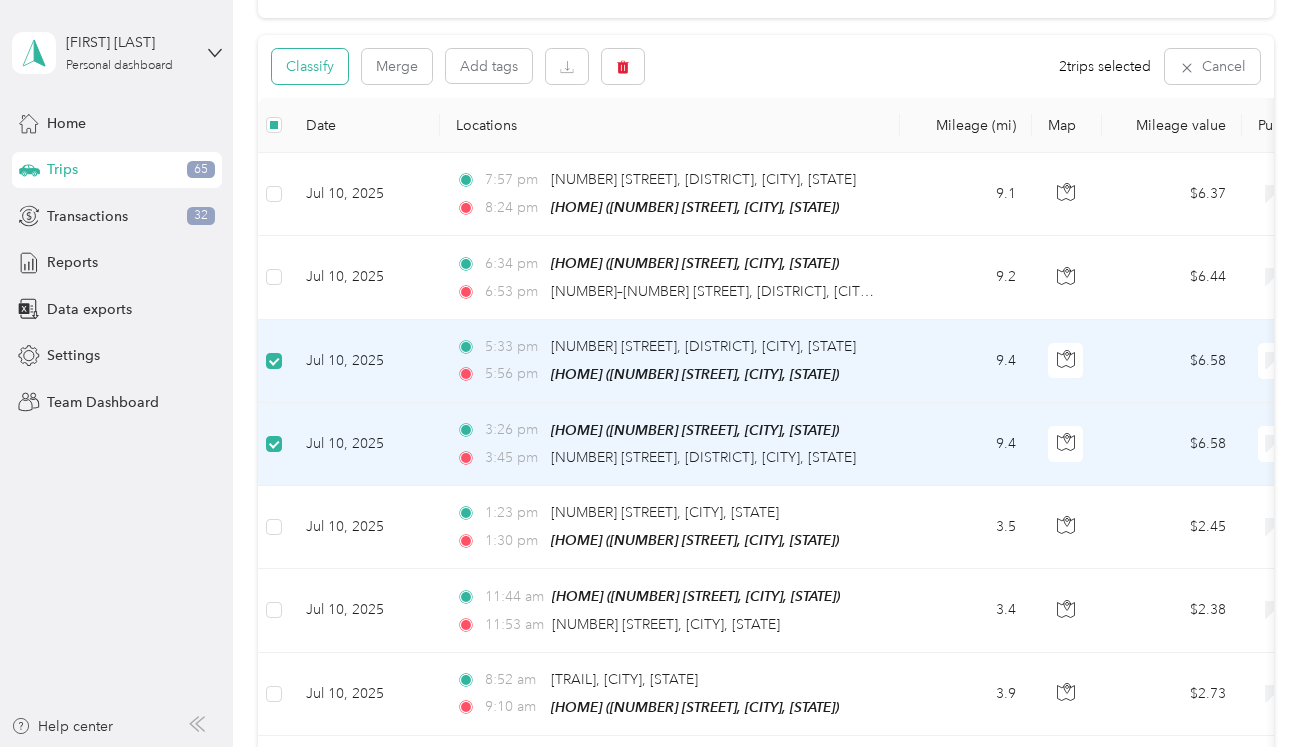 click on "Classify" at bounding box center [310, 66] 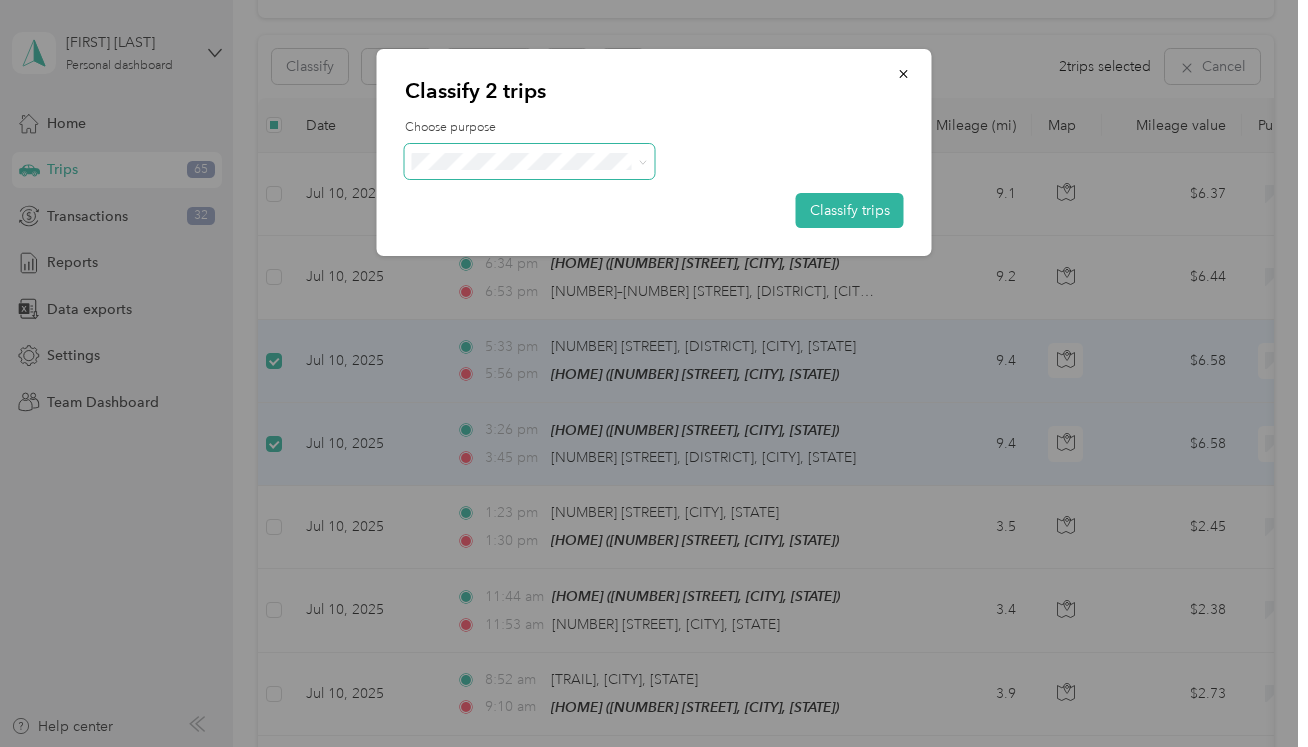 click 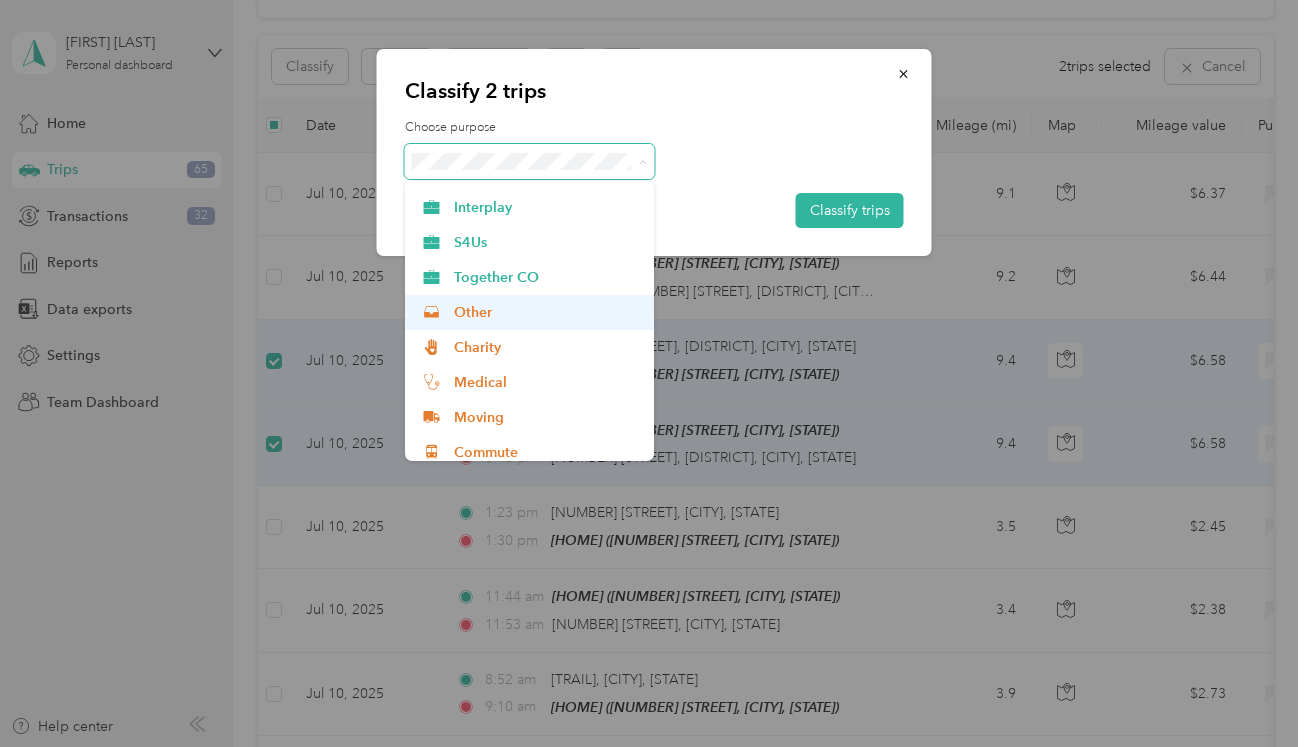 scroll, scrollTop: 102, scrollLeft: 0, axis: vertical 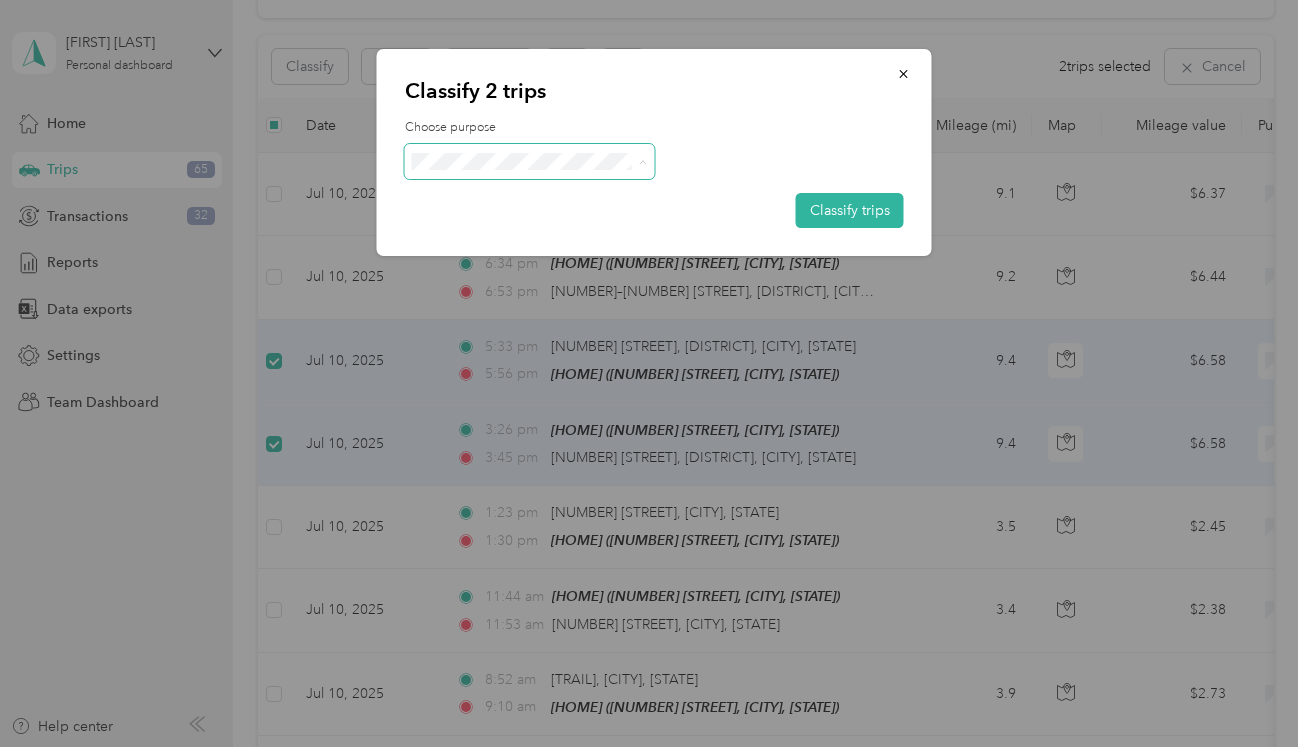 click on "Medical" at bounding box center (547, 376) 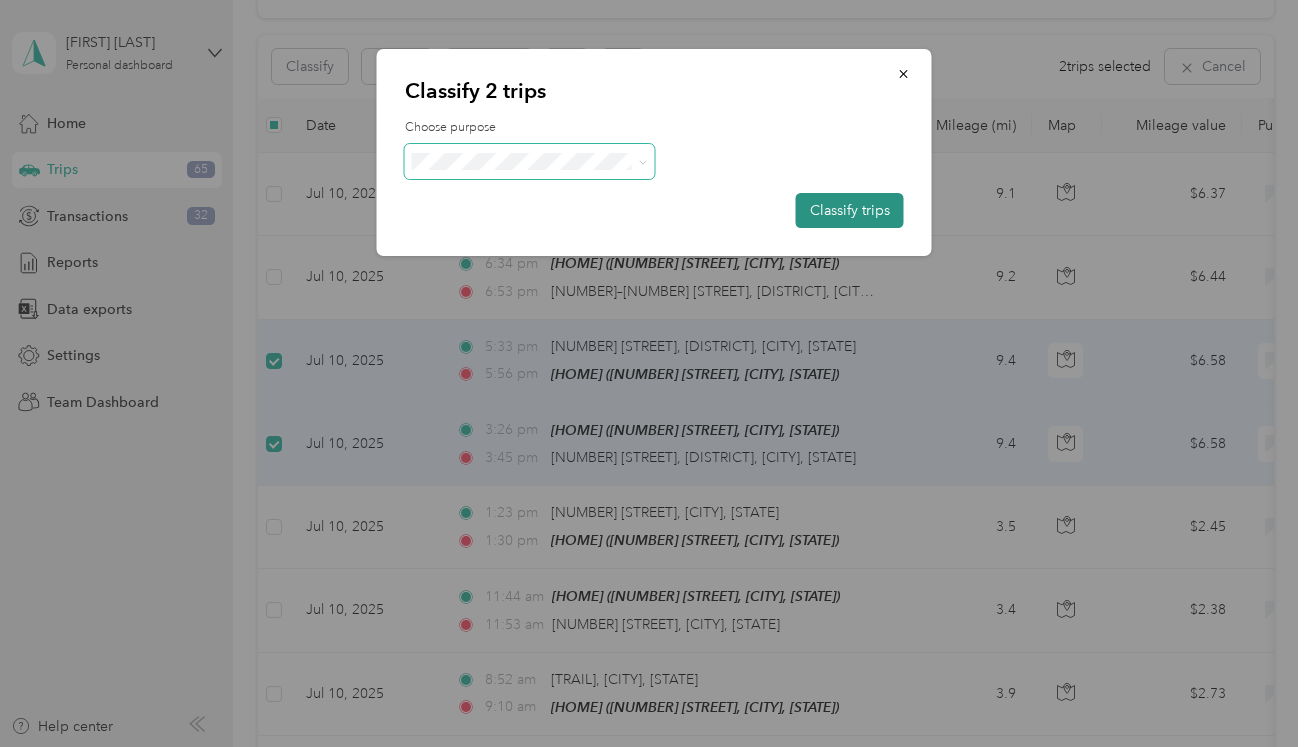 click on "Classify trips" at bounding box center [850, 210] 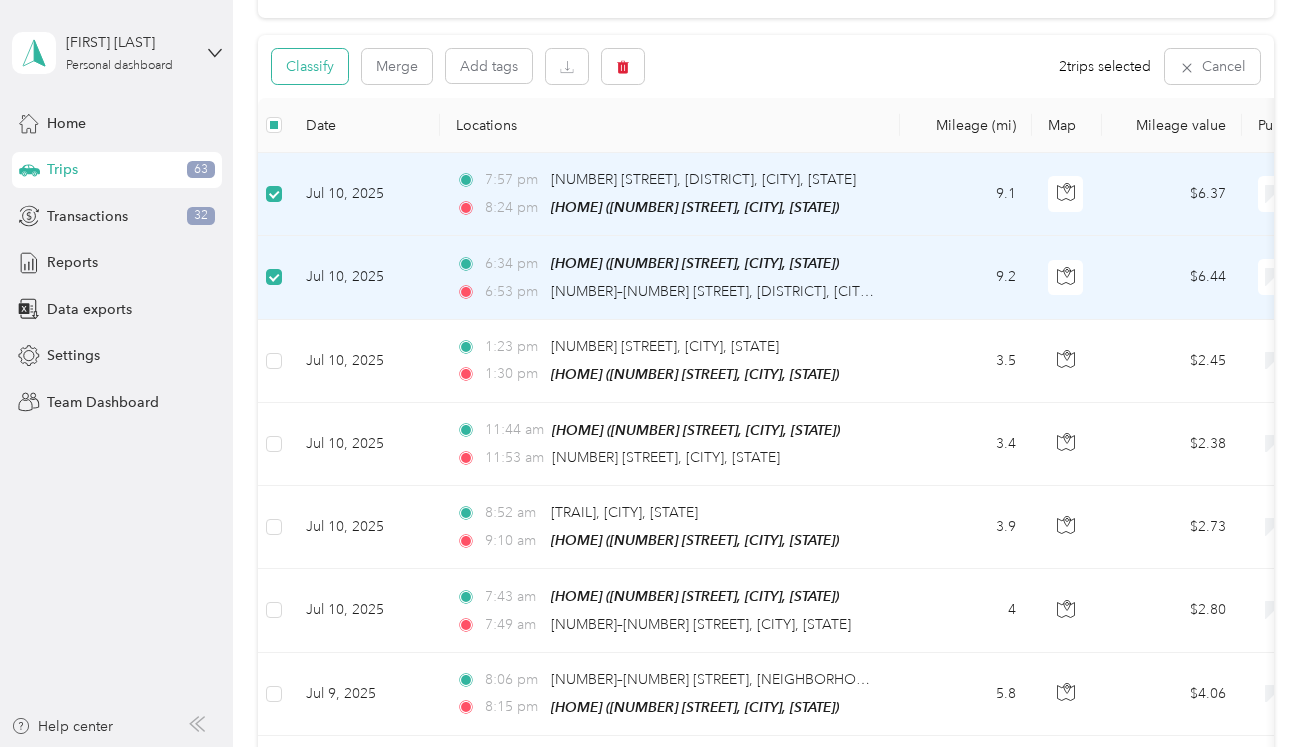 click on "Classify" at bounding box center (310, 66) 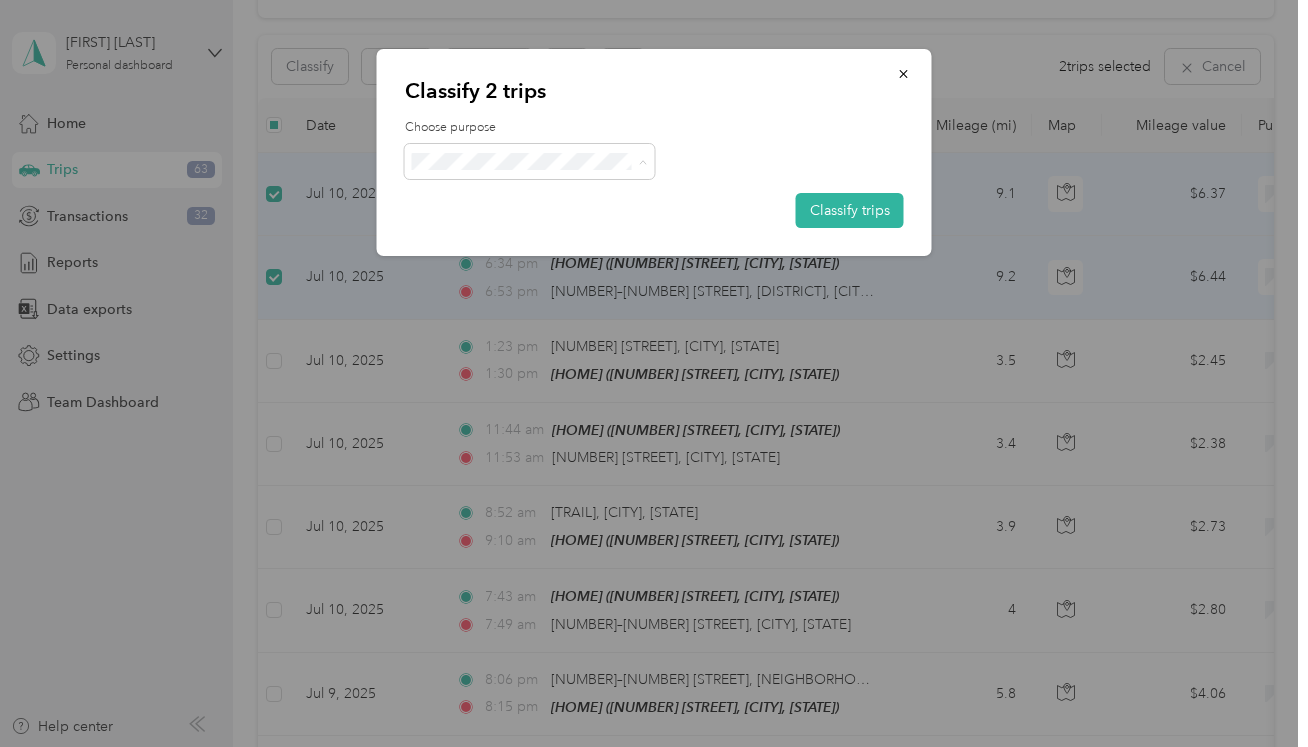 click on "Personal" at bounding box center (547, 233) 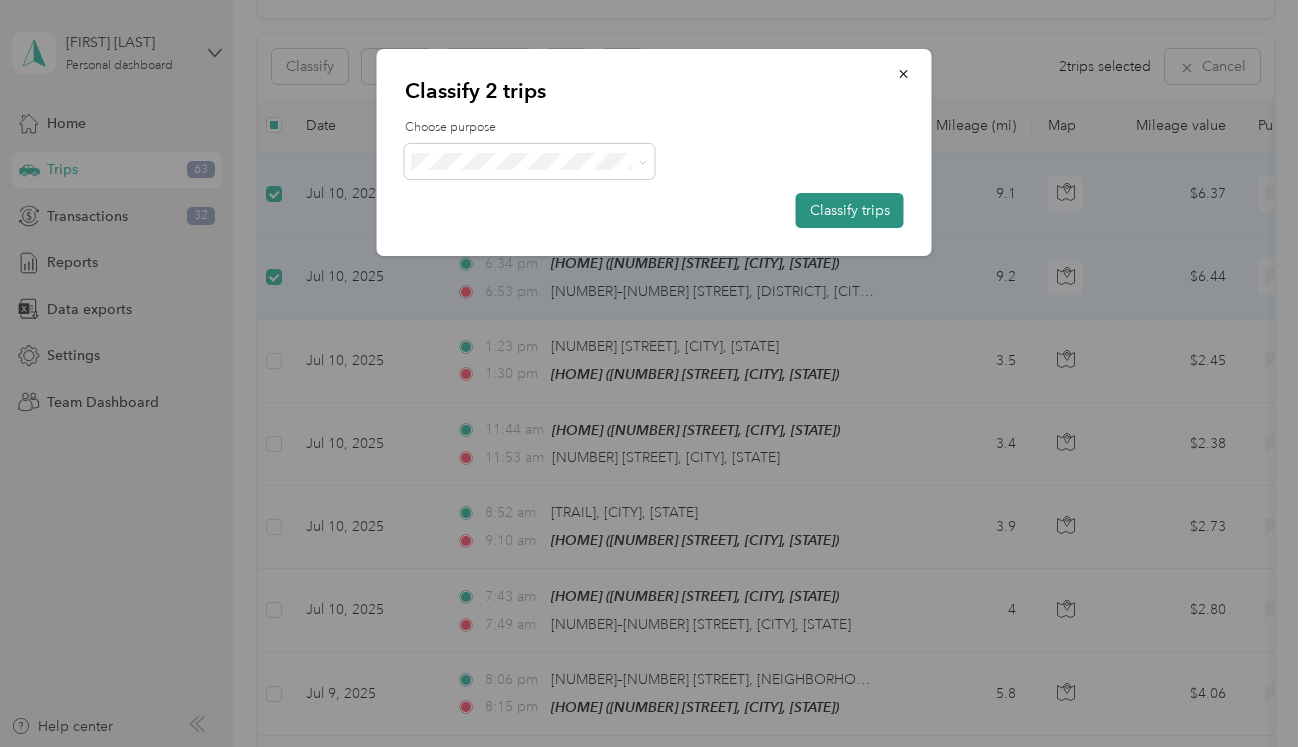click on "Classify trips" at bounding box center (850, 210) 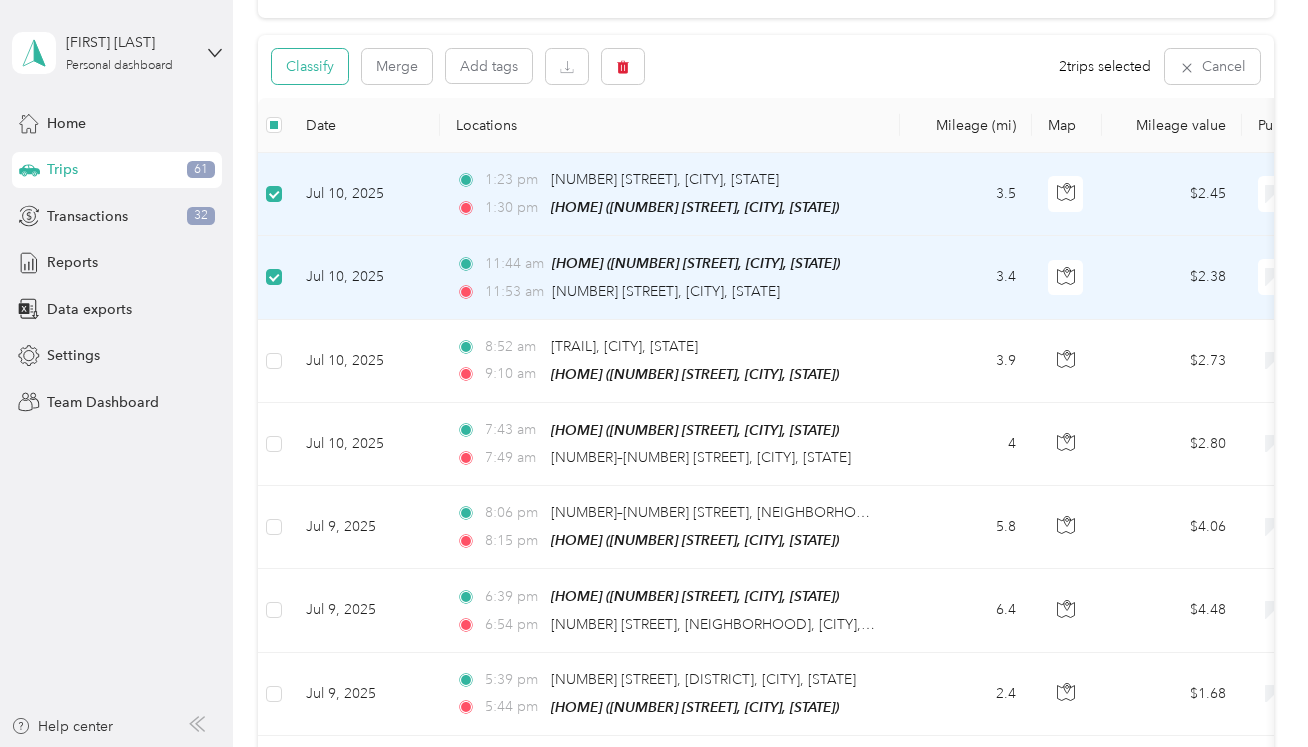 click on "Classify" at bounding box center [310, 66] 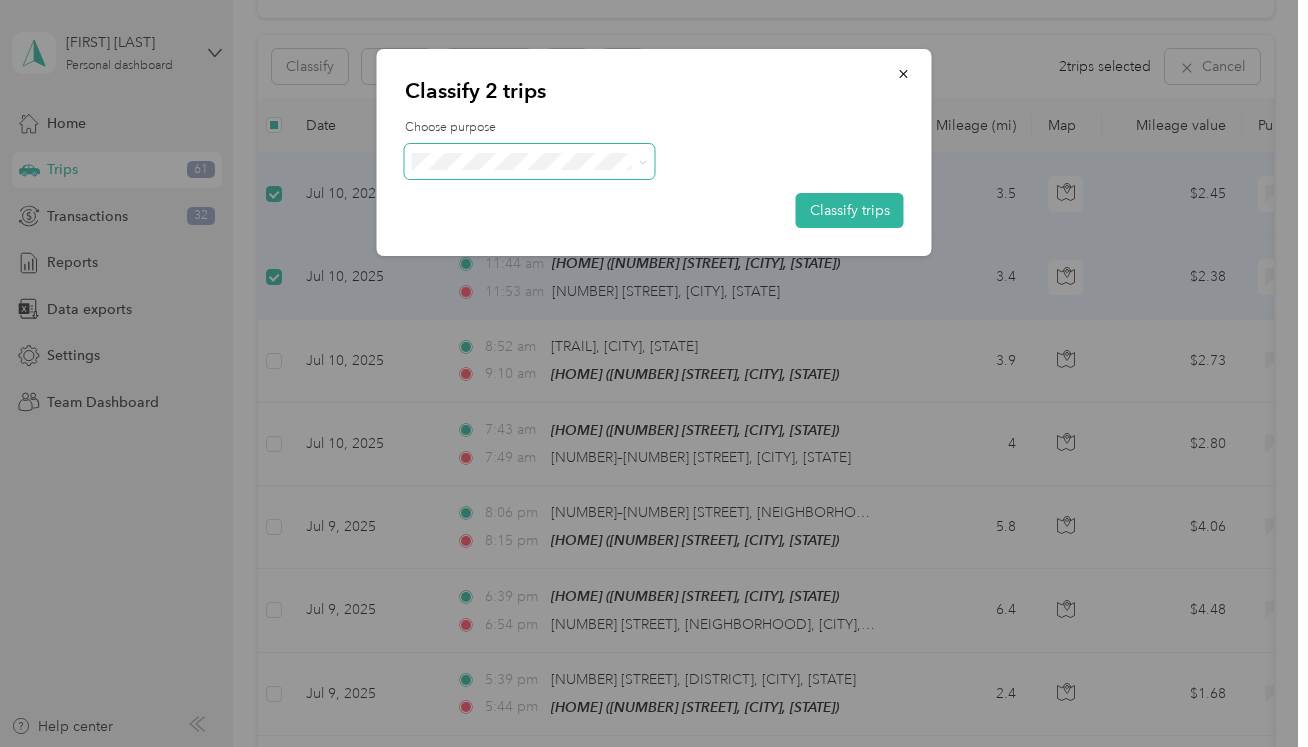 click 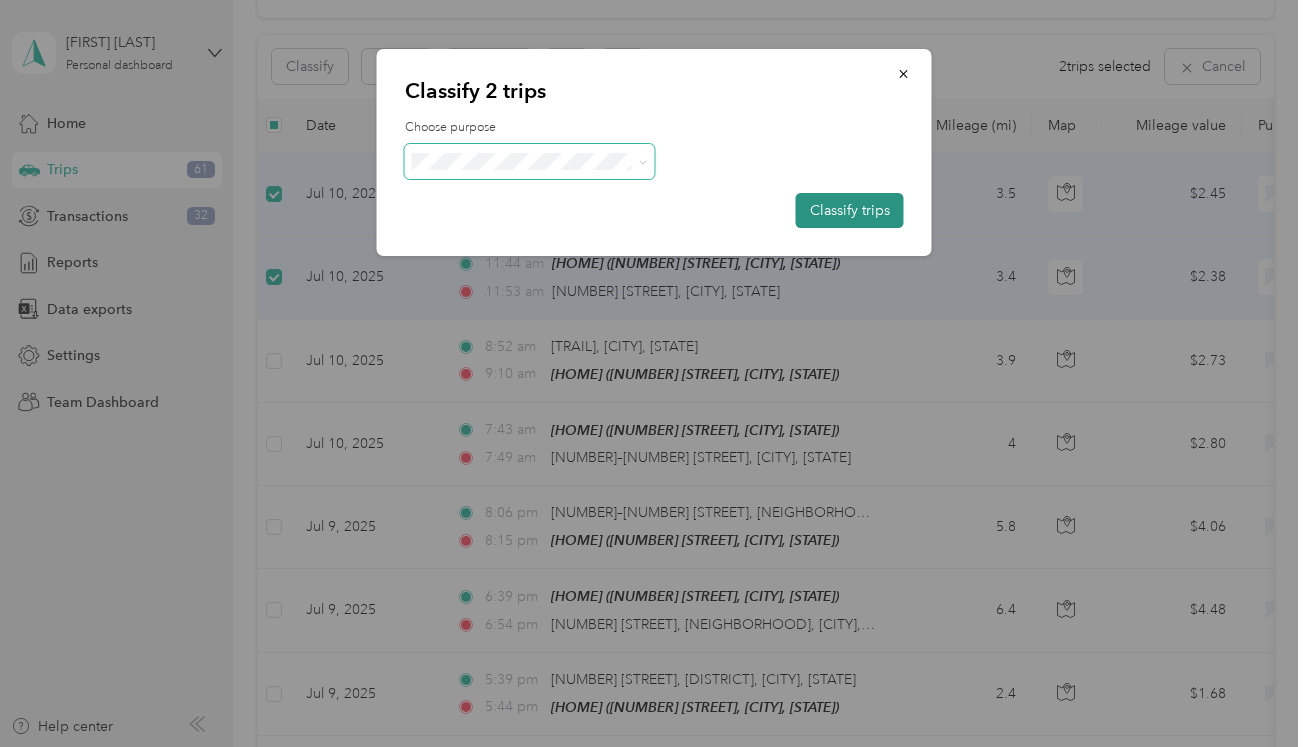 click on "Classify trips" at bounding box center [850, 210] 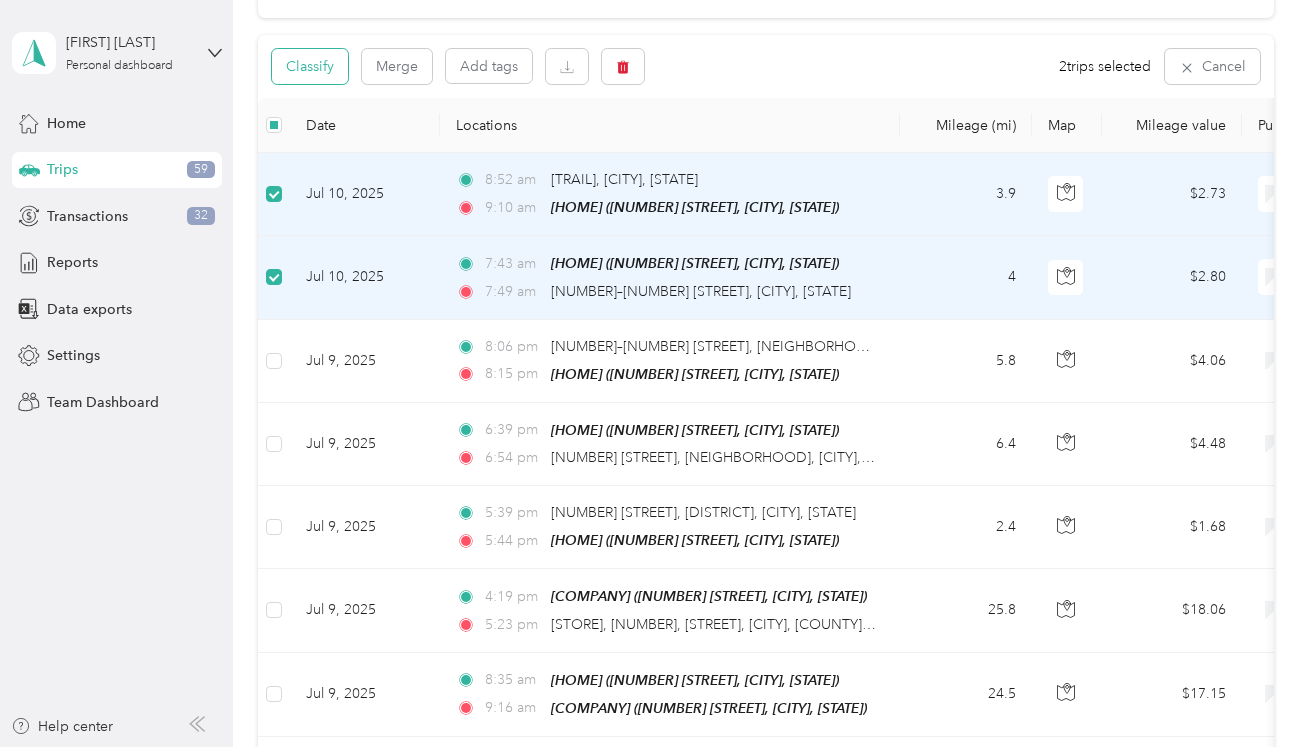 click on "Classify" at bounding box center [310, 66] 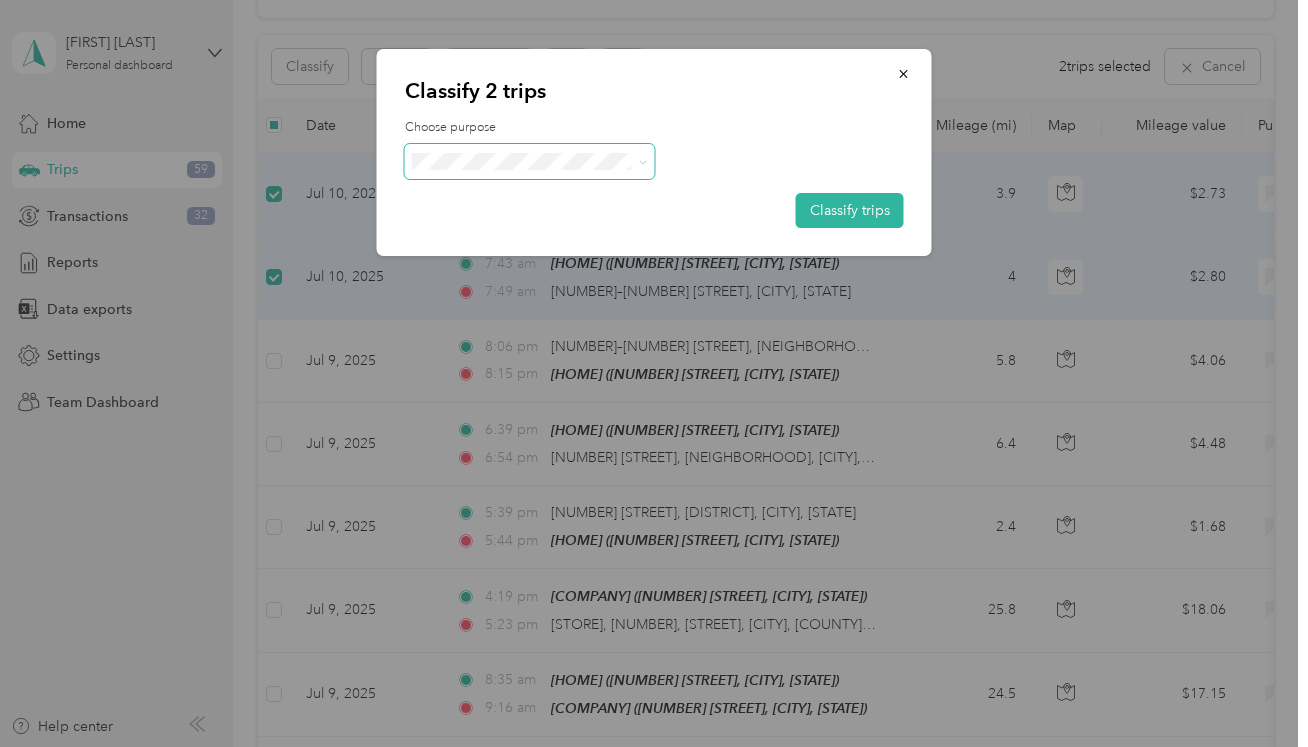 click at bounding box center (530, 161) 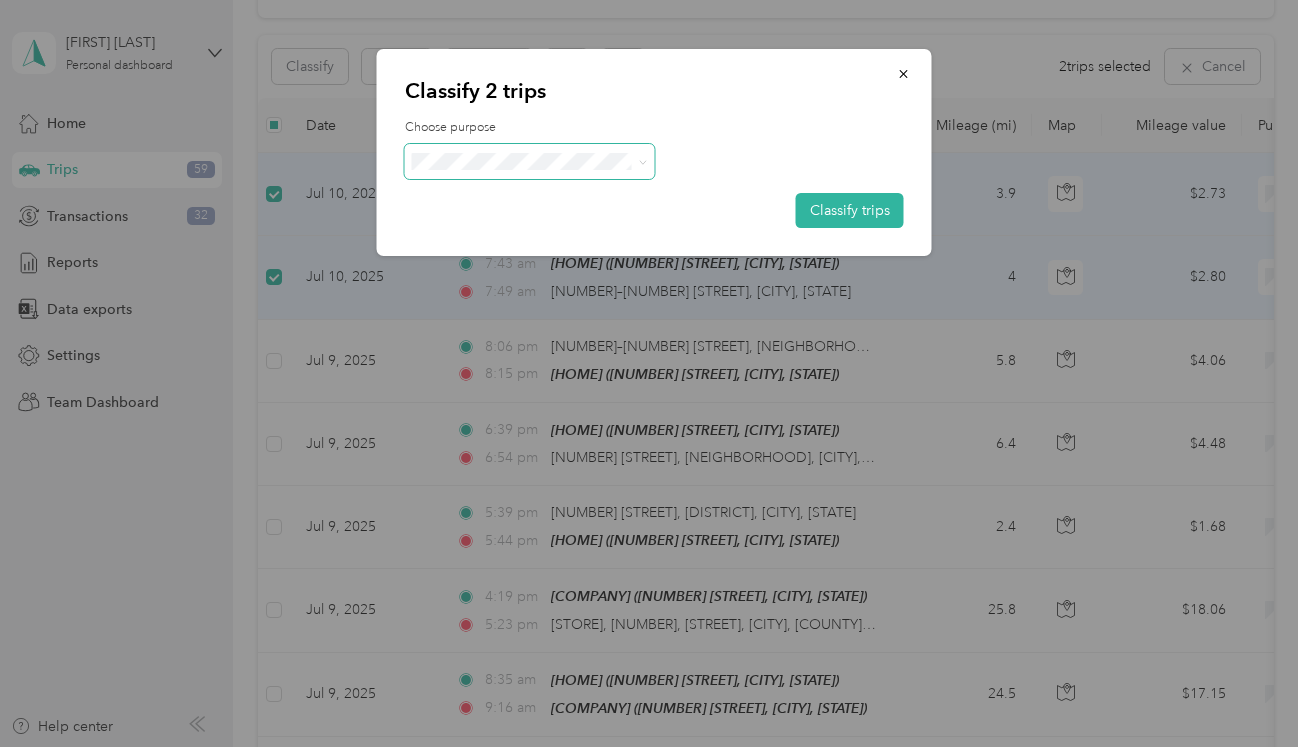 click 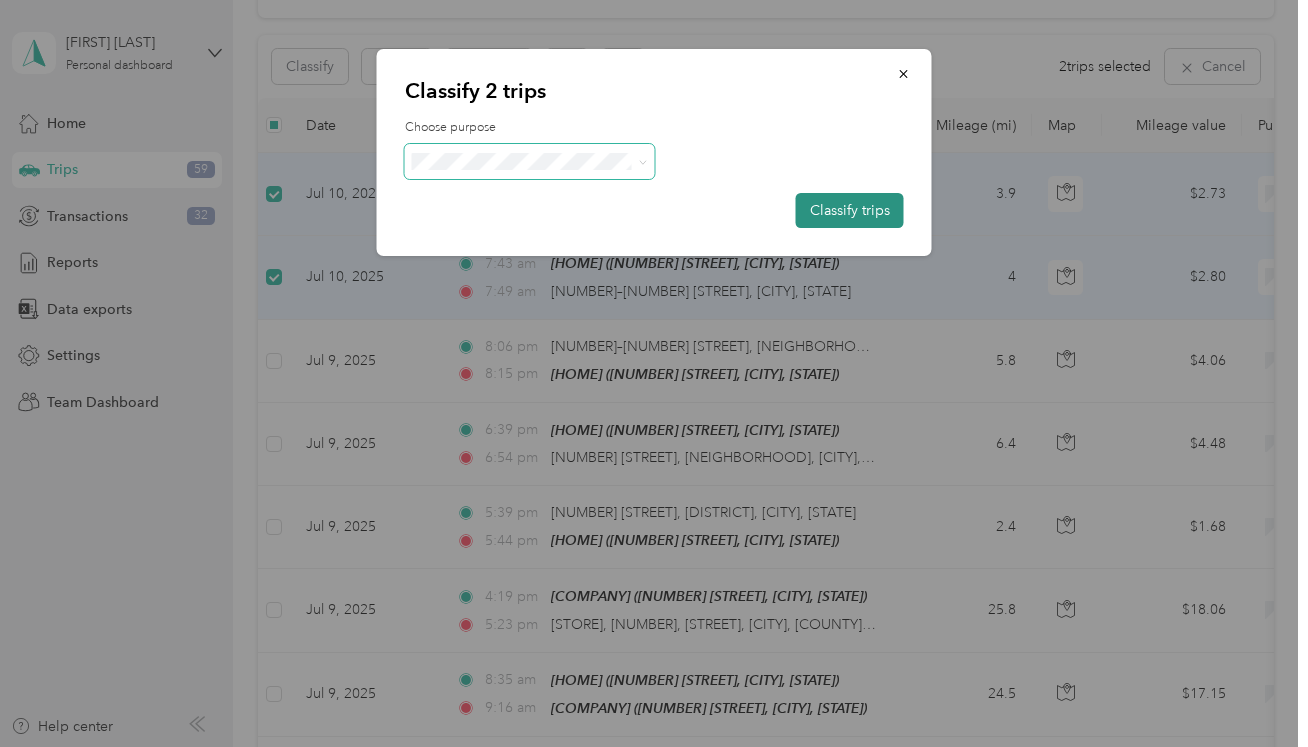 click on "Classify trips" at bounding box center [850, 210] 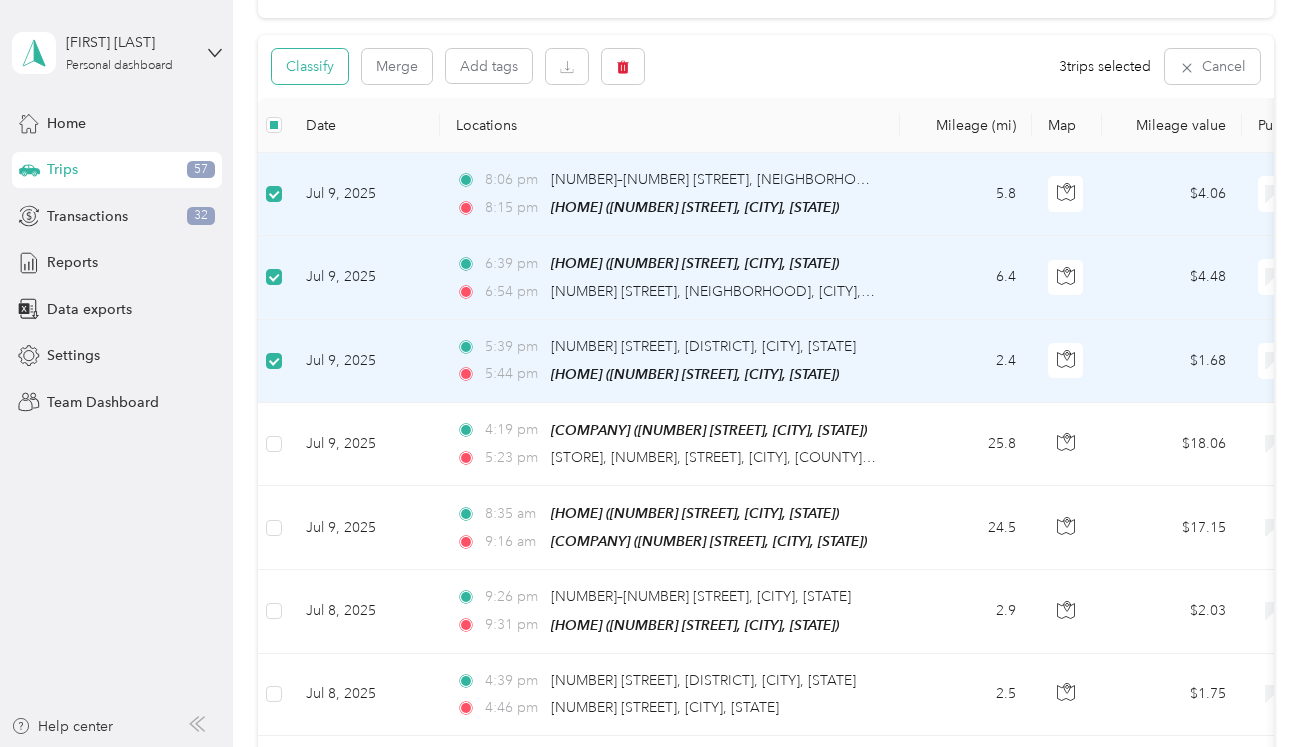 click on "Classify" at bounding box center (310, 66) 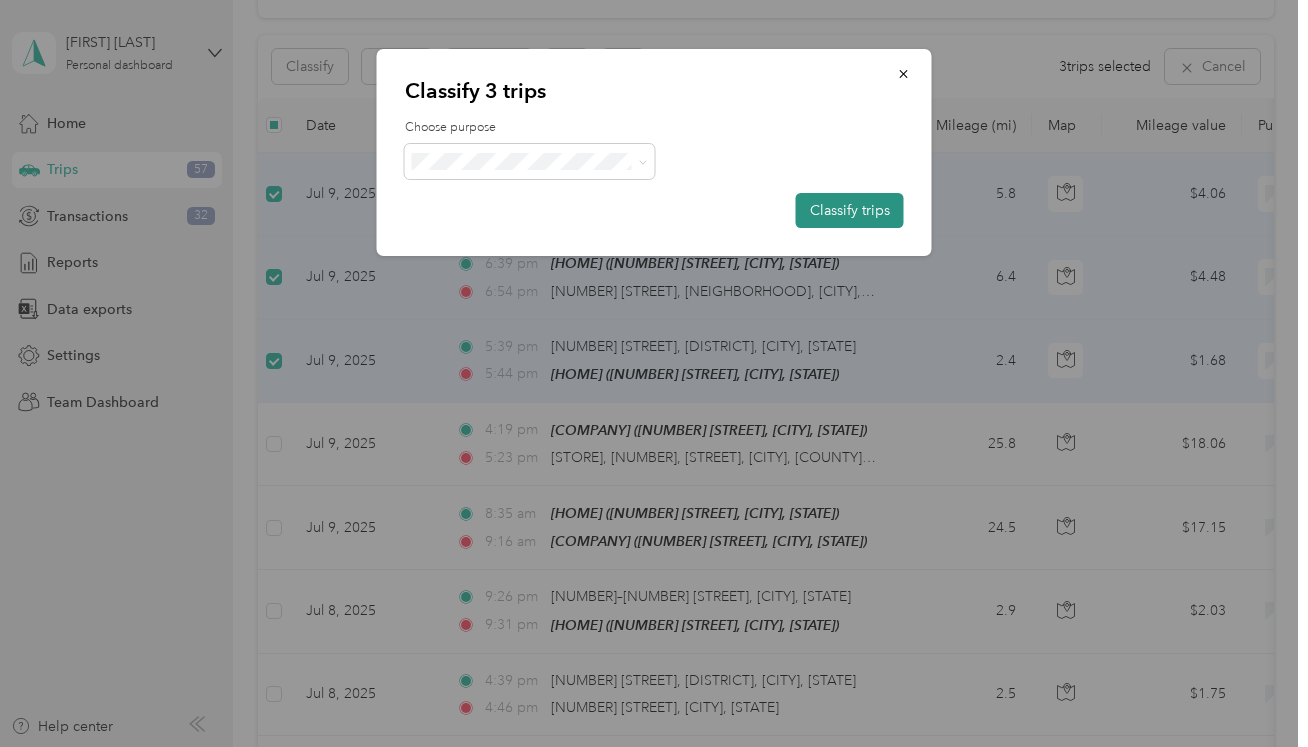 click on "Classify trips" at bounding box center [850, 210] 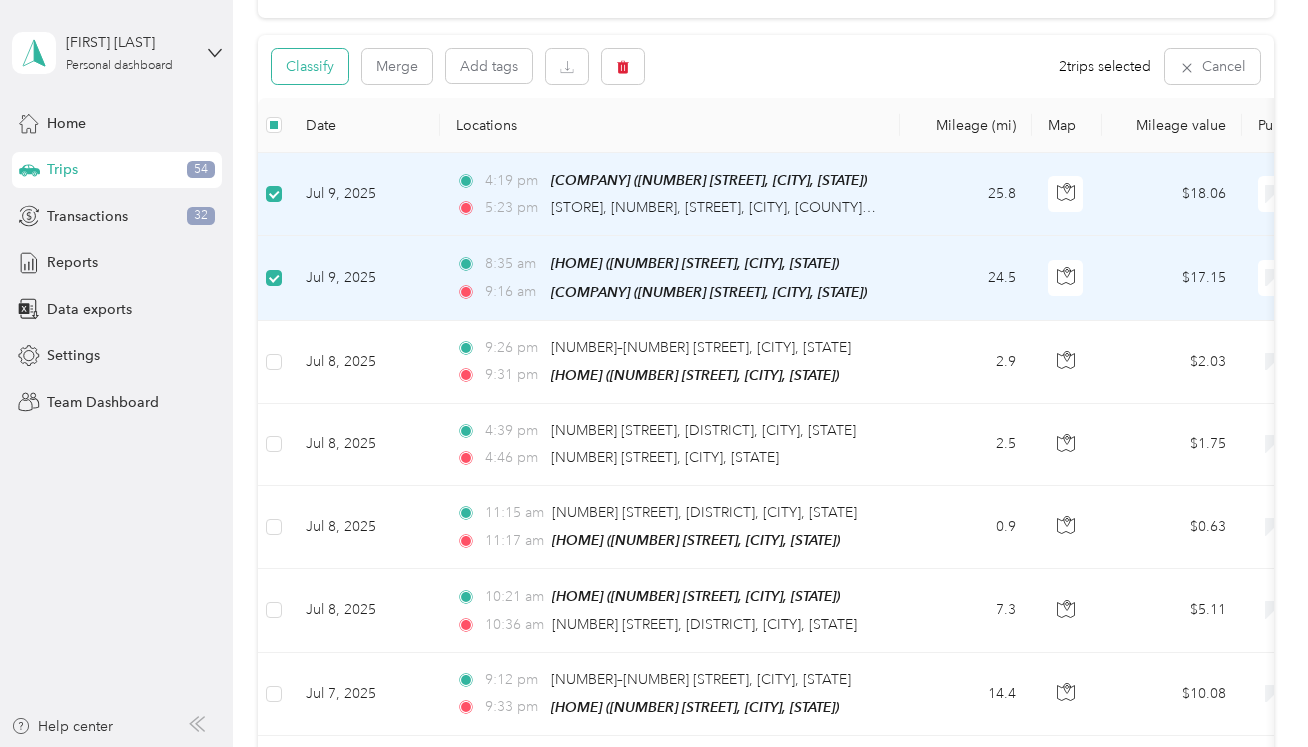 click on "Classify" at bounding box center (310, 66) 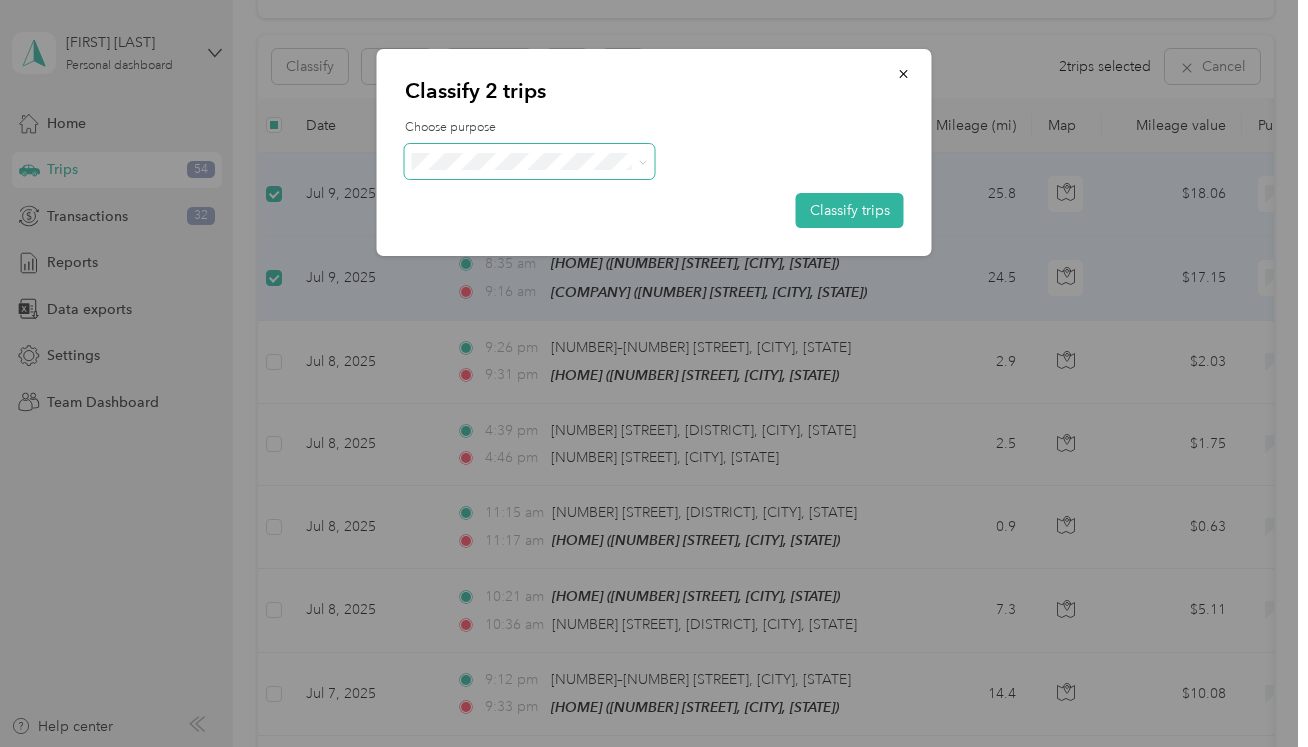 click 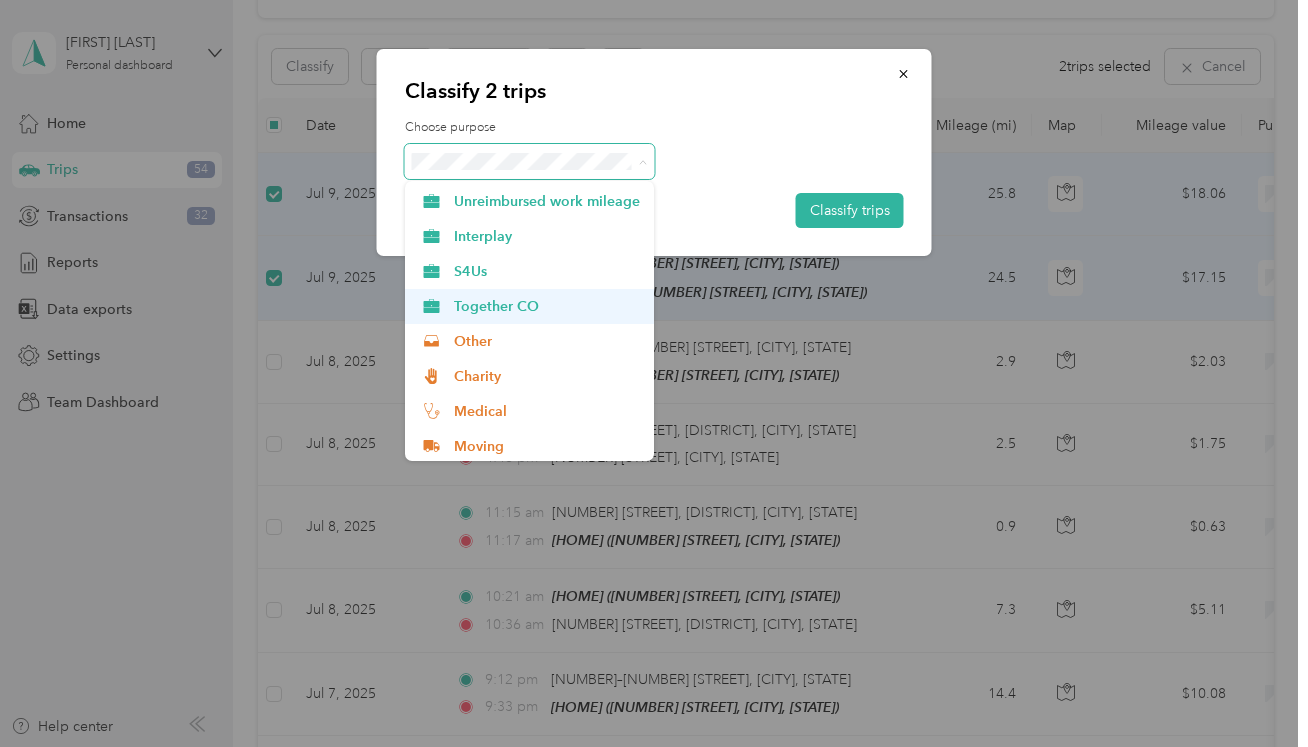 scroll, scrollTop: 105, scrollLeft: 0, axis: vertical 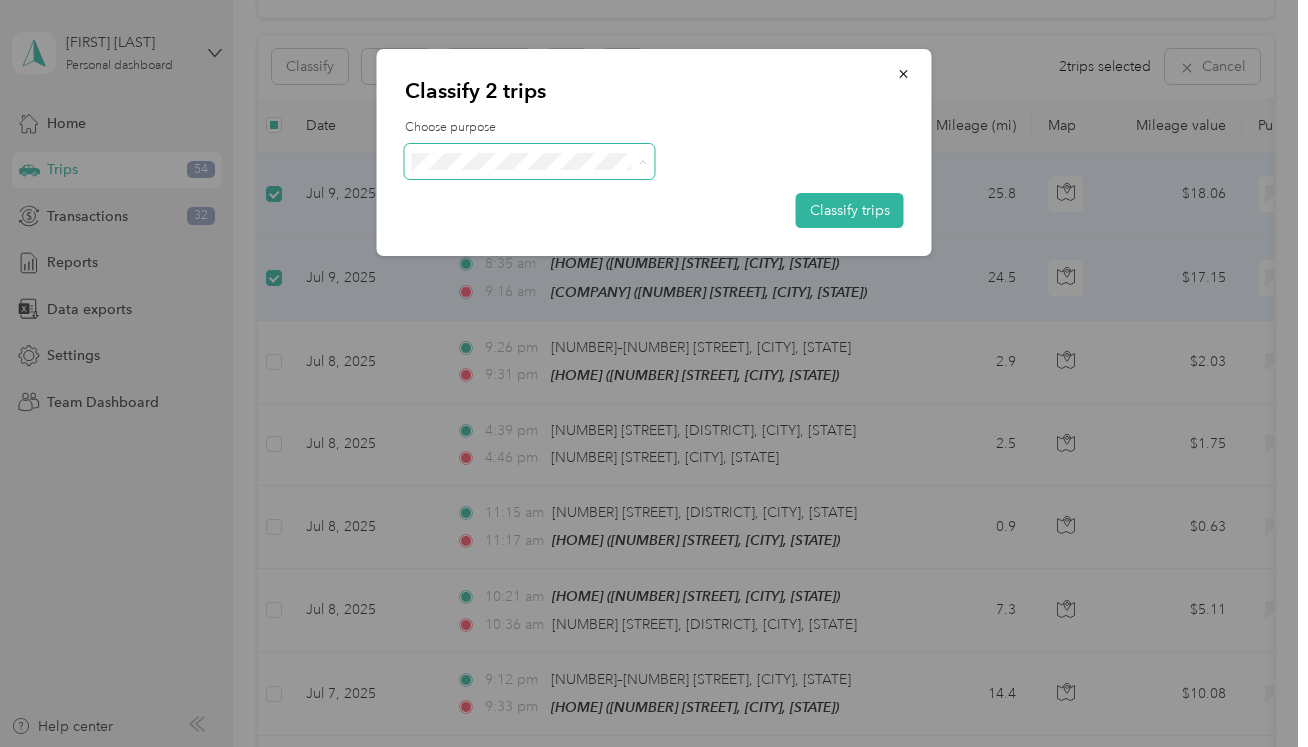 click on "Commute" at bounding box center (547, 443) 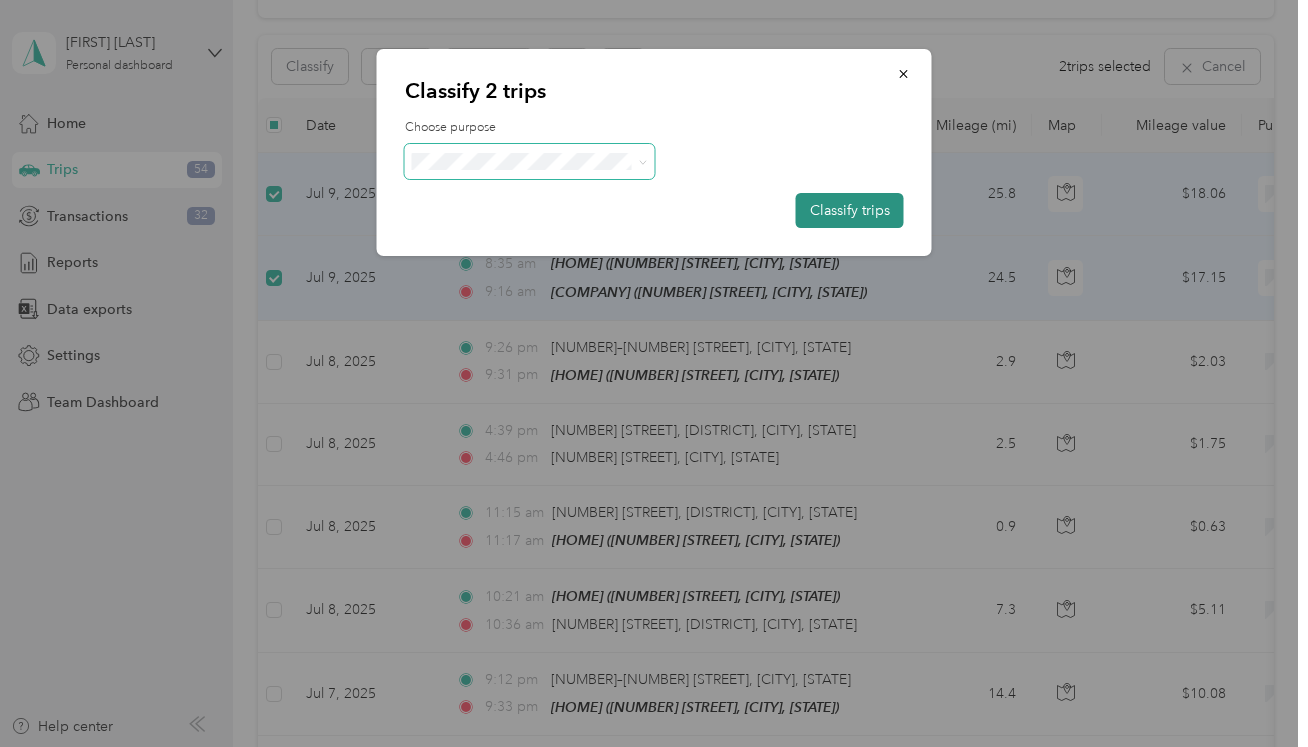 click on "Classify trips" at bounding box center (850, 210) 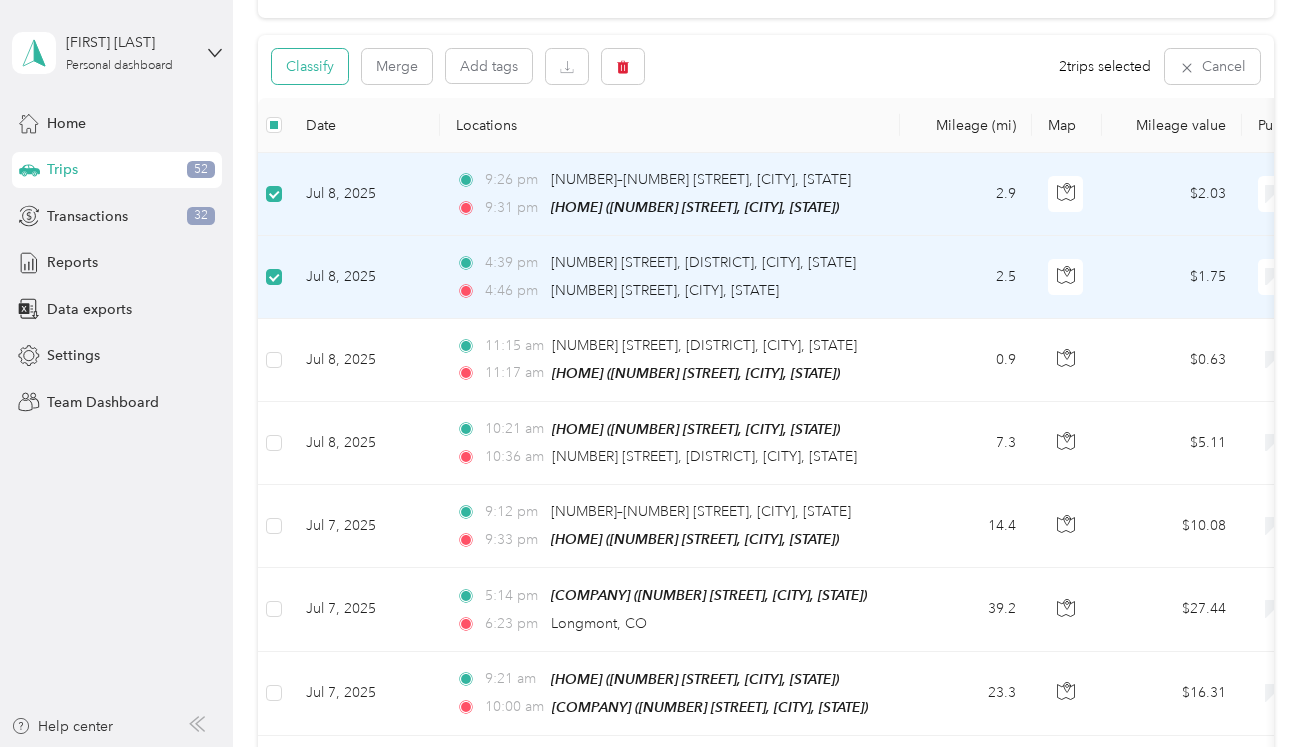 click on "Classify" at bounding box center (310, 66) 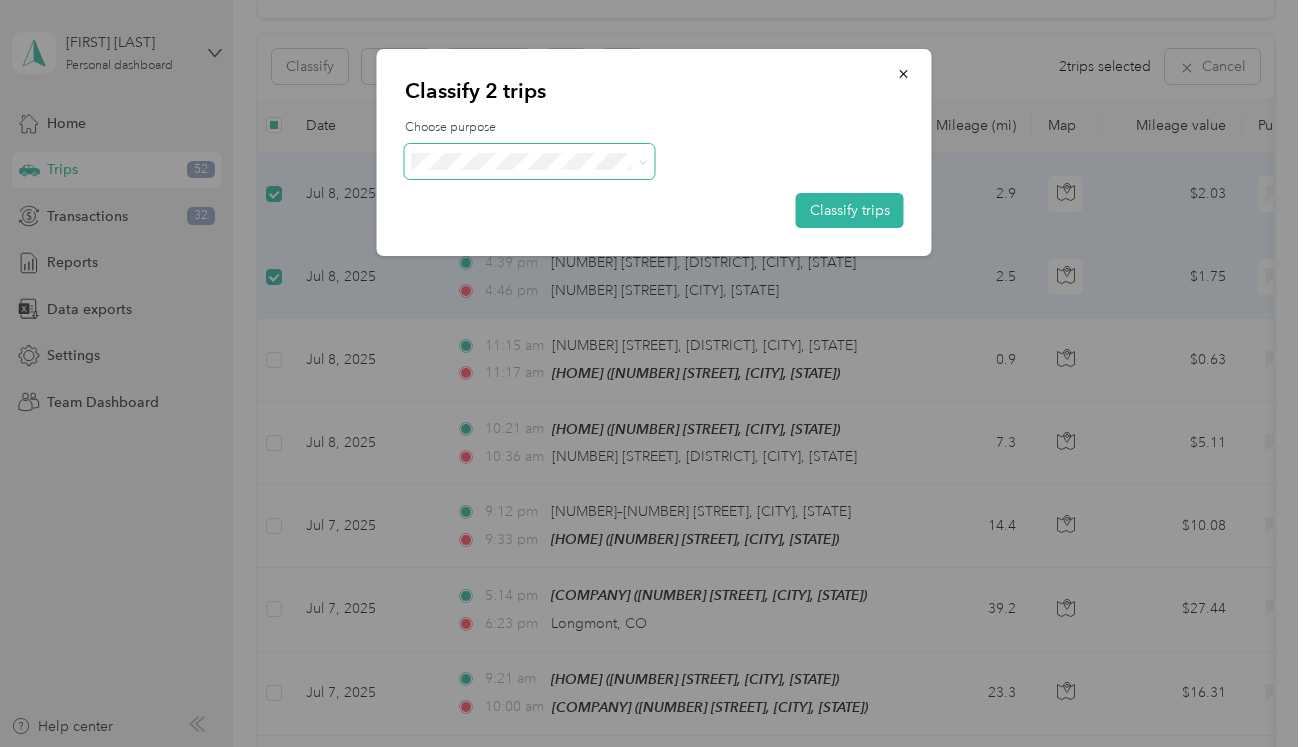 click 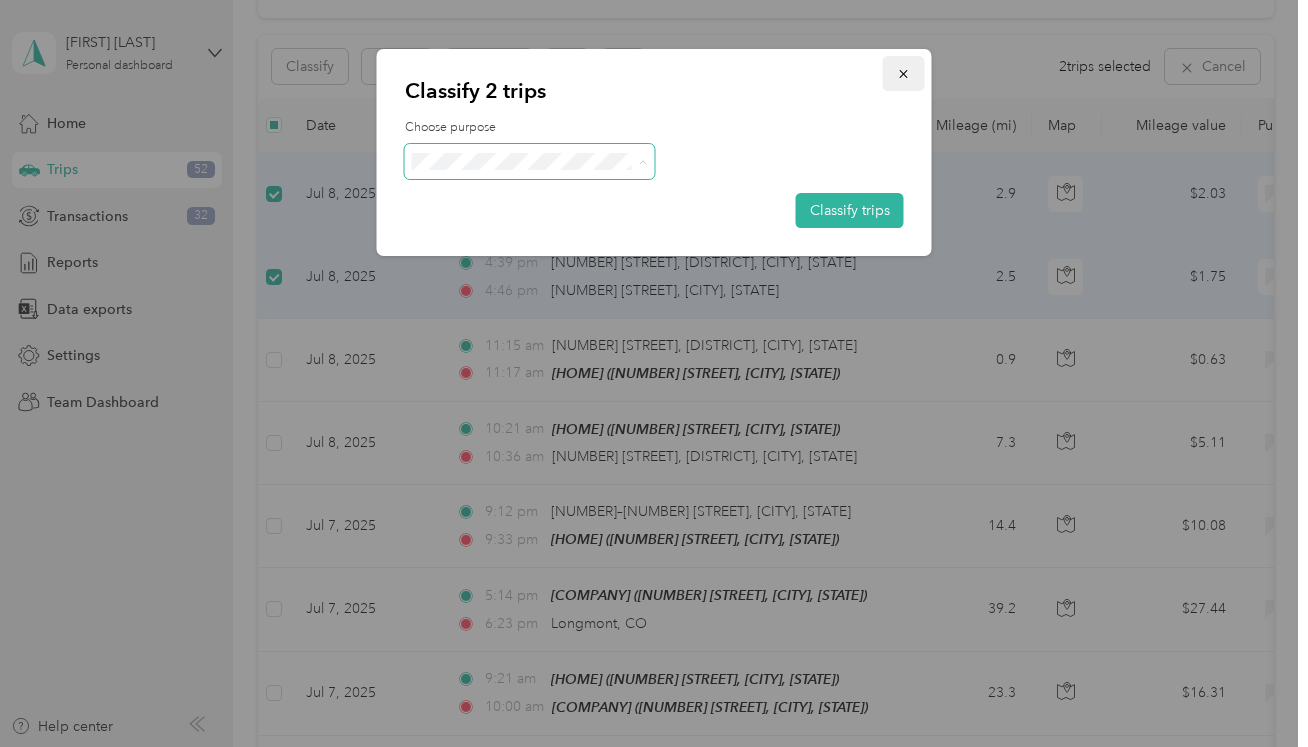 click 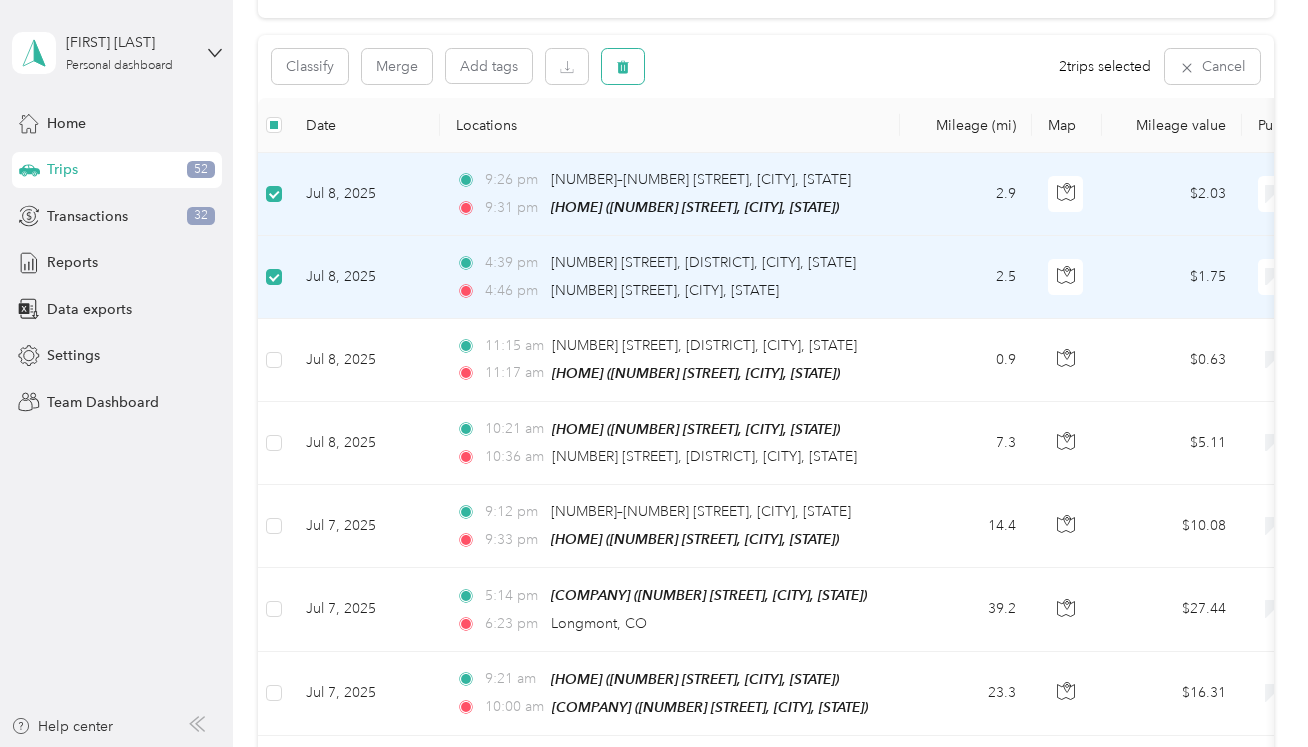 click 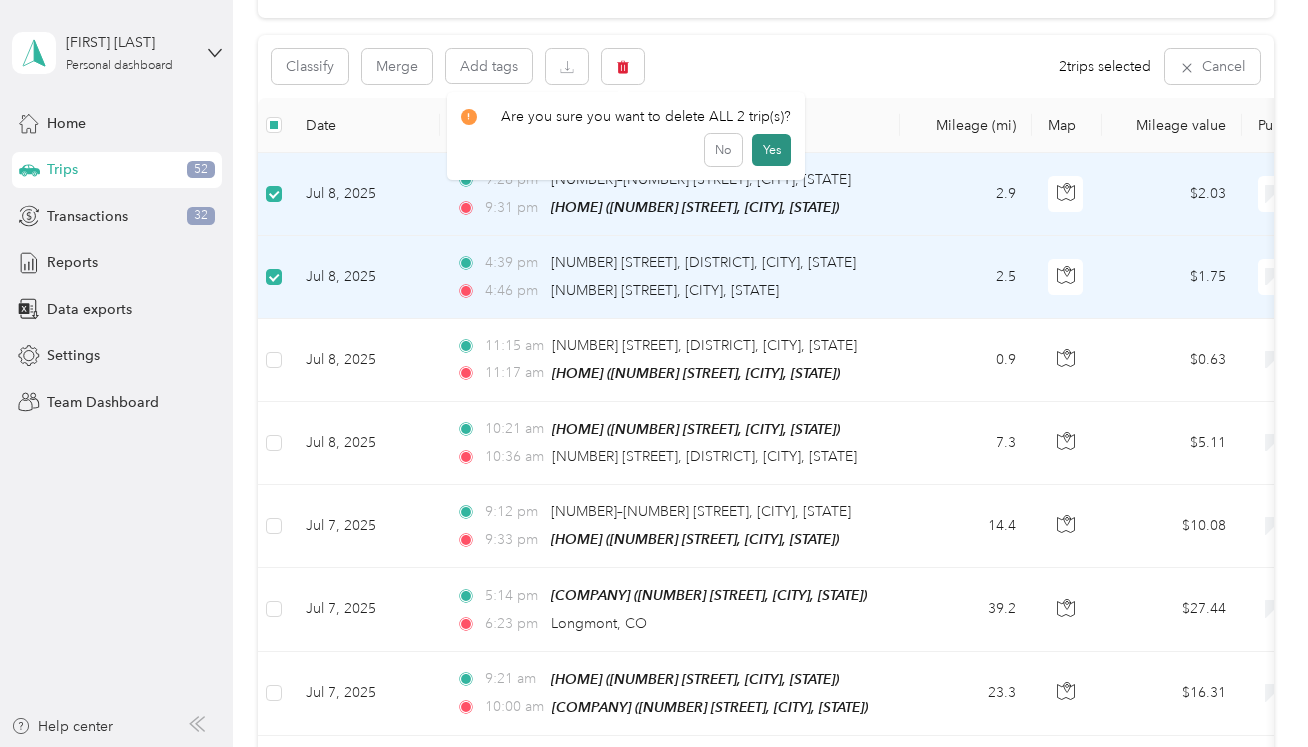 click on "Yes" at bounding box center (771, 150) 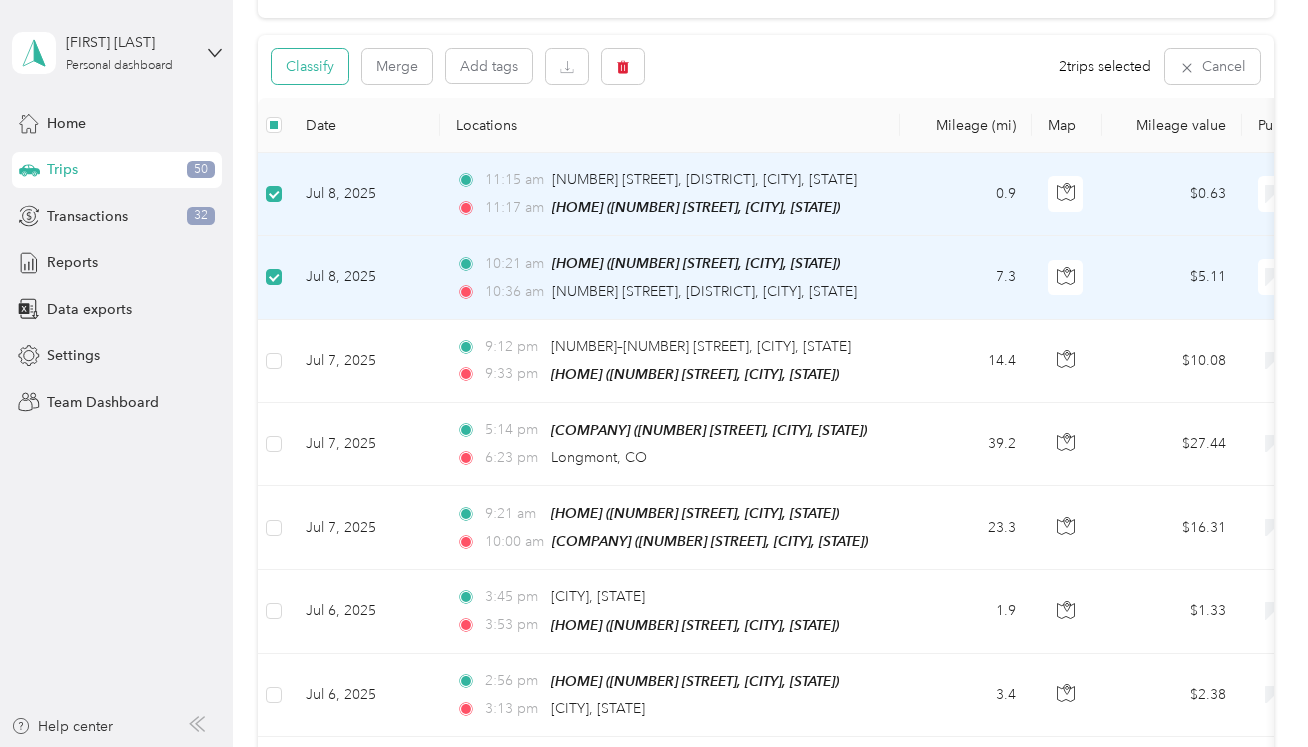 click on "Classify" at bounding box center (310, 66) 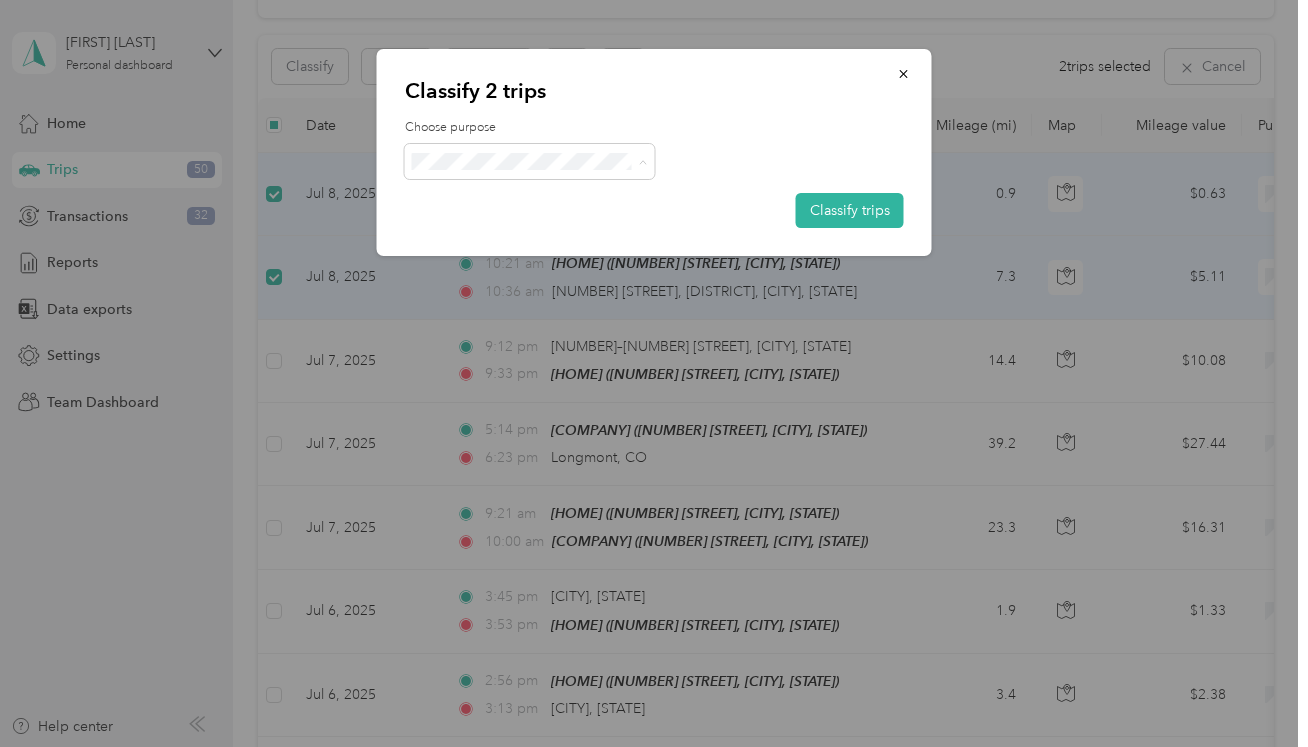 click on "Personal" at bounding box center [547, 233] 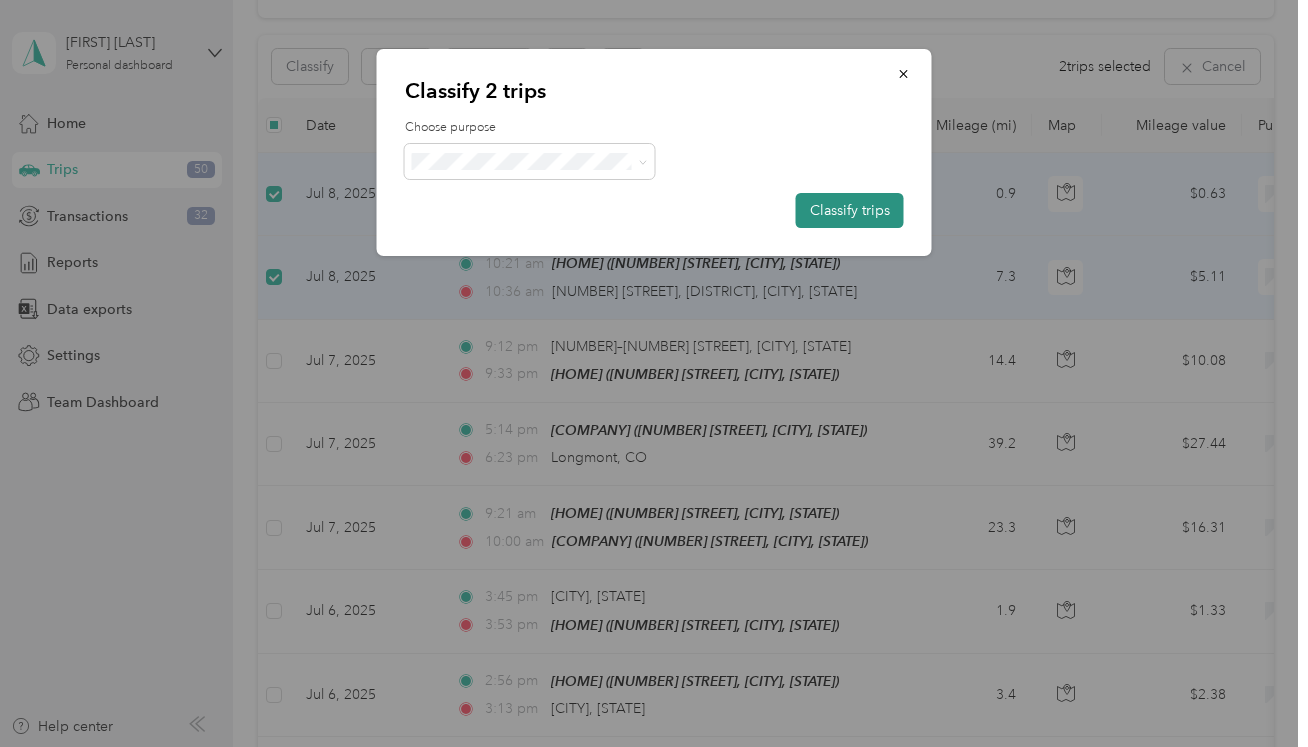 click on "Classify trips" at bounding box center [850, 210] 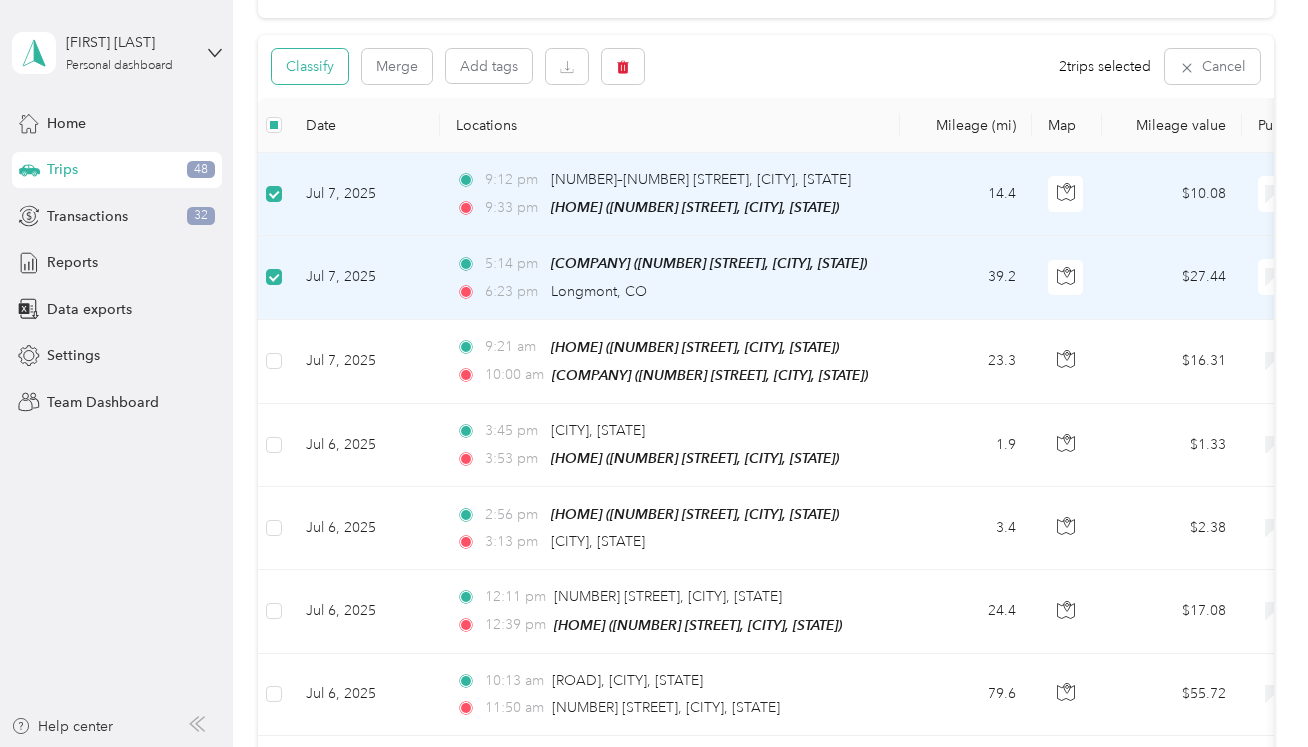 click on "Classify" at bounding box center (310, 66) 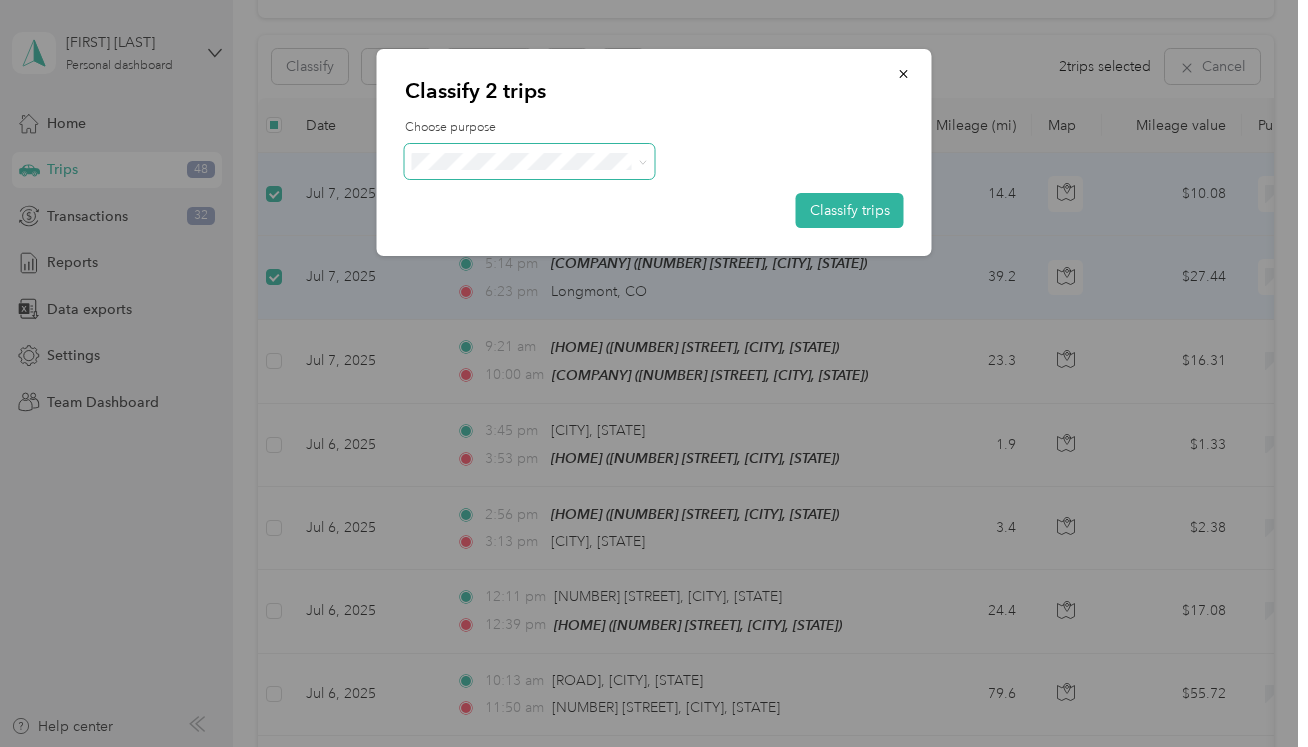 click 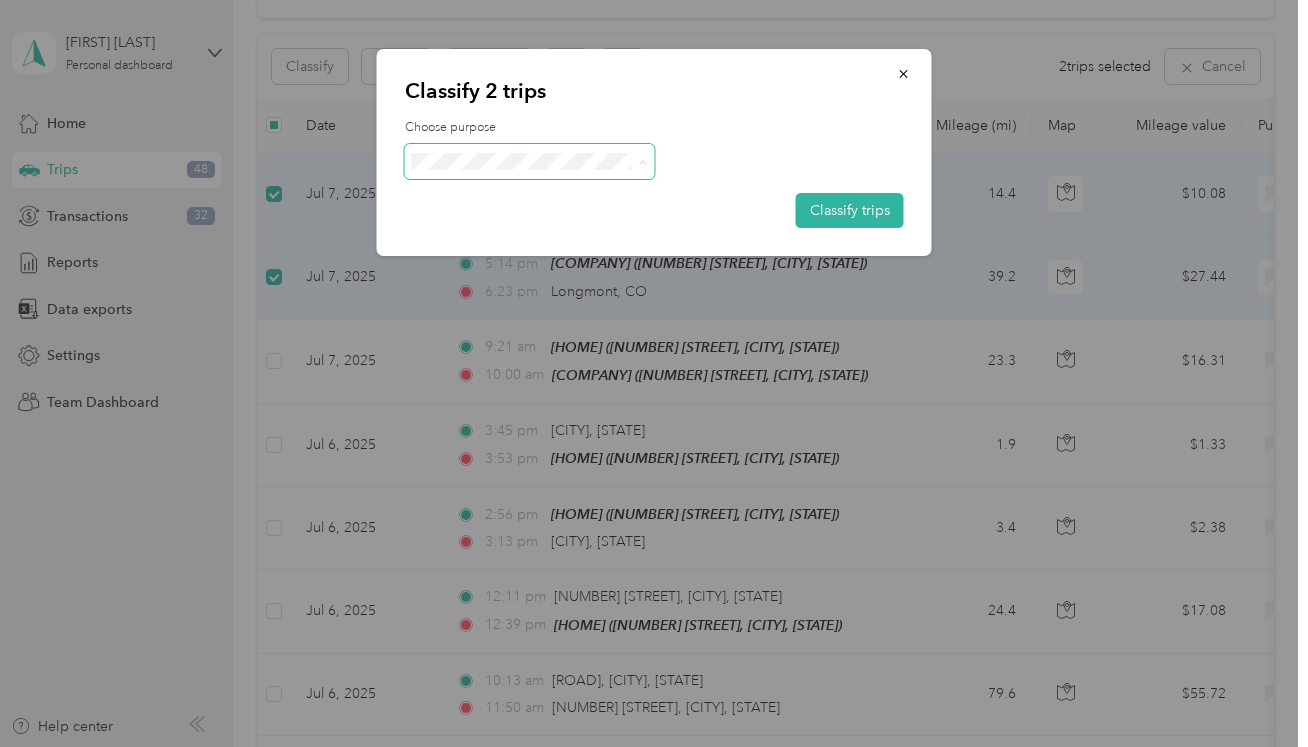 click on "Together CO" at bounding box center [547, 373] 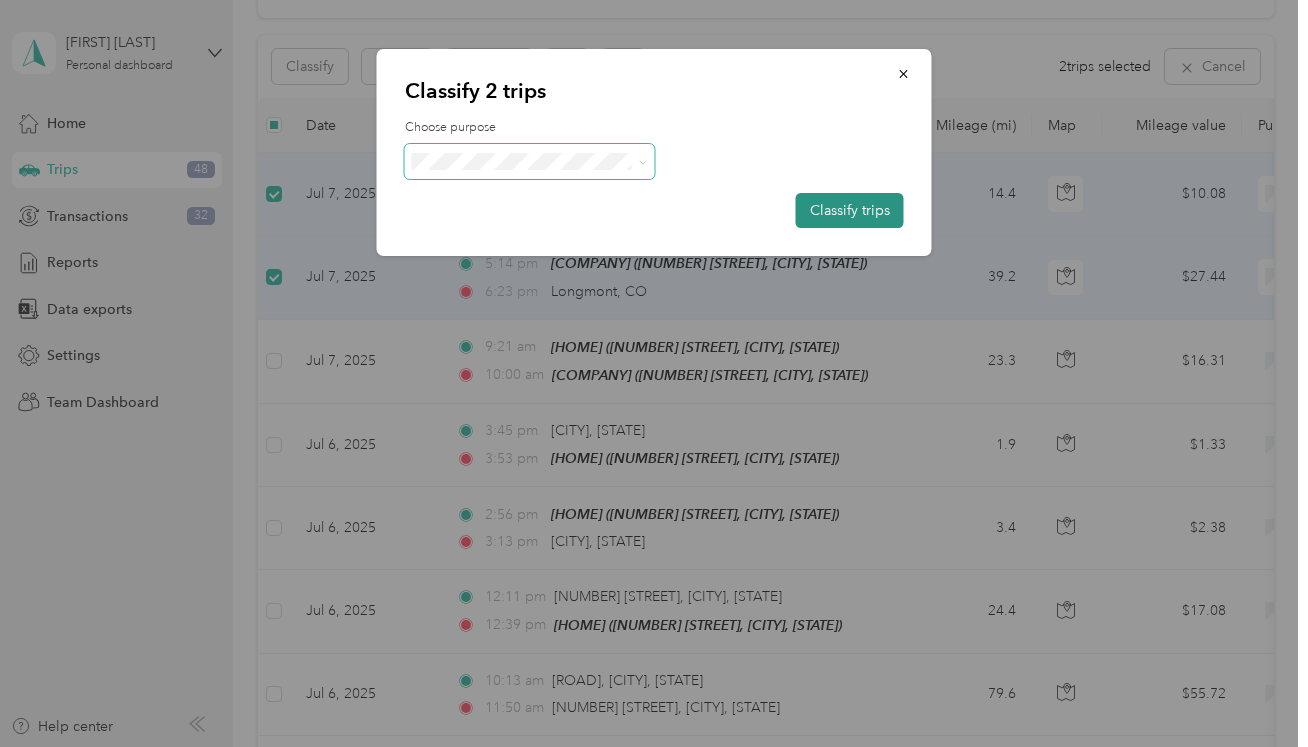 click on "Classify trips" at bounding box center (850, 210) 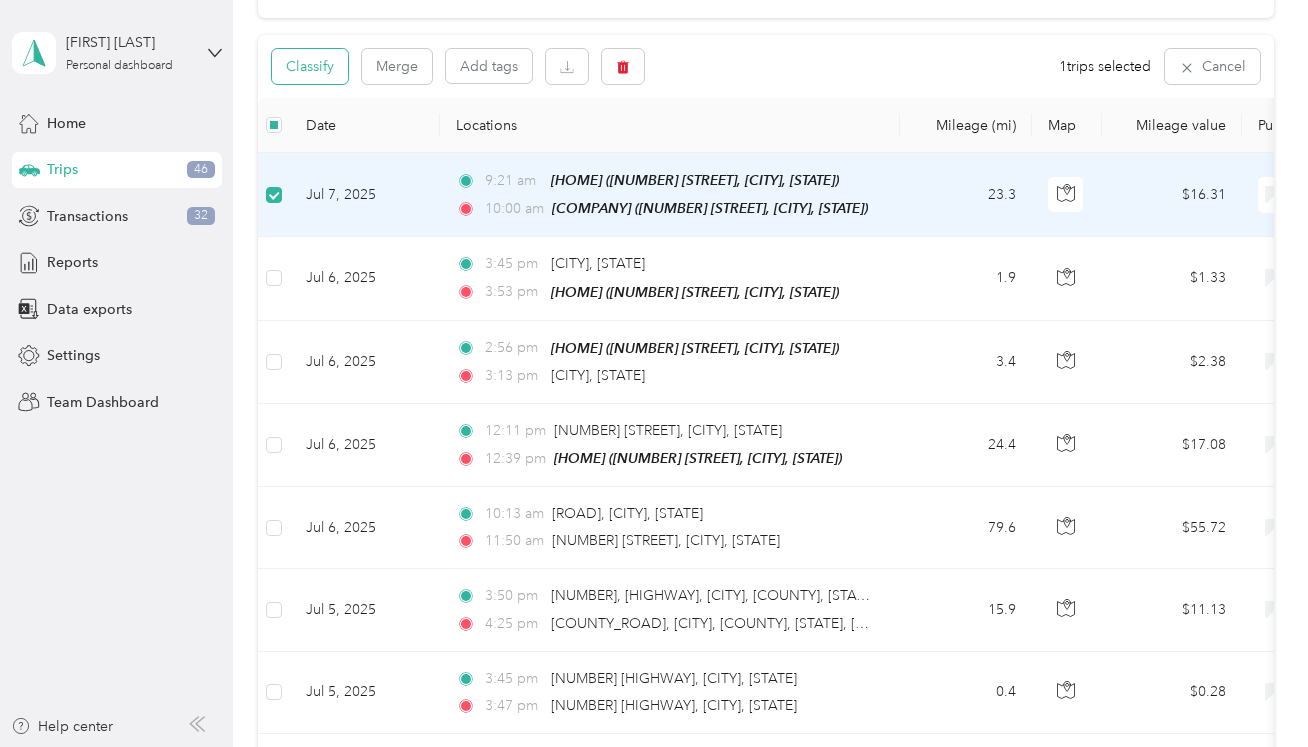 click on "Classify" at bounding box center [310, 66] 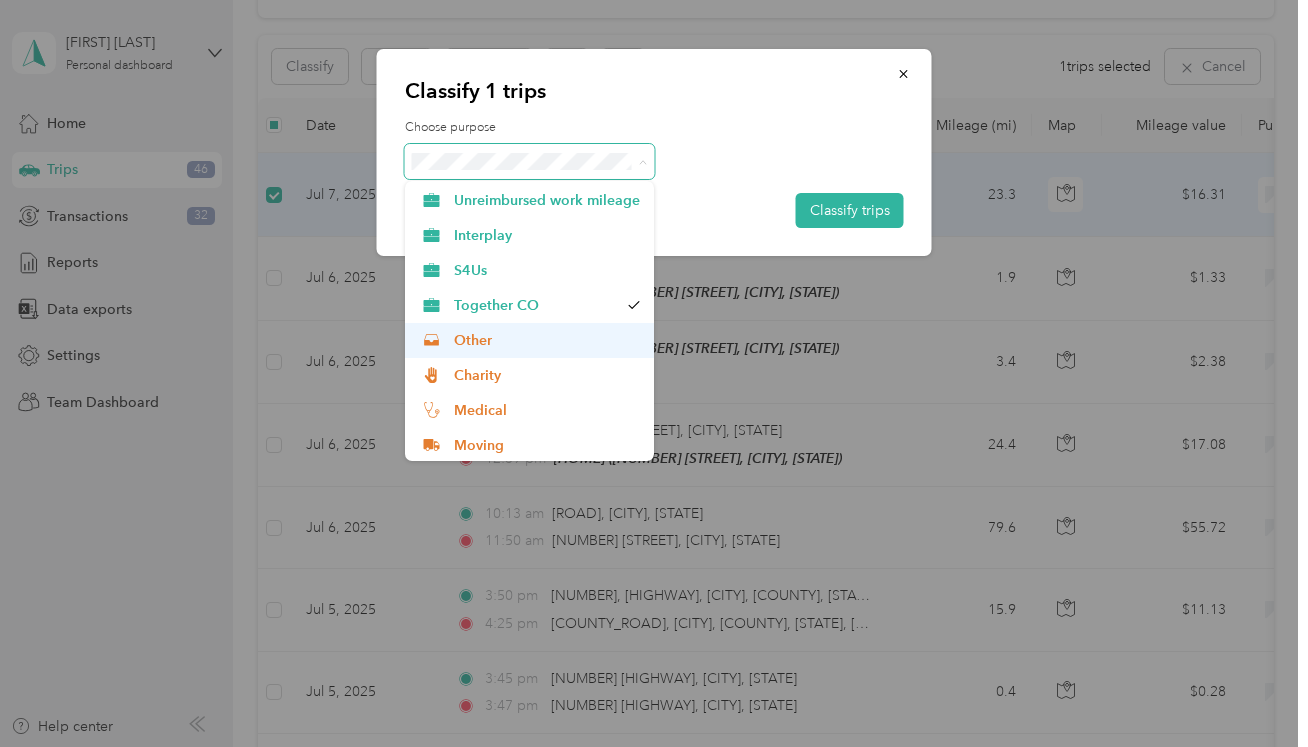 scroll, scrollTop: 105, scrollLeft: 0, axis: vertical 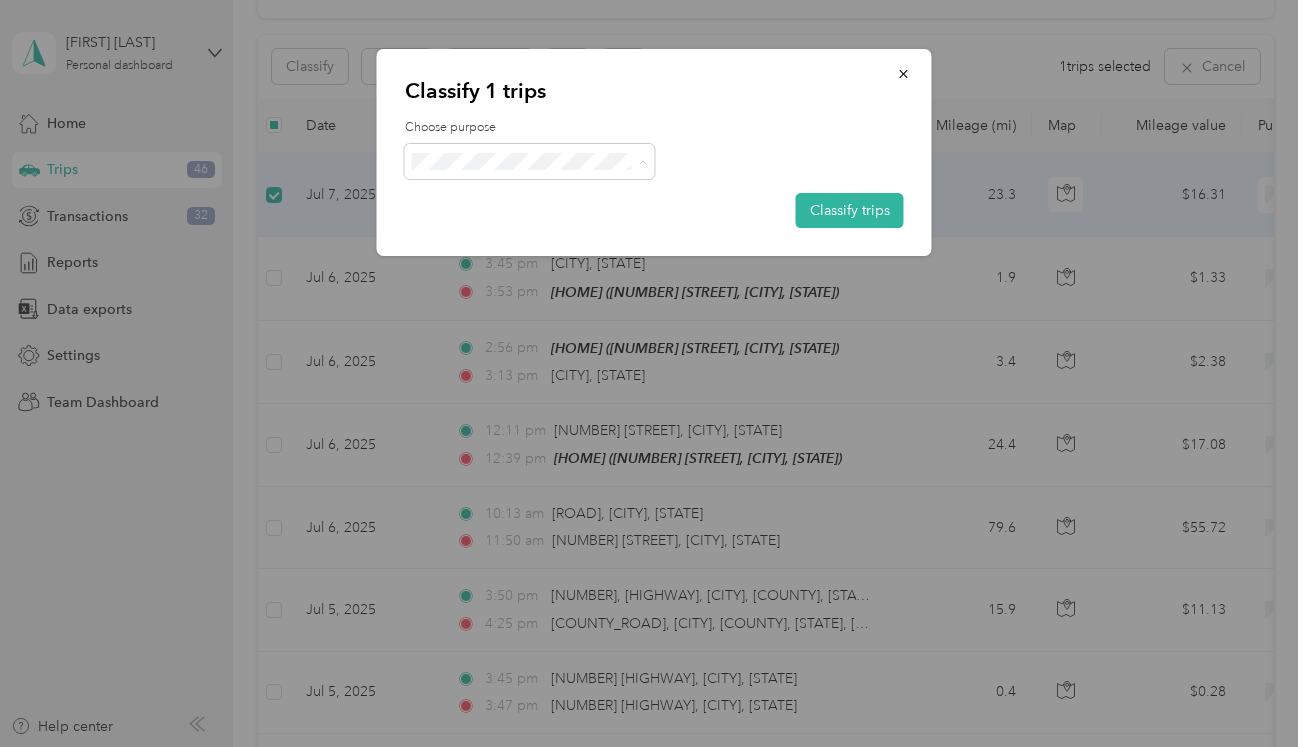 click on "Commute" at bounding box center (547, 443) 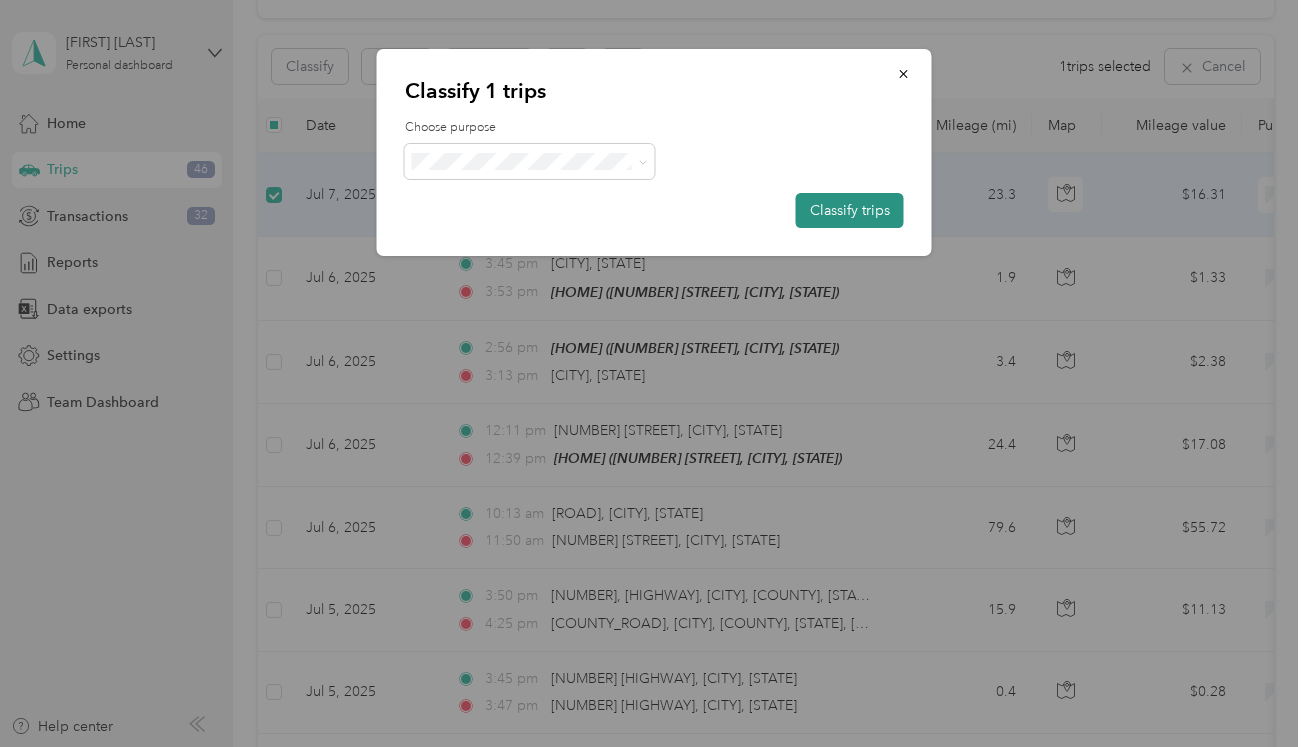 click on "Classify trips" at bounding box center (850, 210) 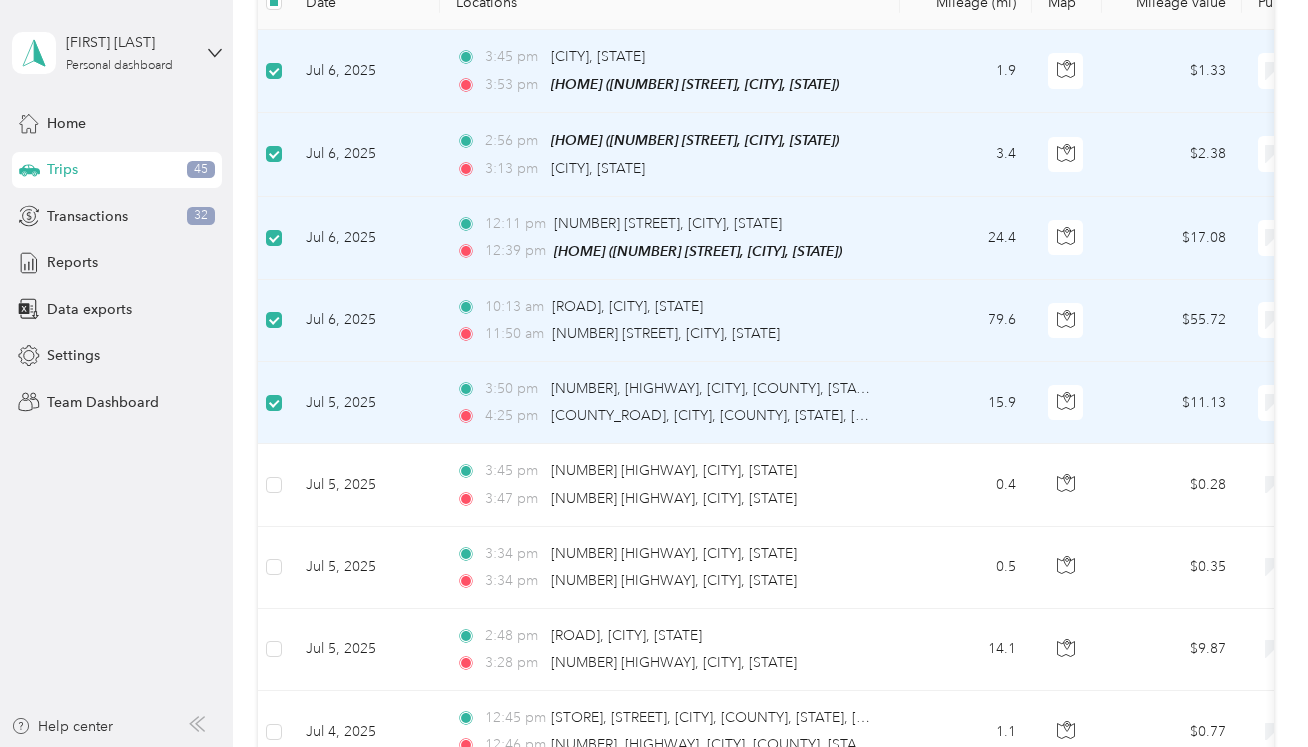 scroll, scrollTop: 317, scrollLeft: 0, axis: vertical 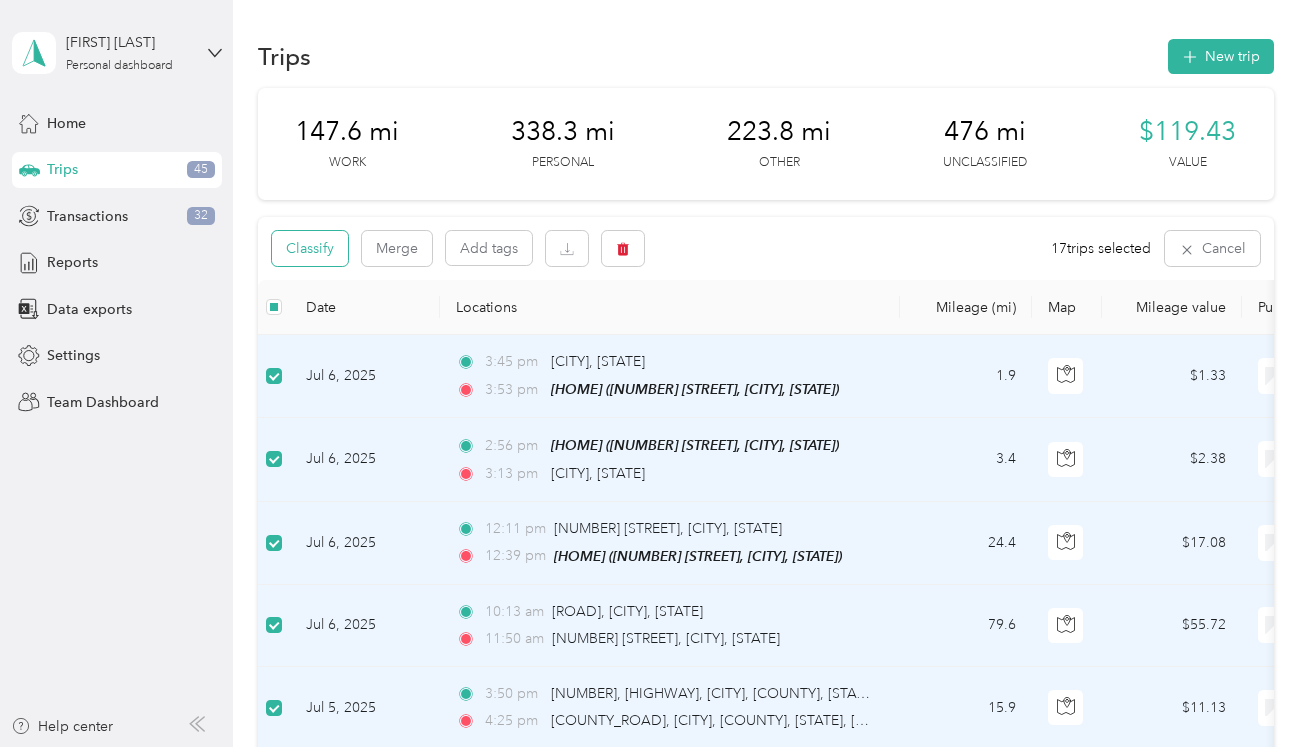 click on "Classify" at bounding box center (310, 248) 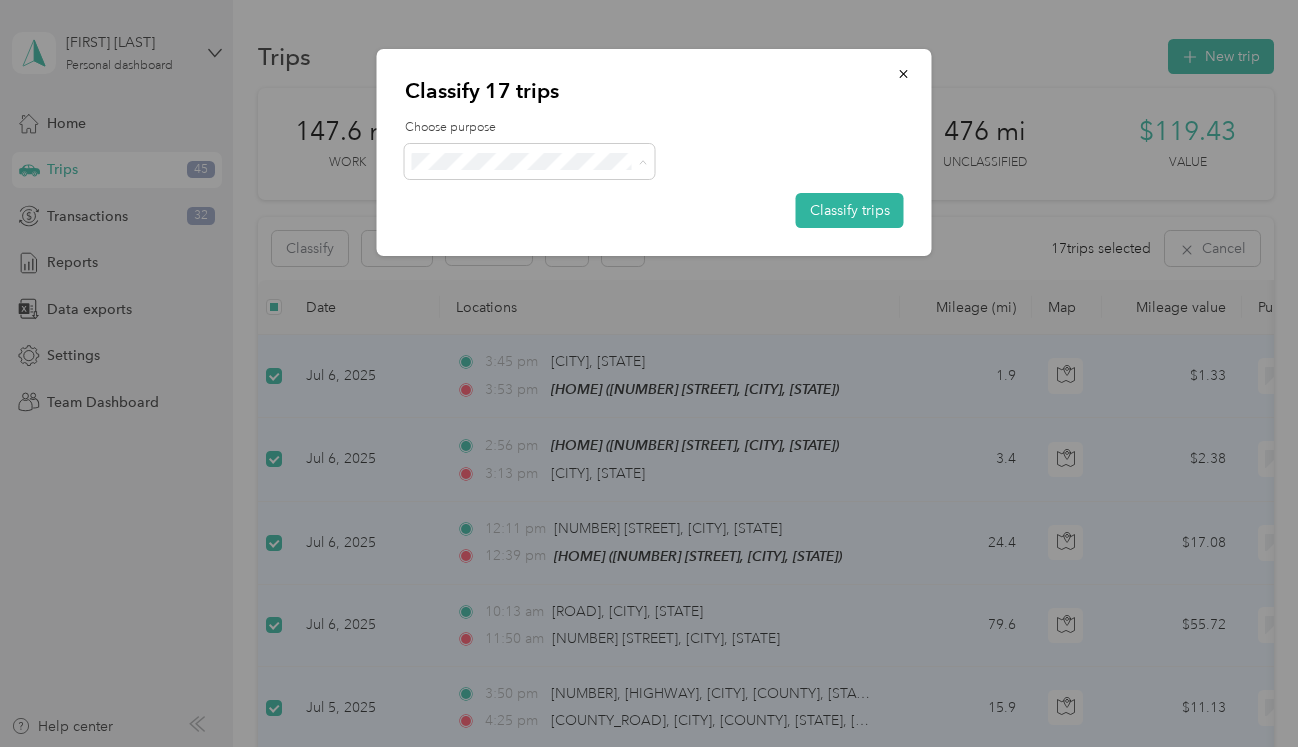 click on "Personal" at bounding box center [530, 233] 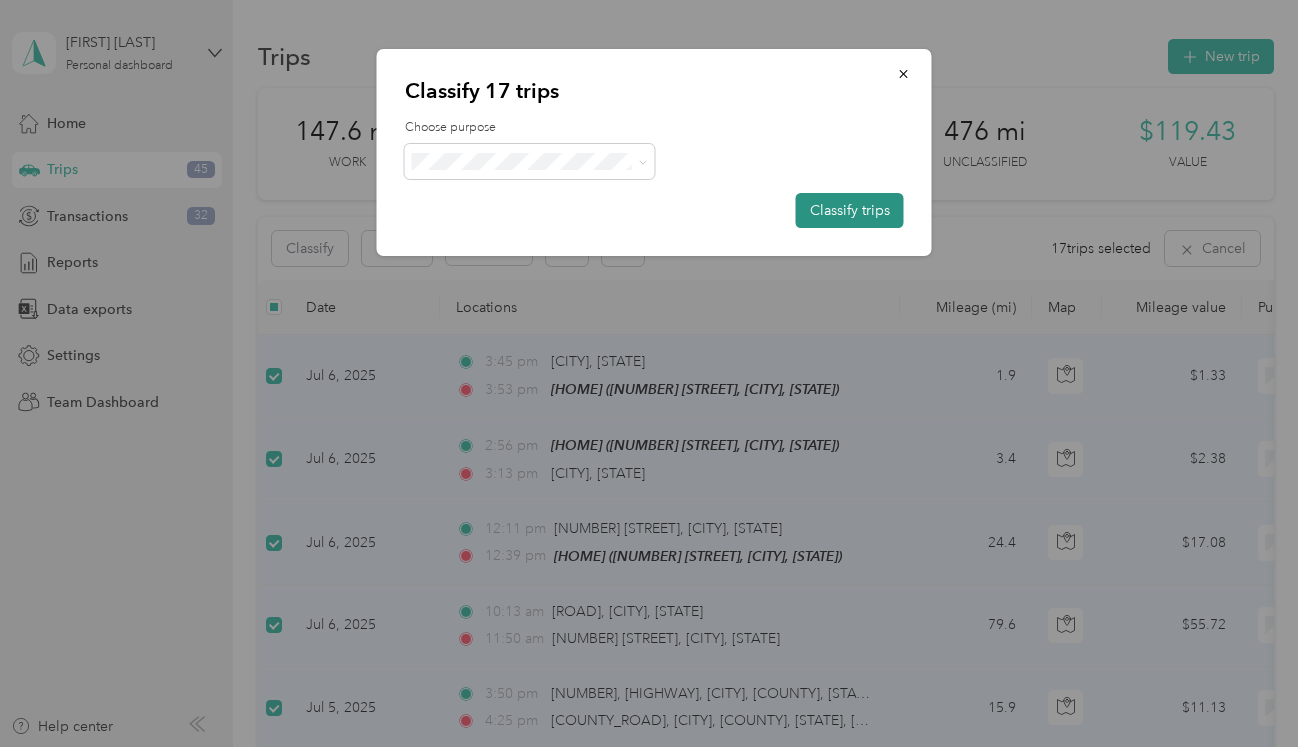 click on "Classify trips" at bounding box center (850, 210) 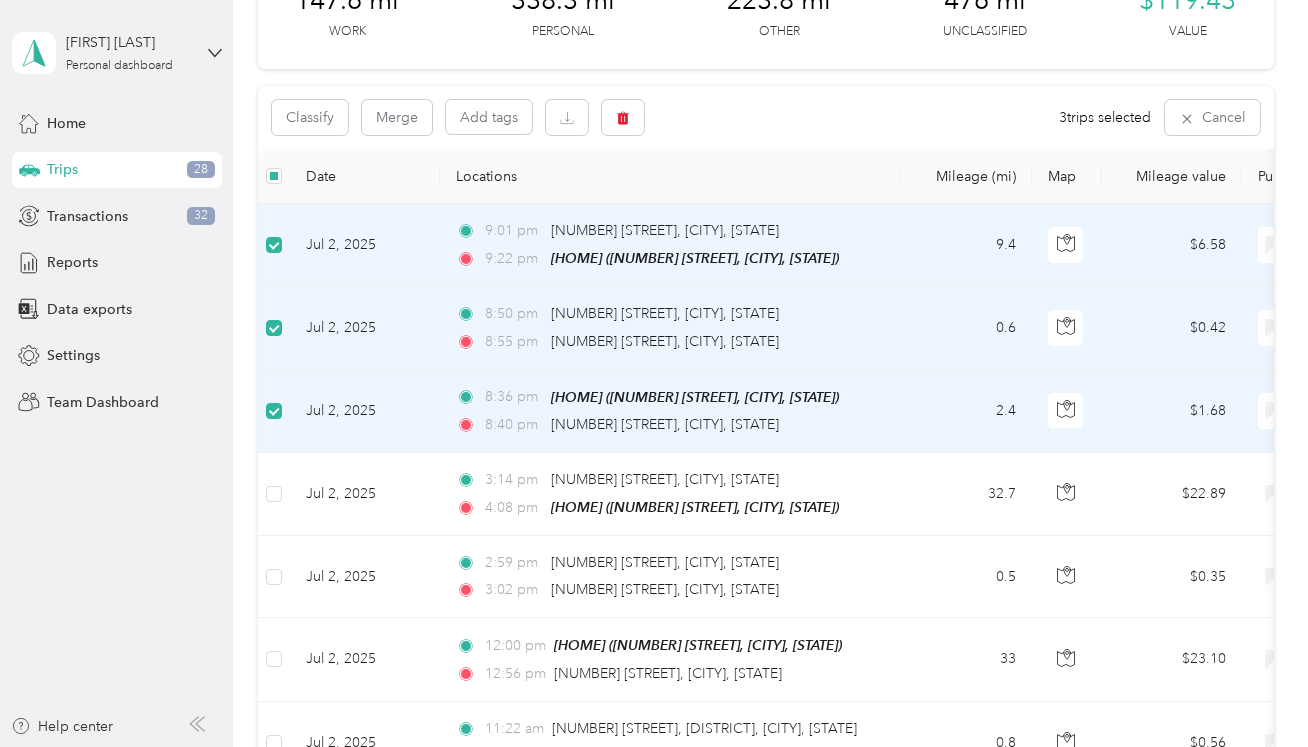 scroll, scrollTop: 127, scrollLeft: 0, axis: vertical 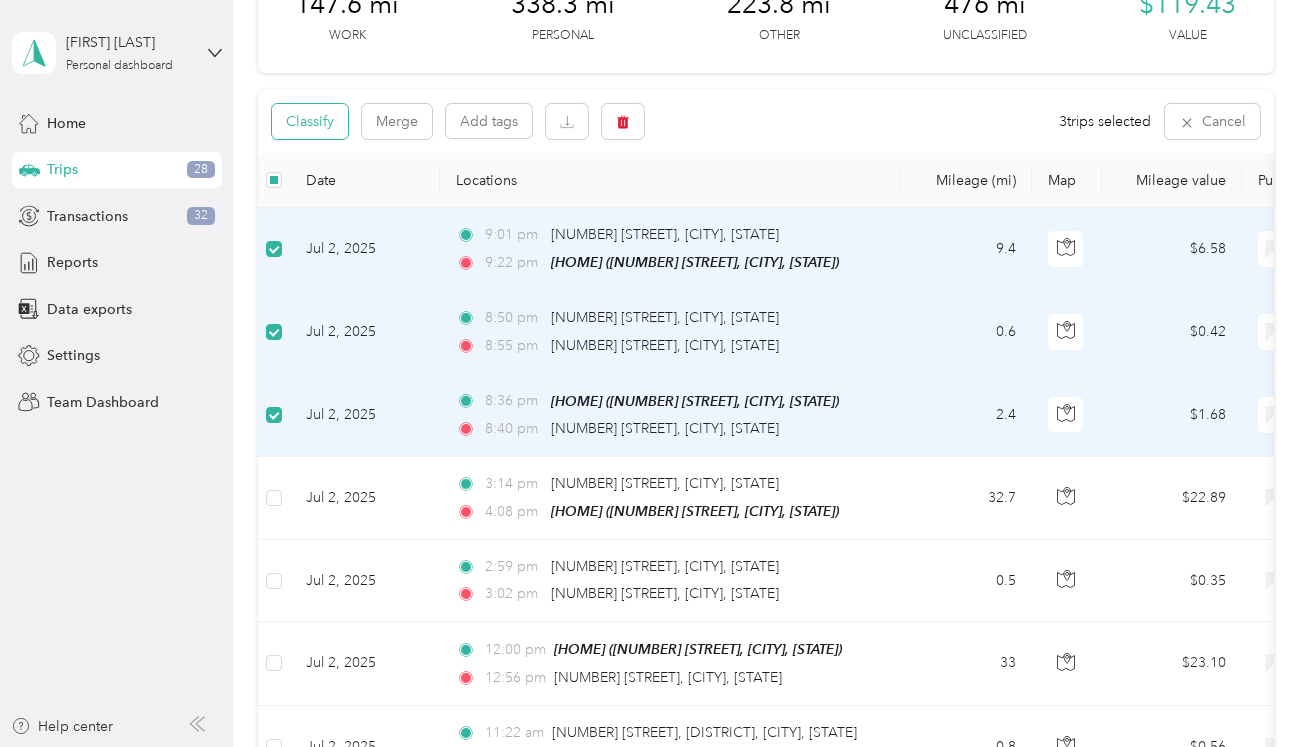 click on "Classify" at bounding box center (310, 121) 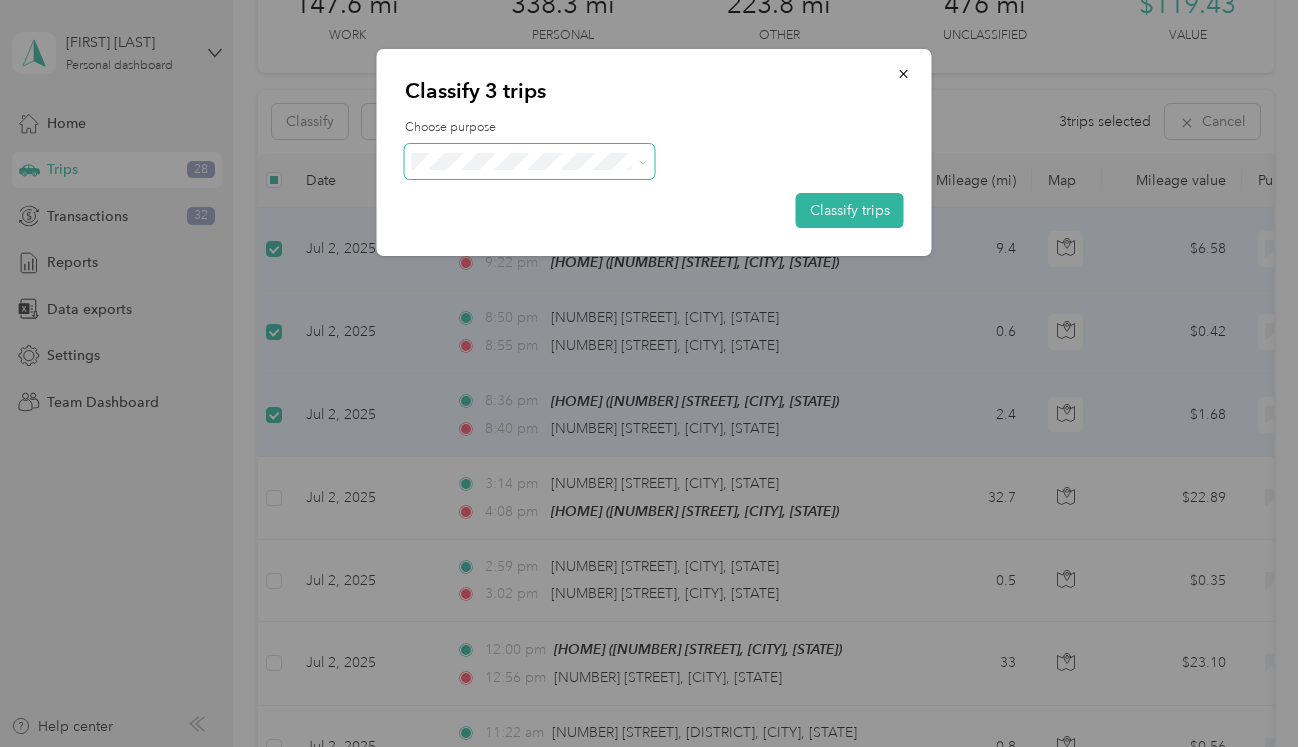click at bounding box center [639, 161] 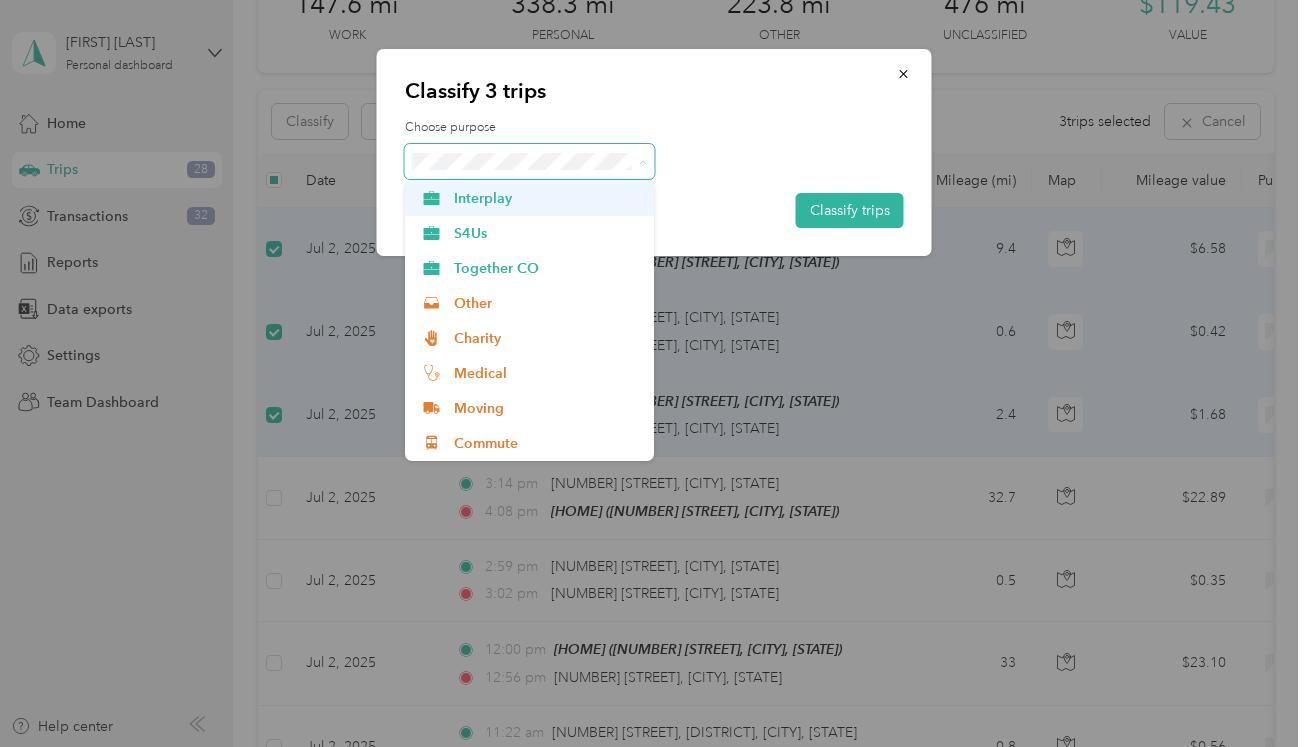 scroll, scrollTop: 0, scrollLeft: 0, axis: both 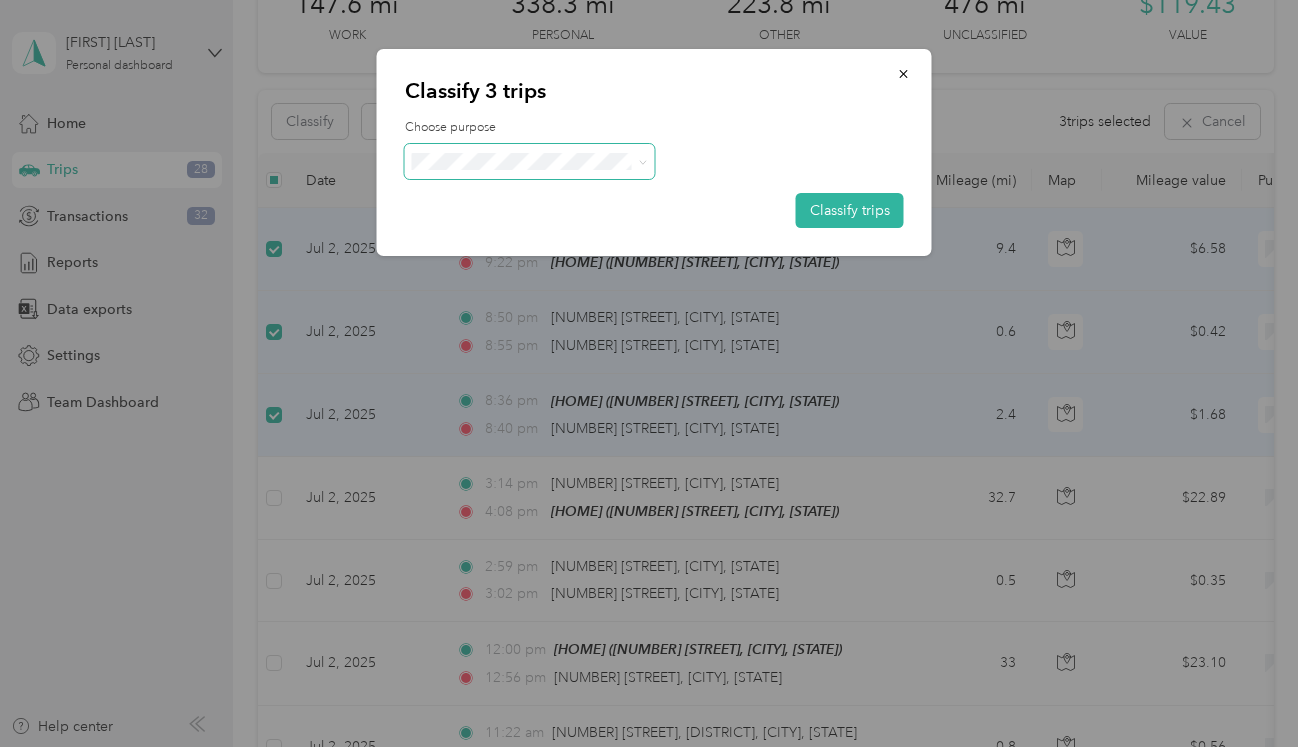 click on "Personal" at bounding box center [536, 233] 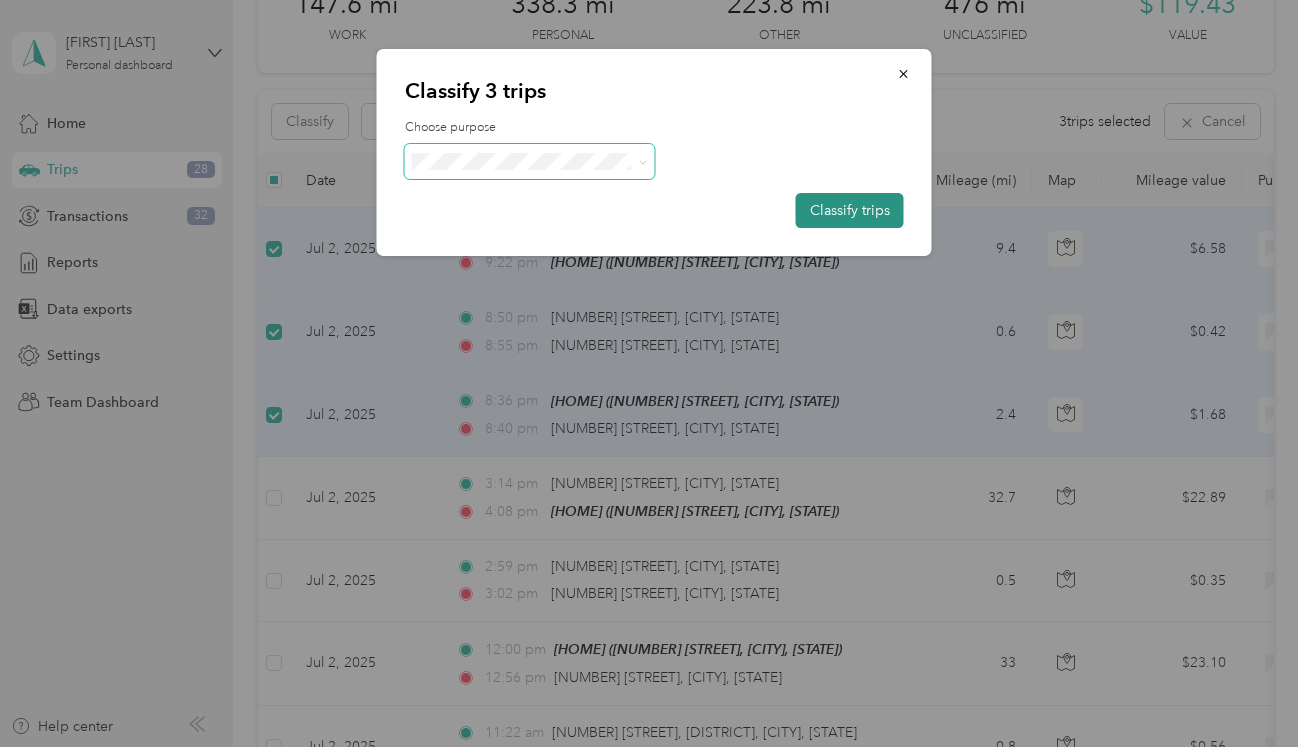click on "Classify trips" at bounding box center [850, 210] 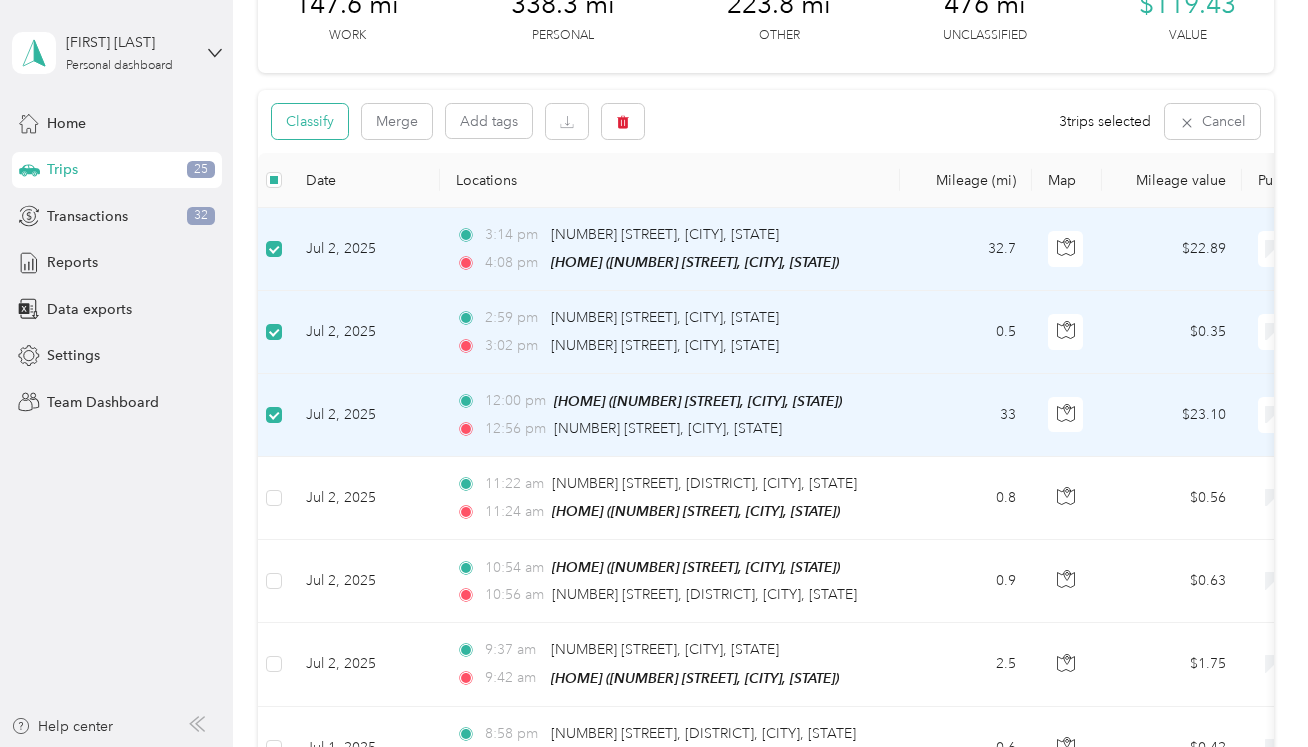 click on "Classify" at bounding box center [310, 121] 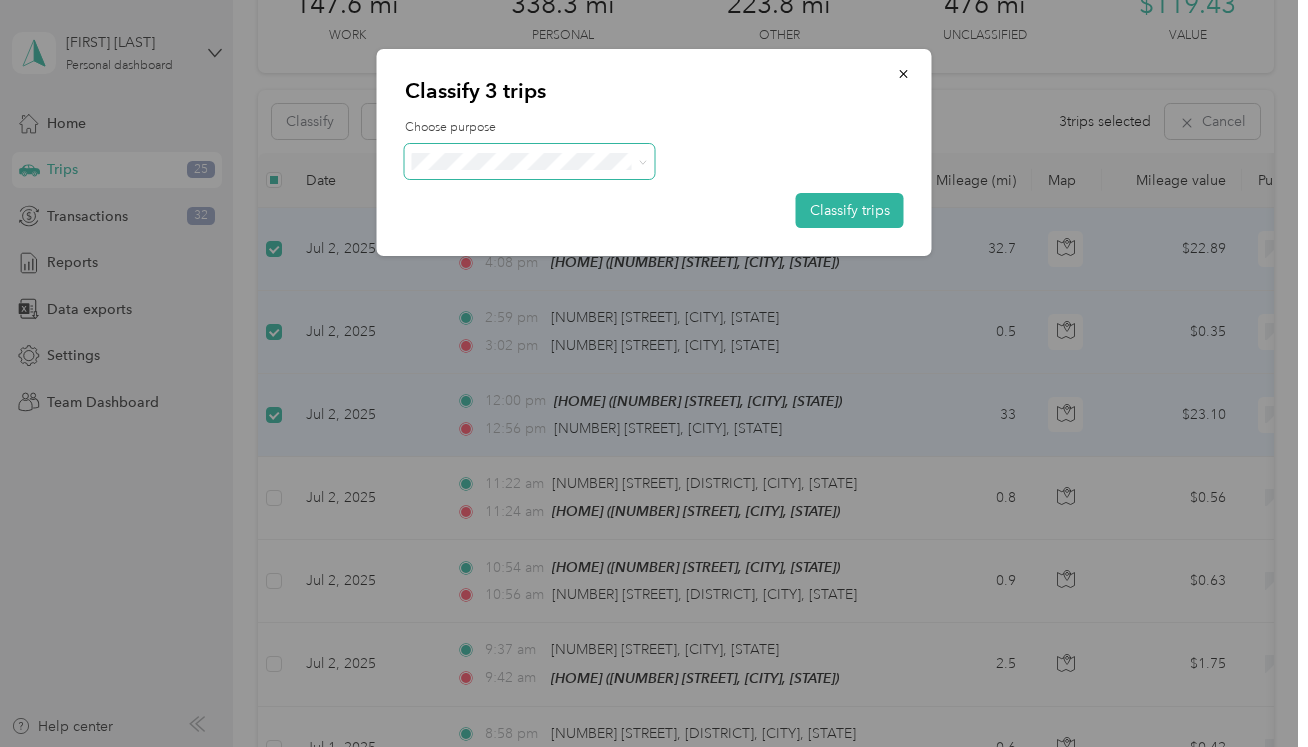 click 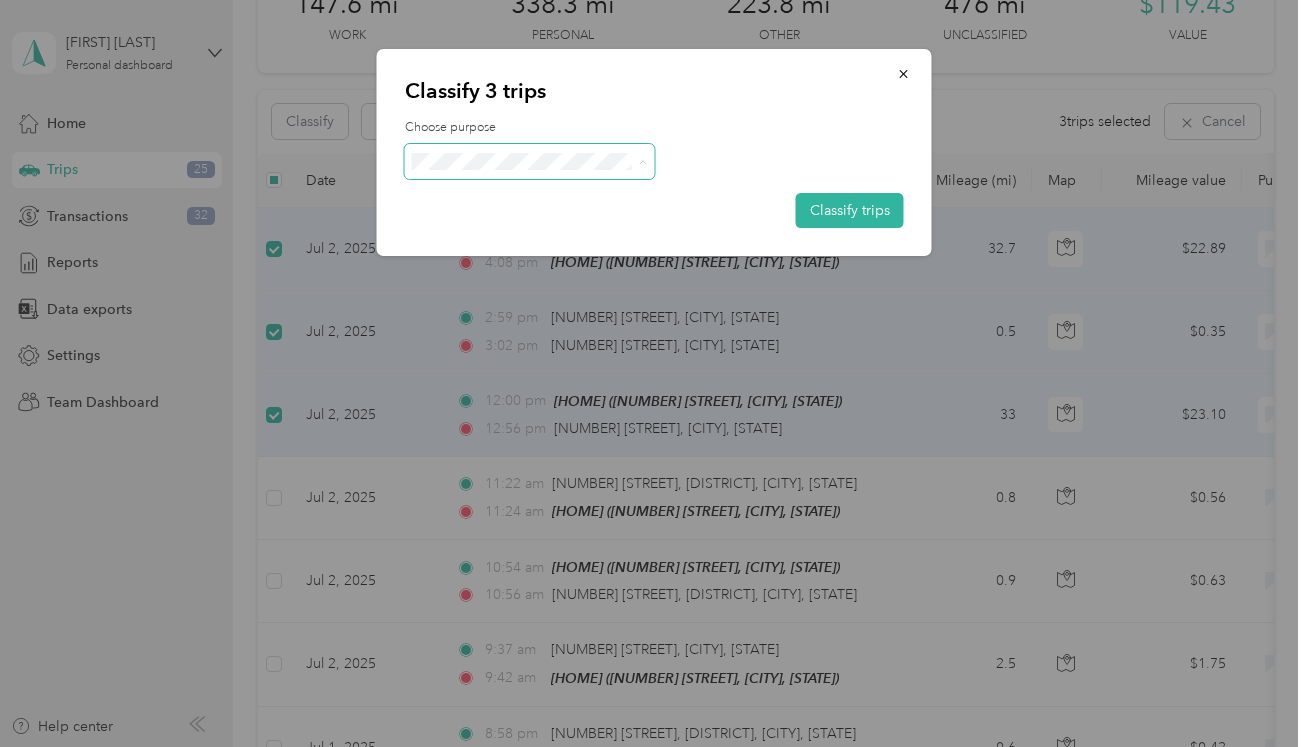 click on "Together CO" at bounding box center (547, 373) 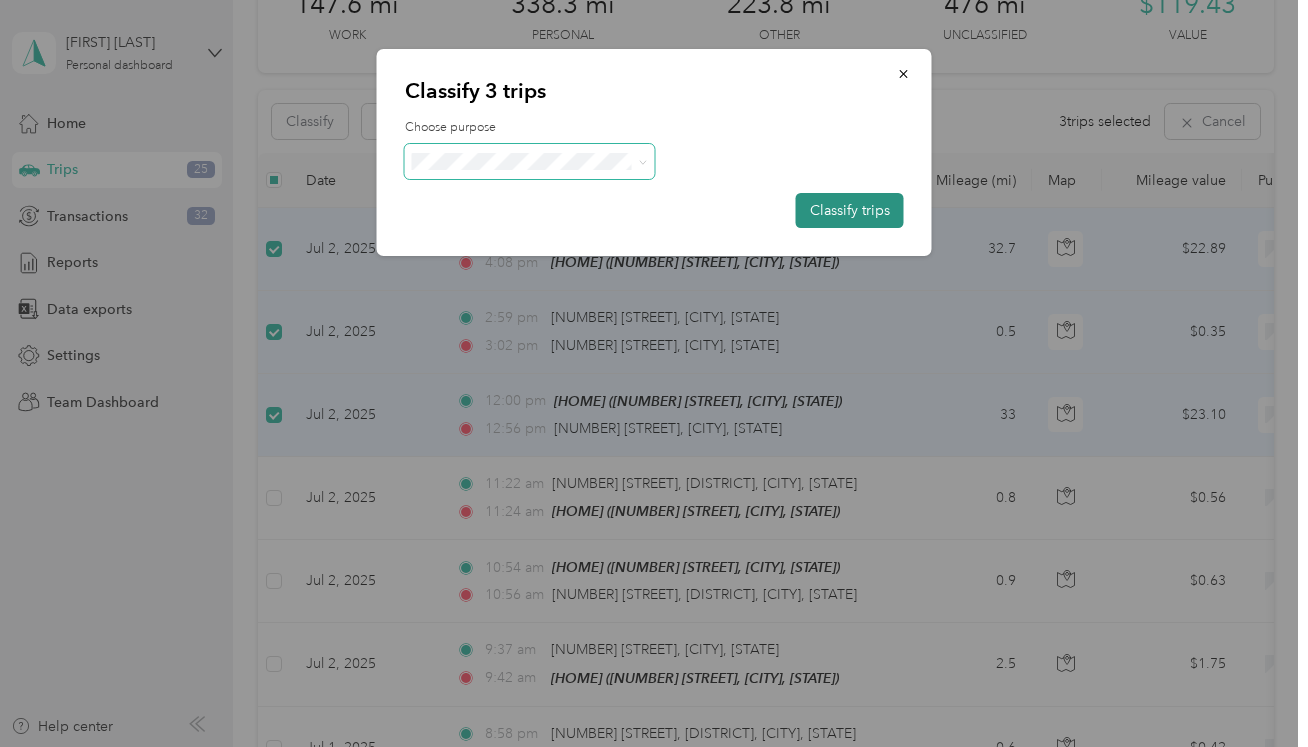 click on "Classify trips" at bounding box center (850, 210) 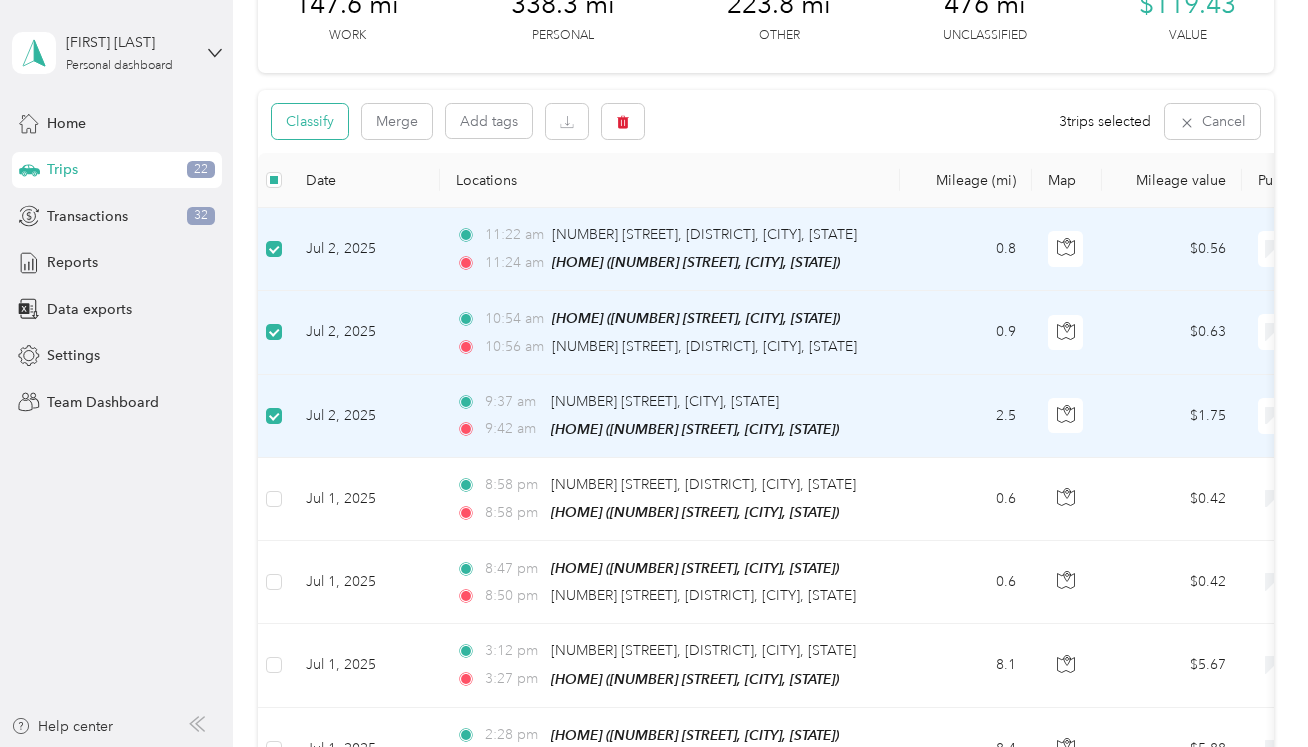 click on "Classify" at bounding box center (310, 121) 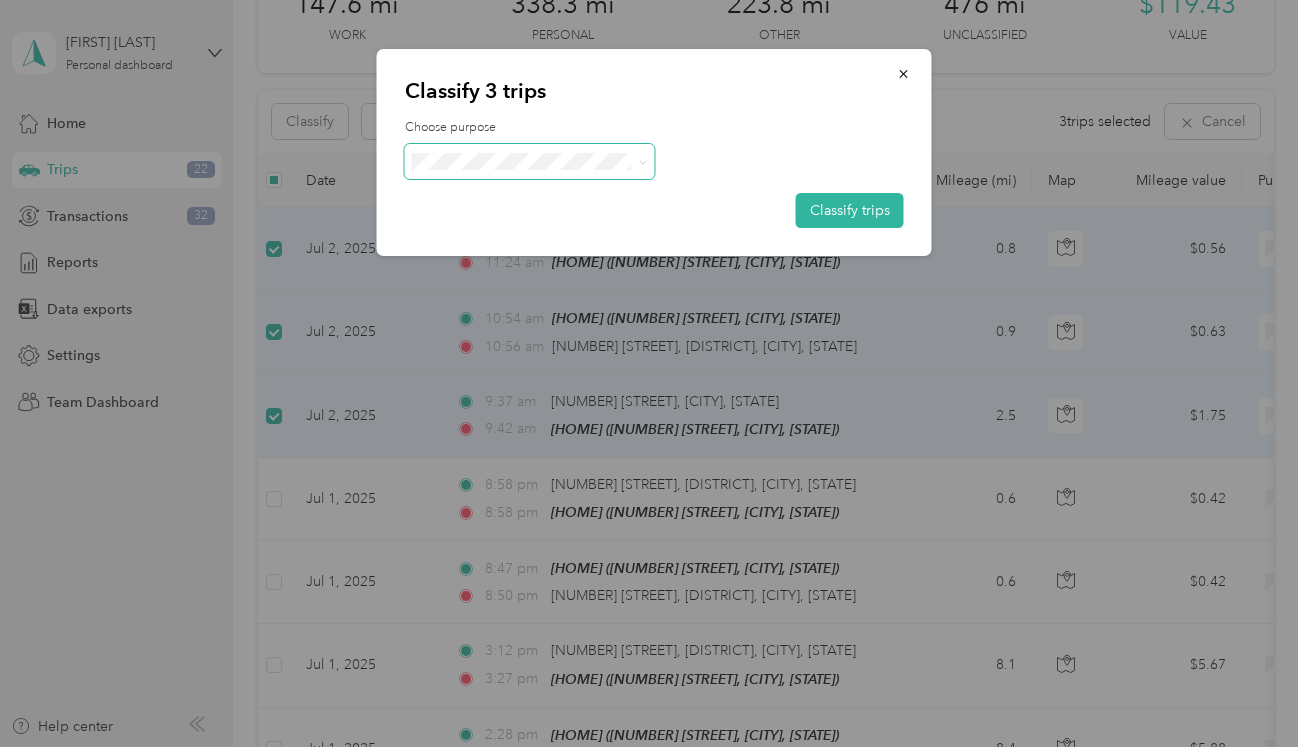 click 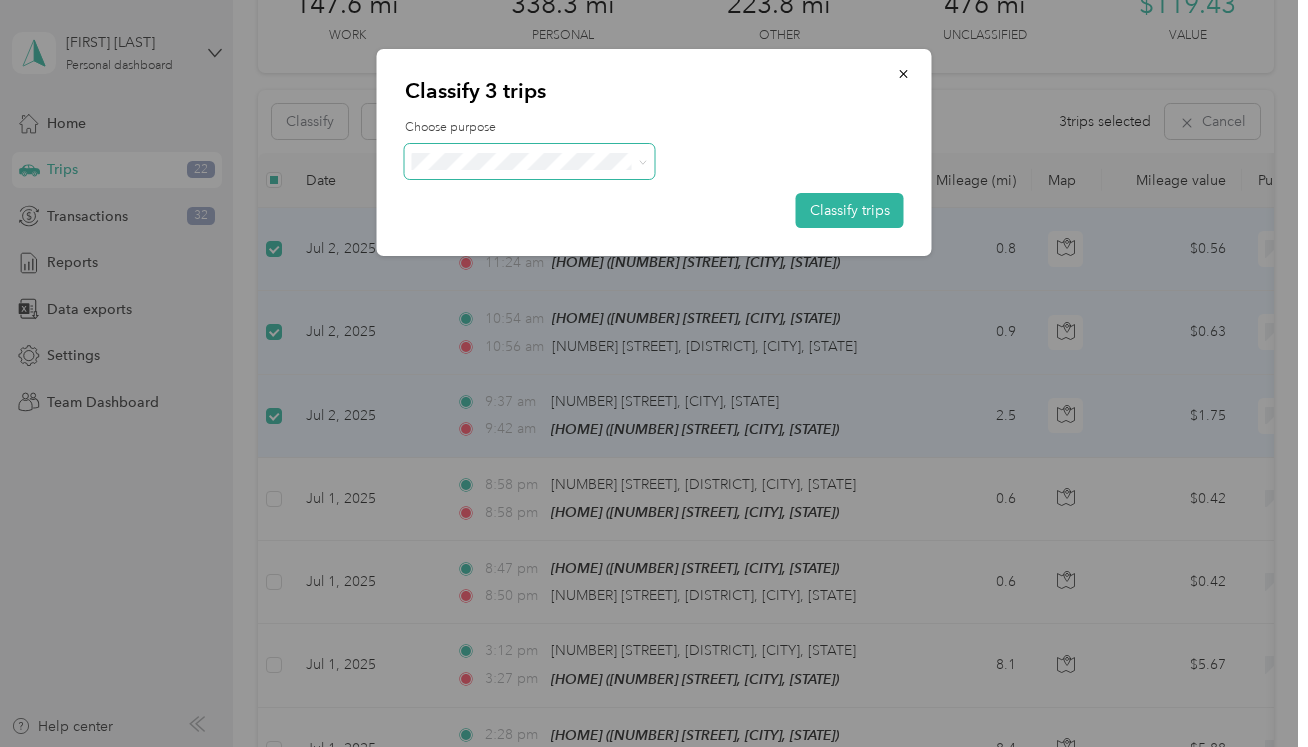 click on "Personal" at bounding box center [547, 233] 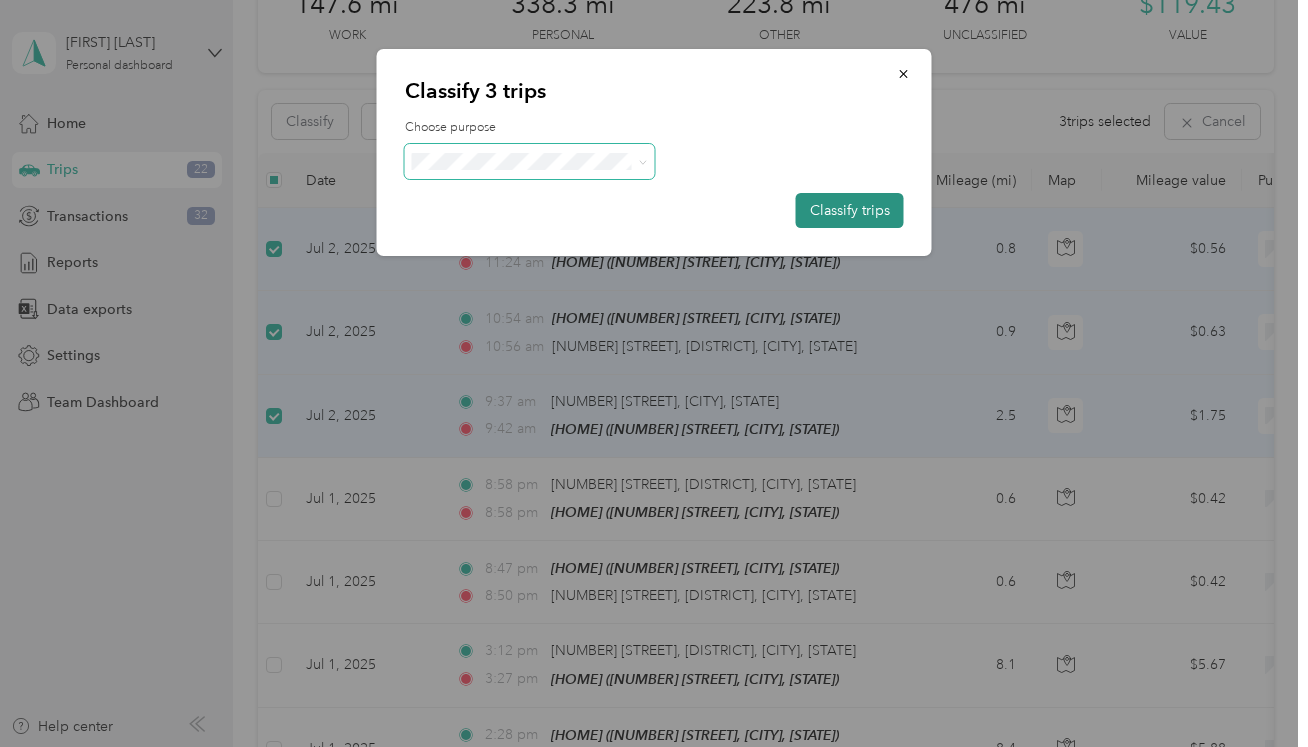 click on "Classify trips" at bounding box center (850, 210) 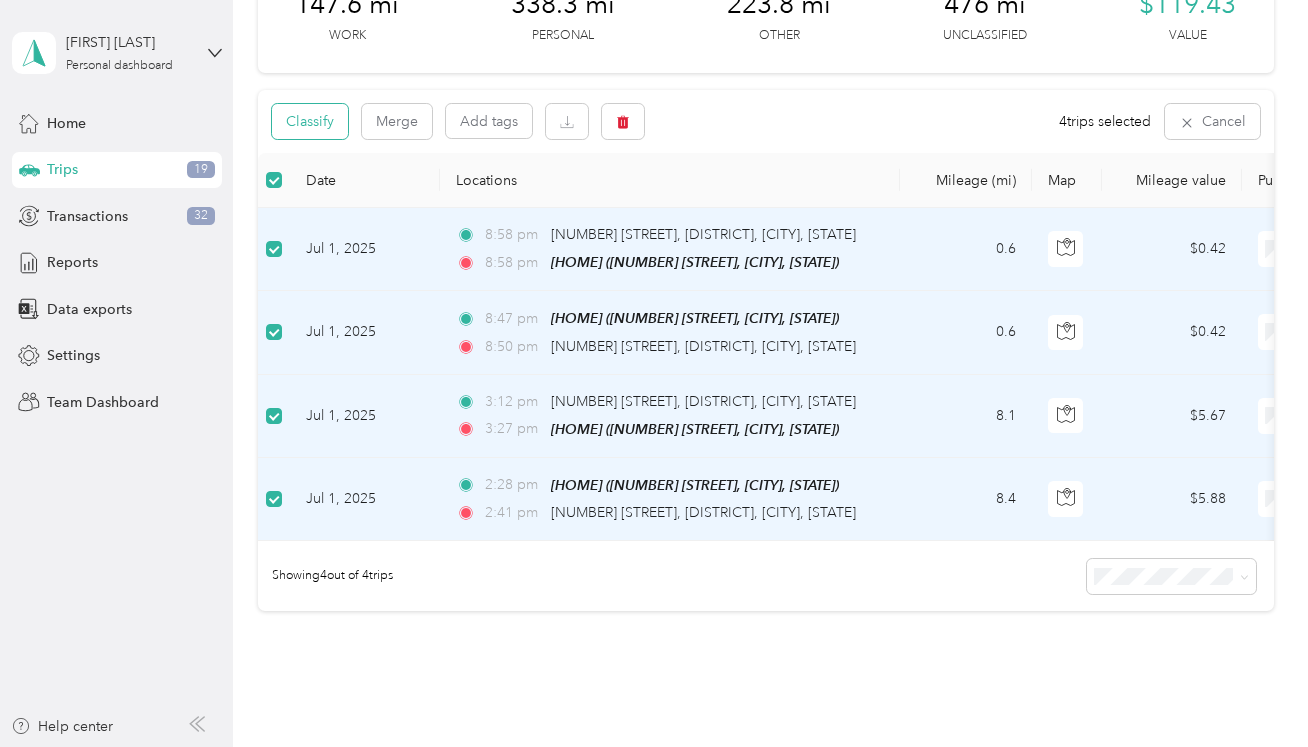 click on "Classify" at bounding box center (310, 121) 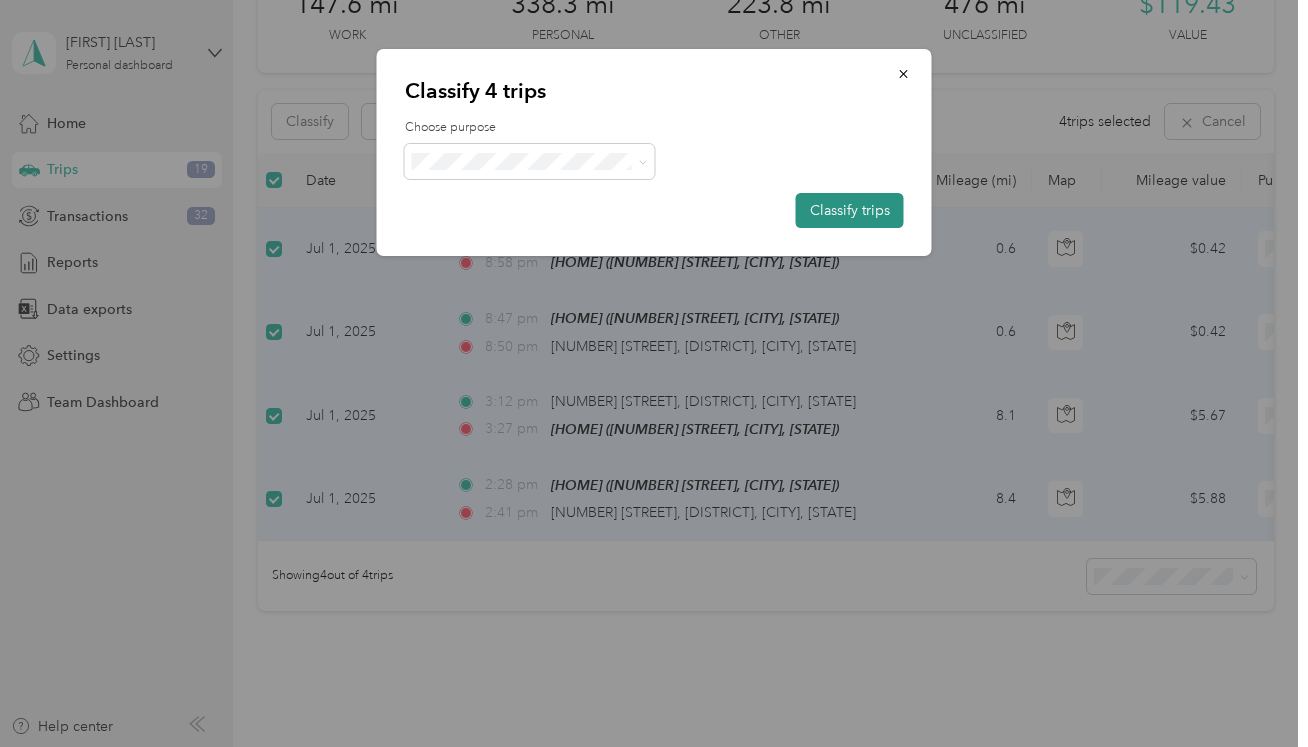 click on "Classify trips" at bounding box center [850, 210] 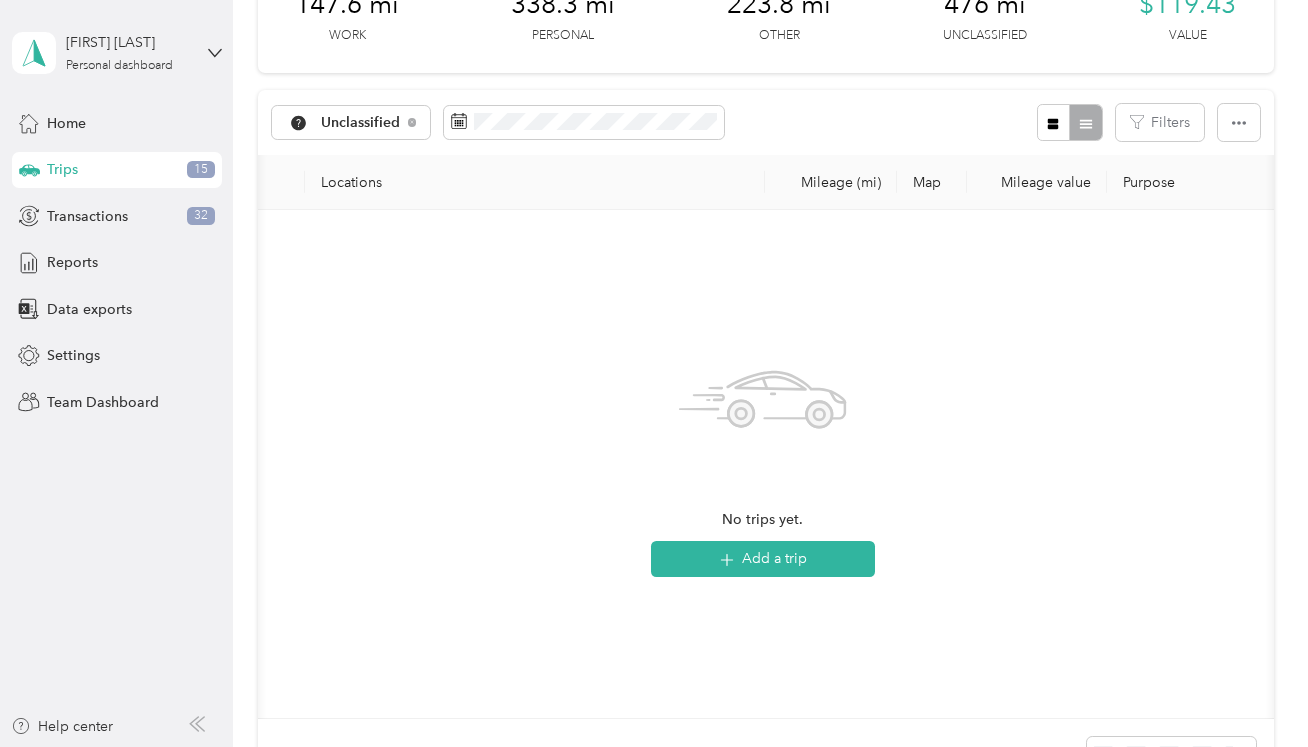 scroll, scrollTop: 0, scrollLeft: 185, axis: horizontal 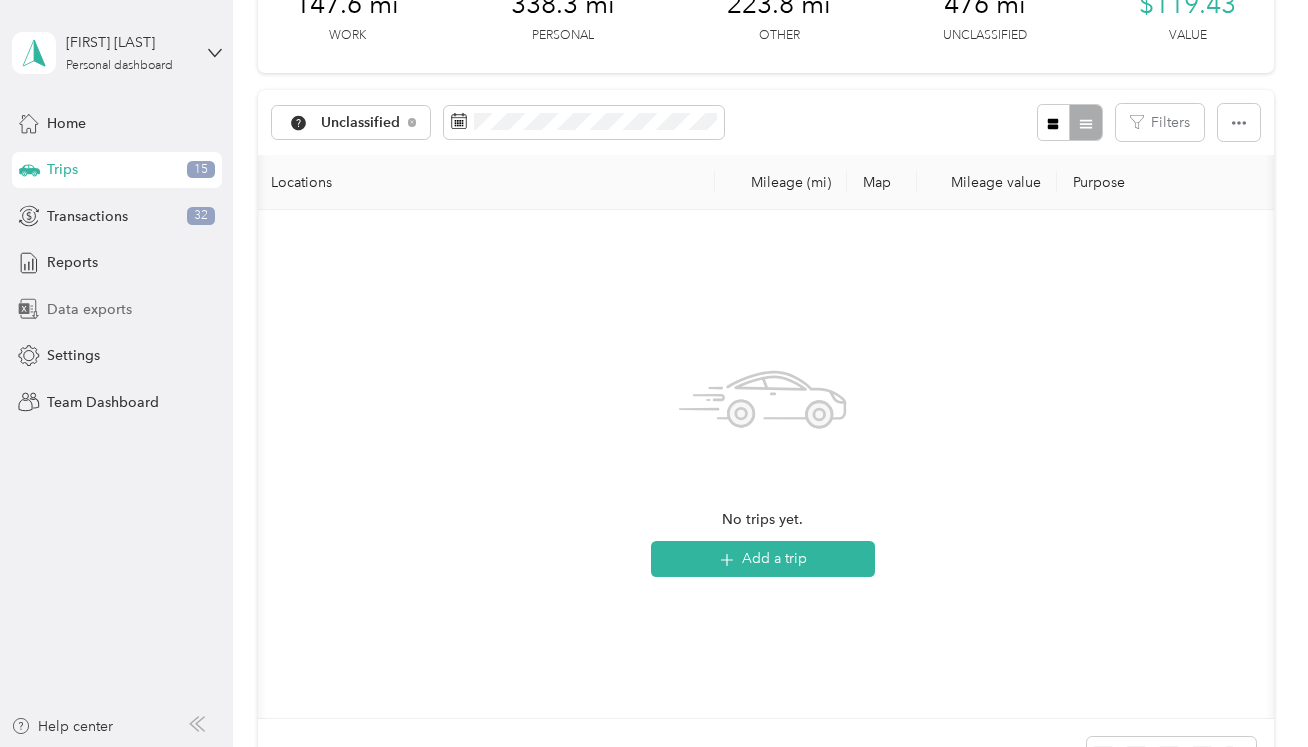 click on "Data exports" at bounding box center (89, 309) 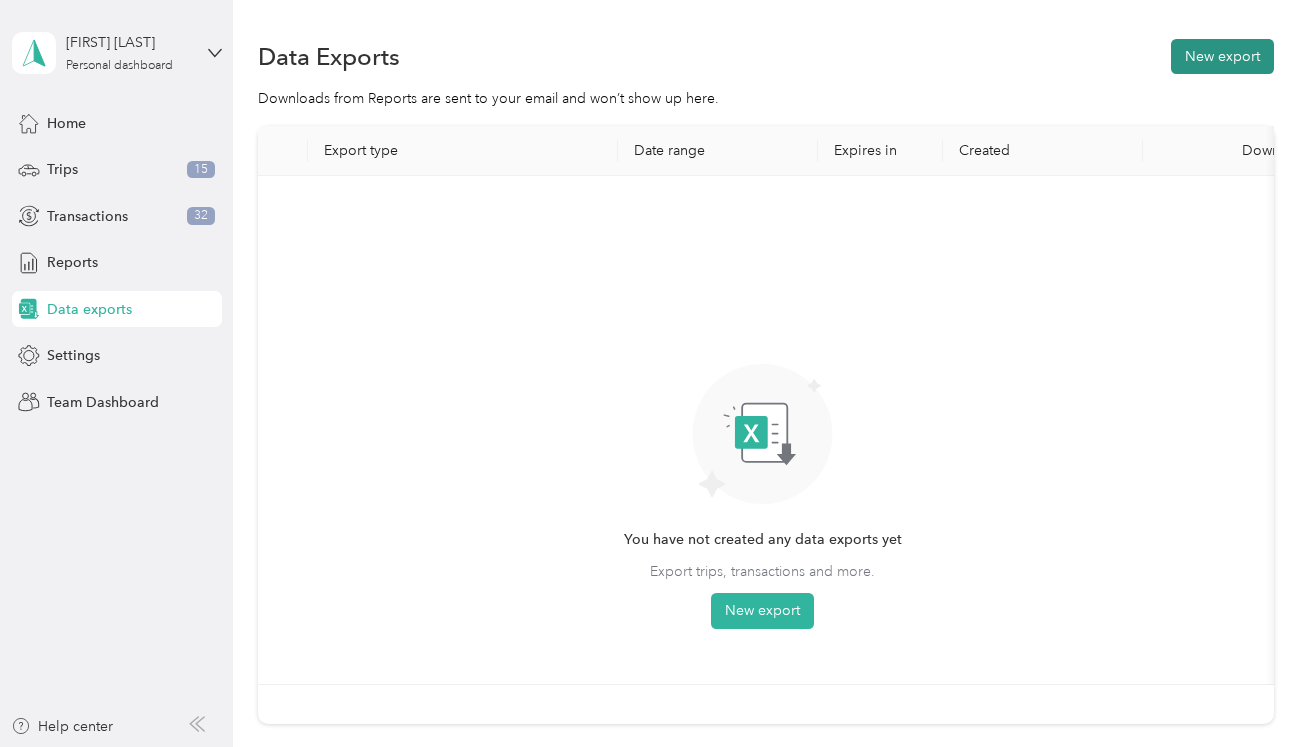 click on "New export" at bounding box center (1222, 56) 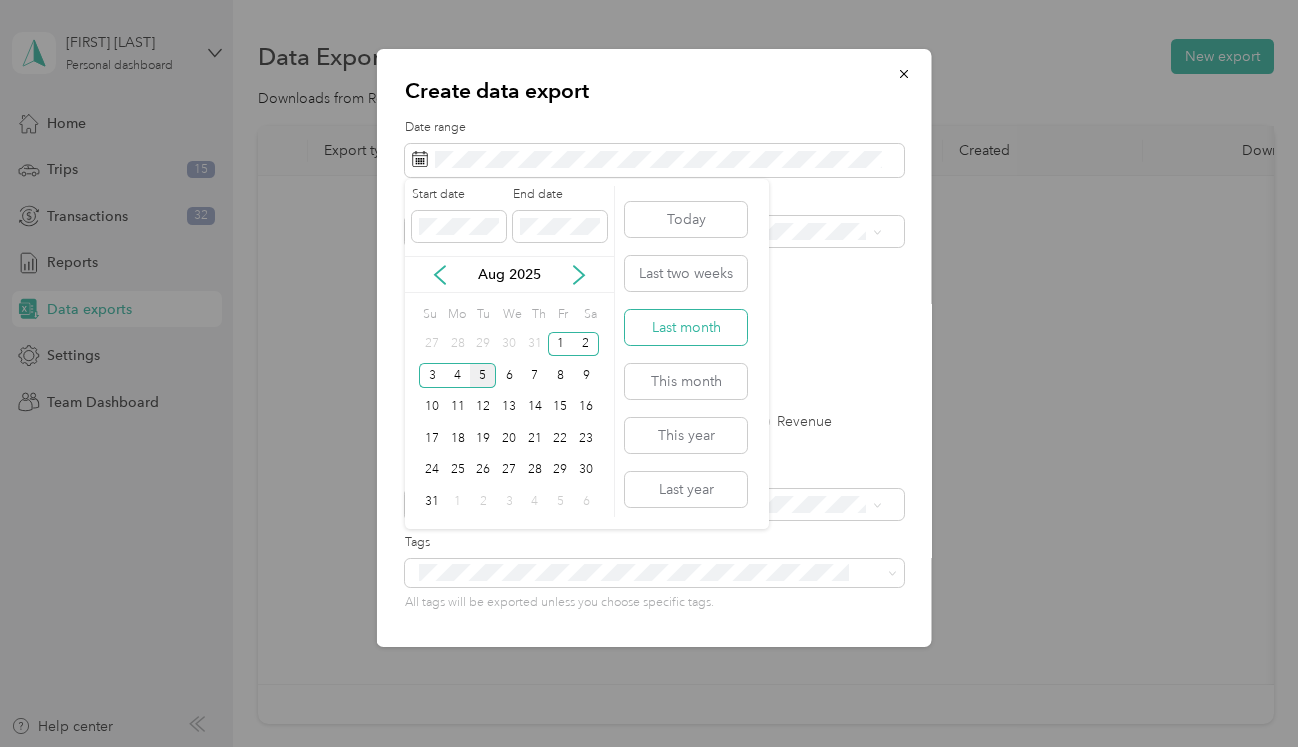 click on "Last month" at bounding box center (686, 327) 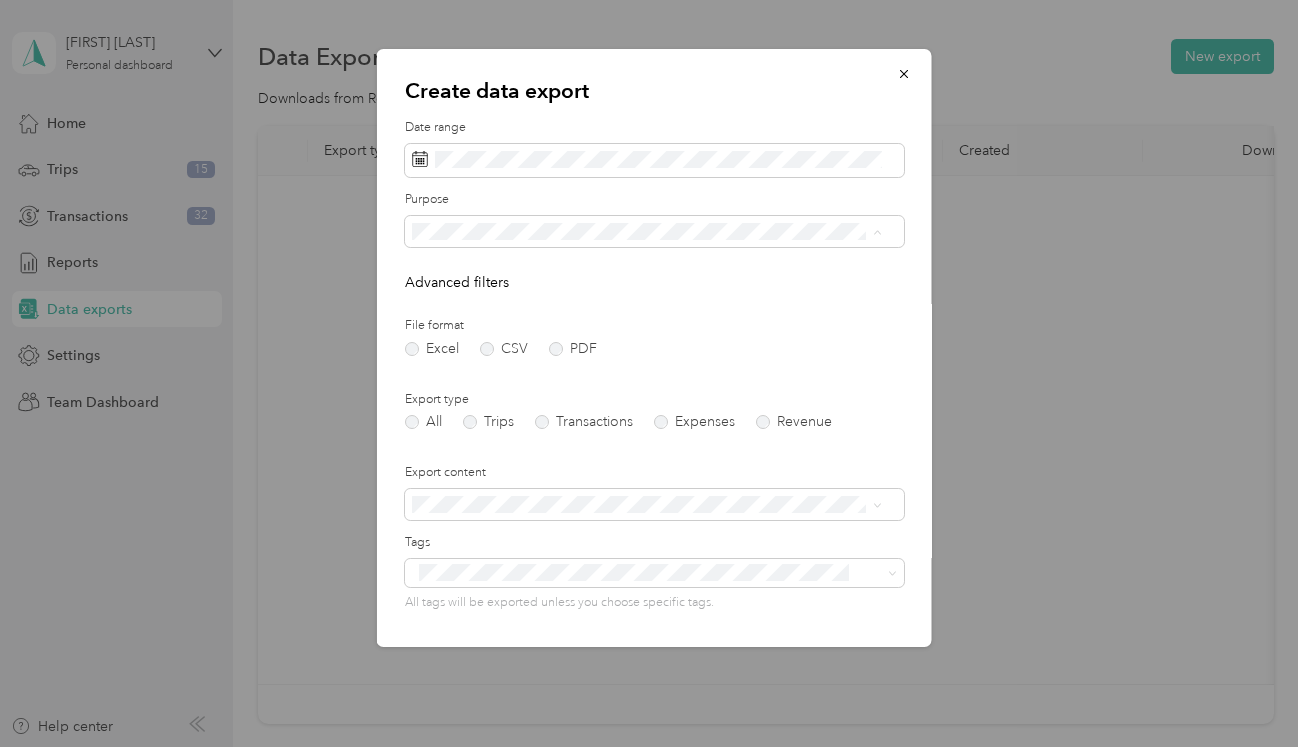 click on "Together CO" at bounding box center (647, 476) 